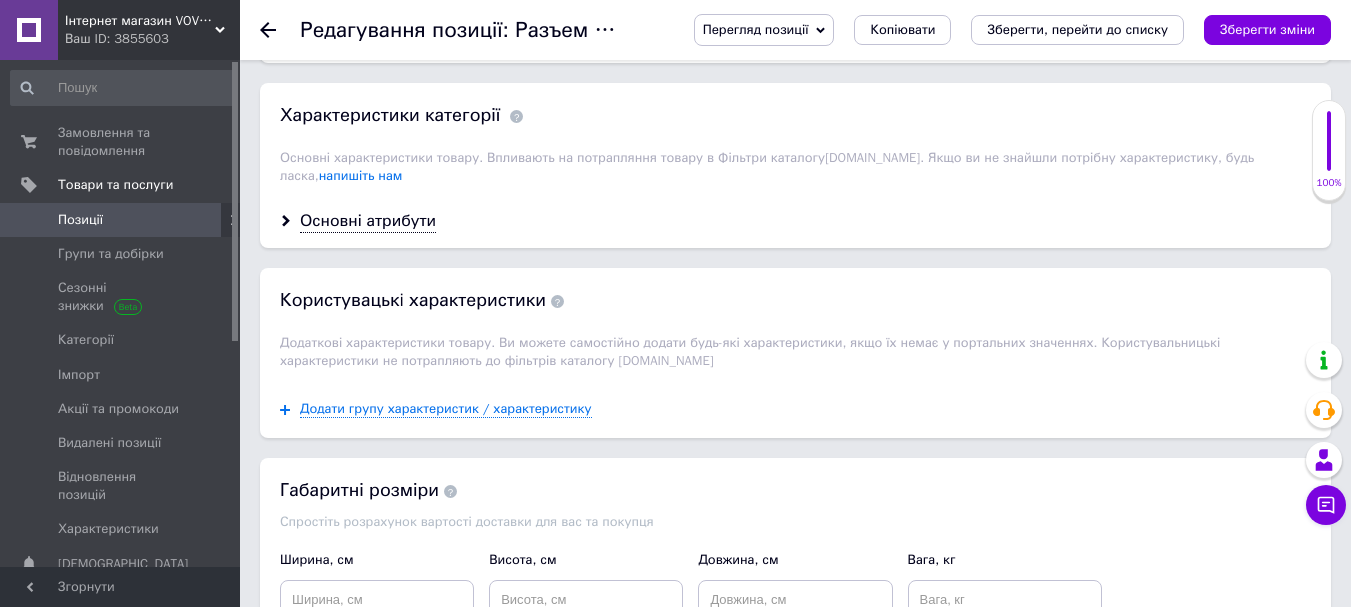 scroll, scrollTop: 1600, scrollLeft: 0, axis: vertical 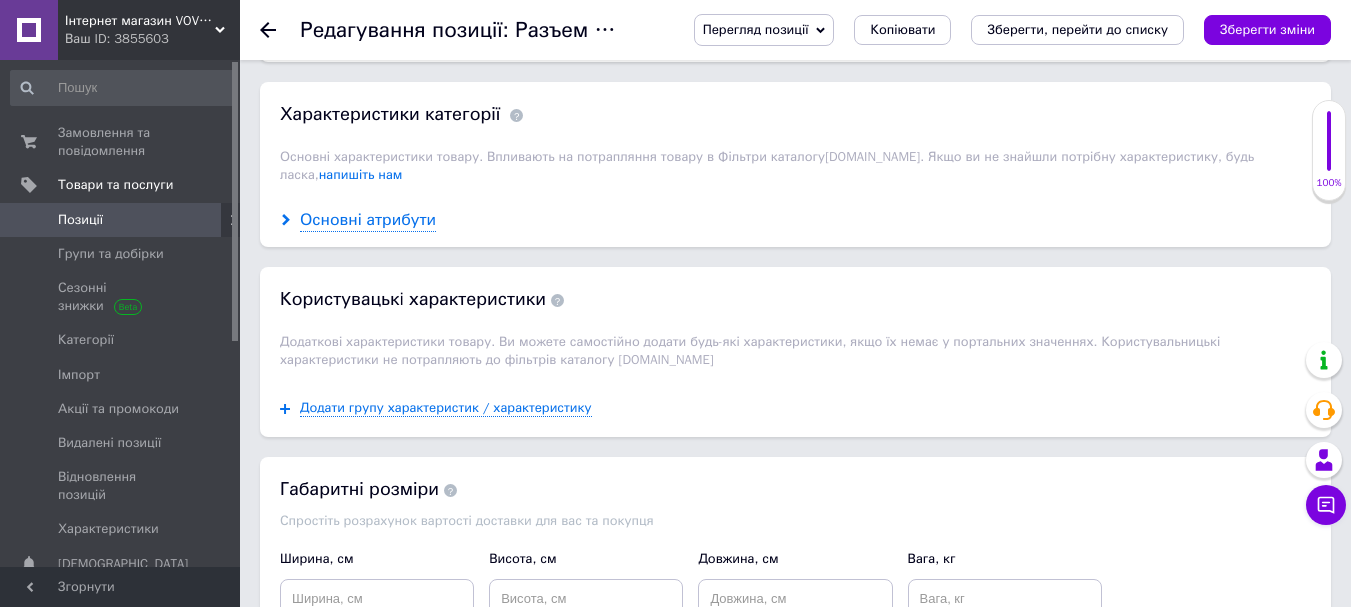 click on "Основні атрибути" at bounding box center [368, 220] 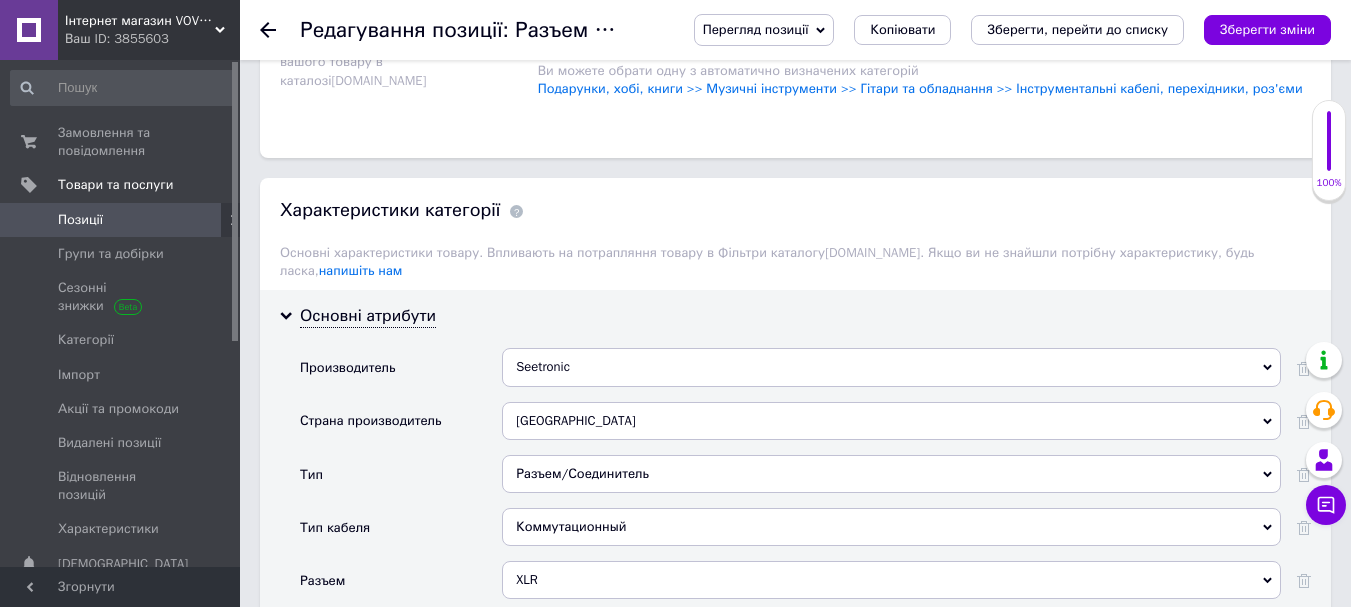 scroll, scrollTop: 1500, scrollLeft: 0, axis: vertical 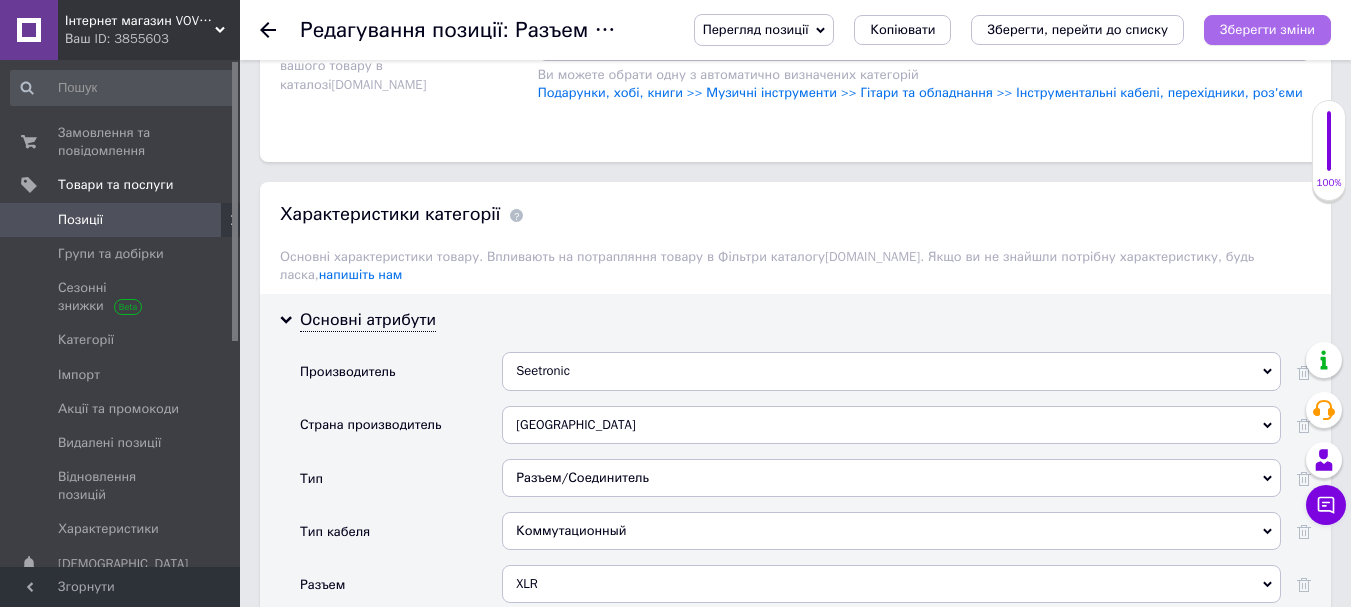 click on "Зберегти зміни" at bounding box center (1267, 29) 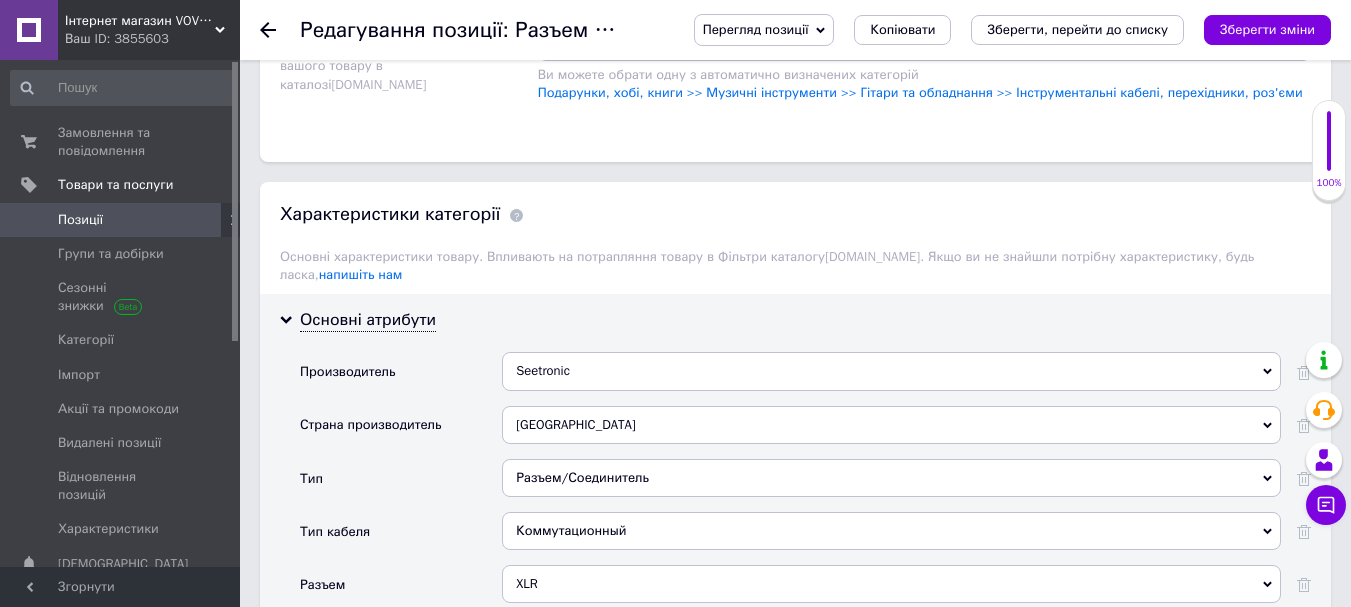 click on "Позиції" at bounding box center (121, 220) 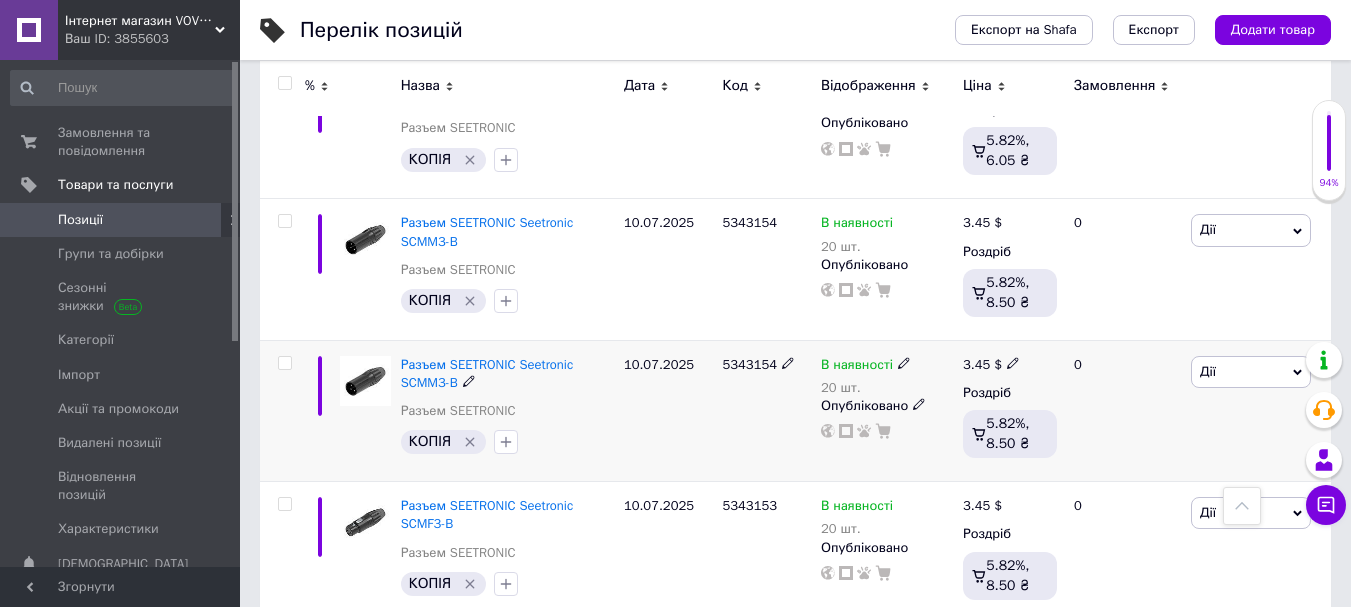 scroll, scrollTop: 300, scrollLeft: 0, axis: vertical 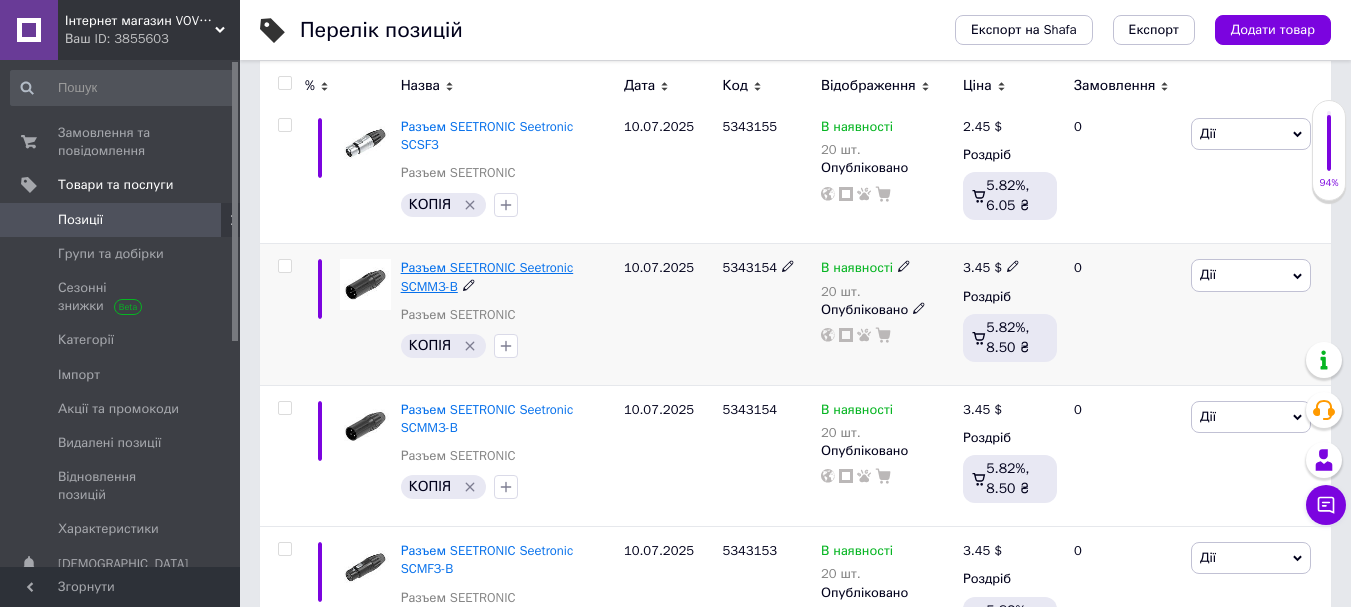click on "Разъем SEETRONIC Seetronic SCMM3-B" at bounding box center [487, 276] 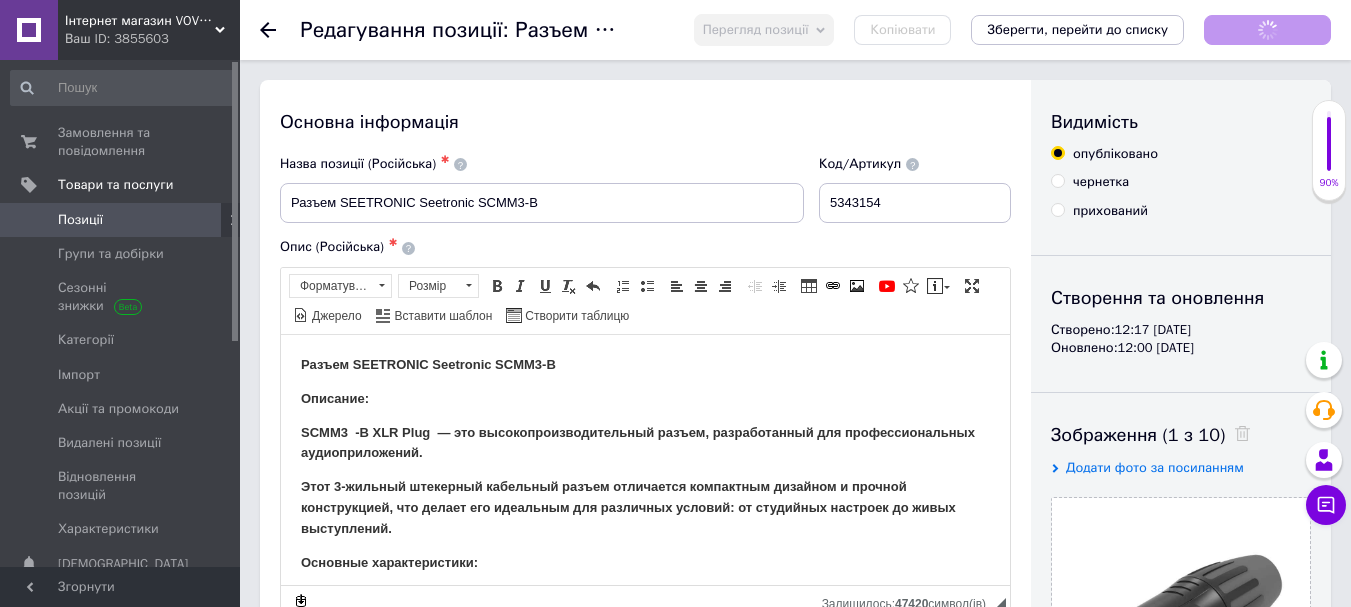 scroll, scrollTop: 0, scrollLeft: 0, axis: both 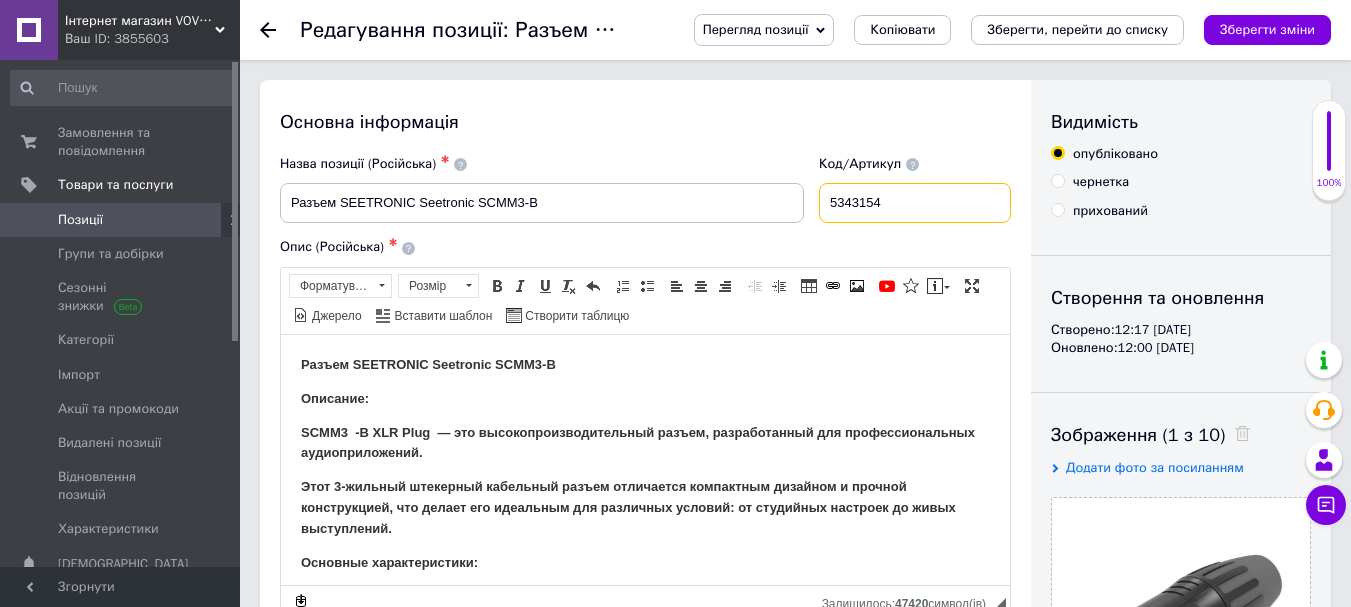 drag, startPoint x: 902, startPoint y: 198, endPoint x: 801, endPoint y: 207, distance: 101.4002 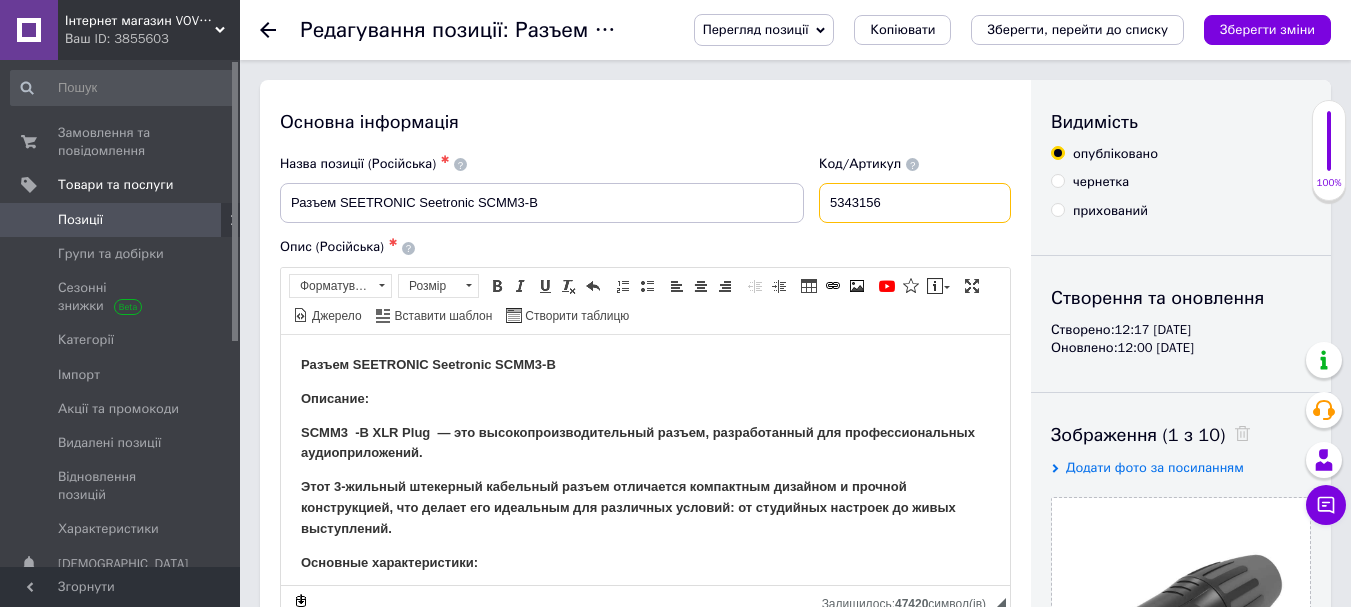type on "5343156" 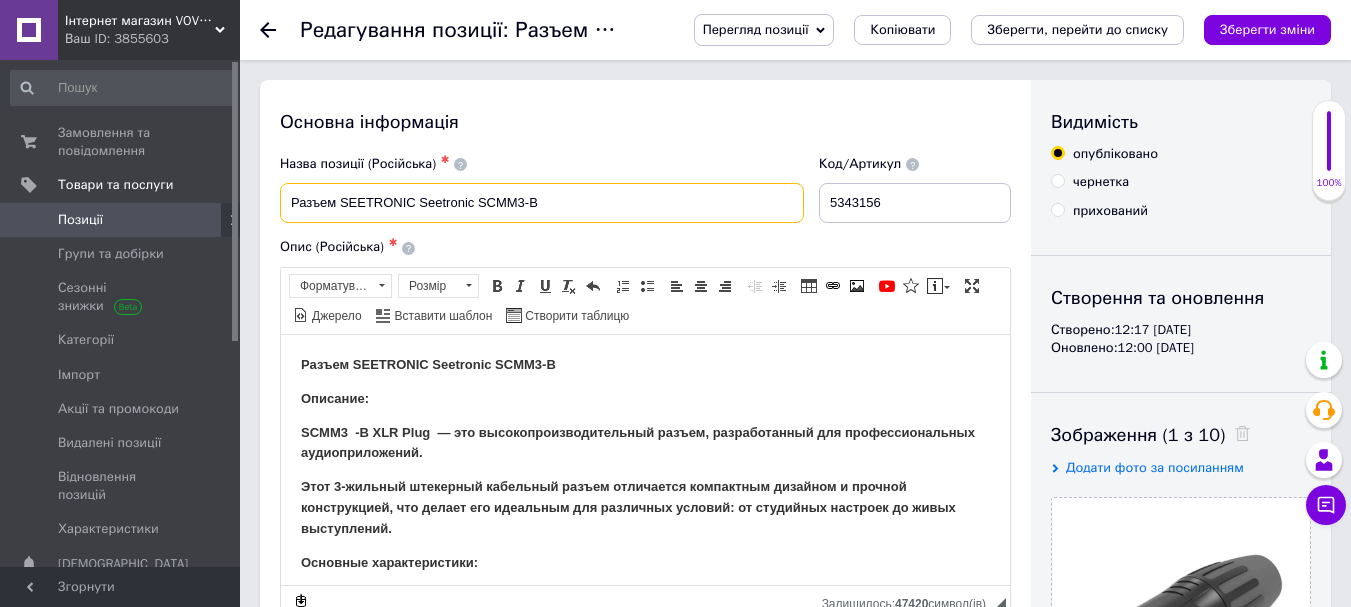 drag, startPoint x: 551, startPoint y: 203, endPoint x: 240, endPoint y: 199, distance: 311.02573 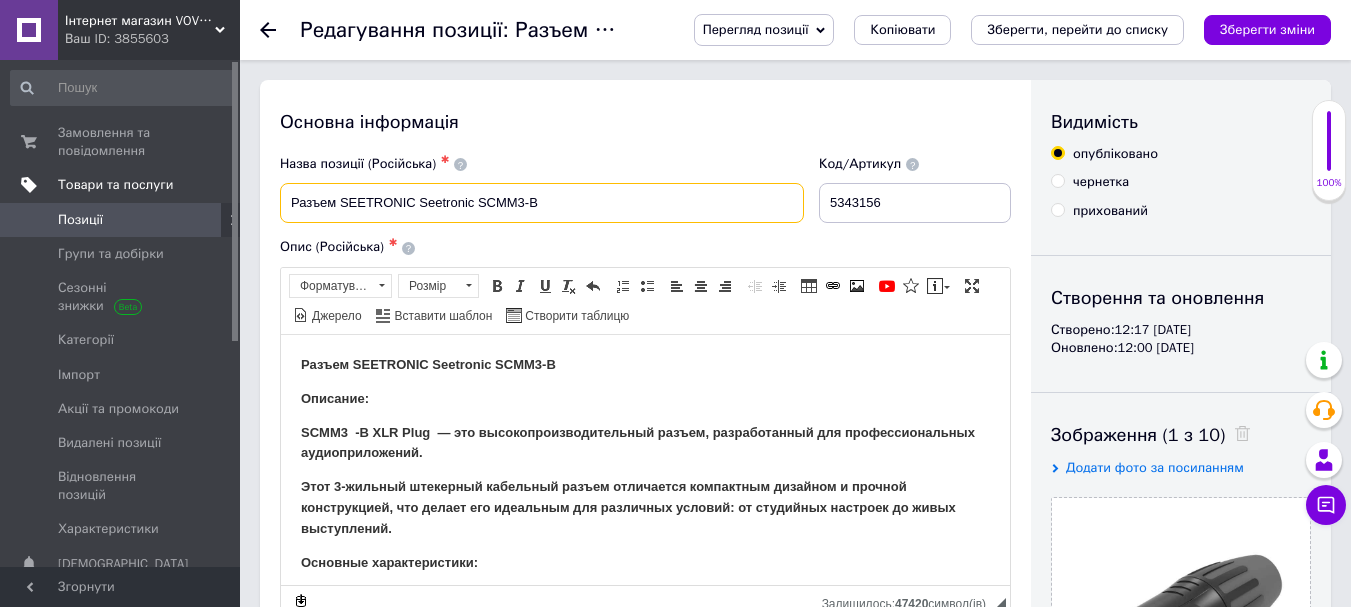 paste on "SM3" 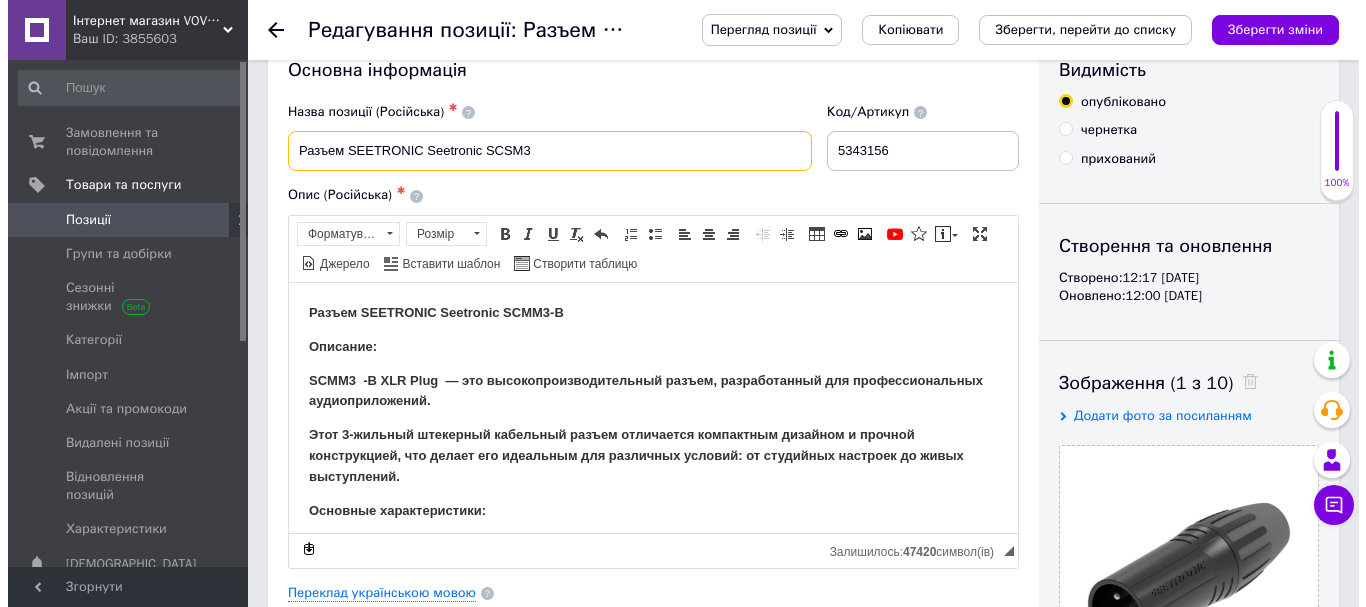 scroll, scrollTop: 100, scrollLeft: 0, axis: vertical 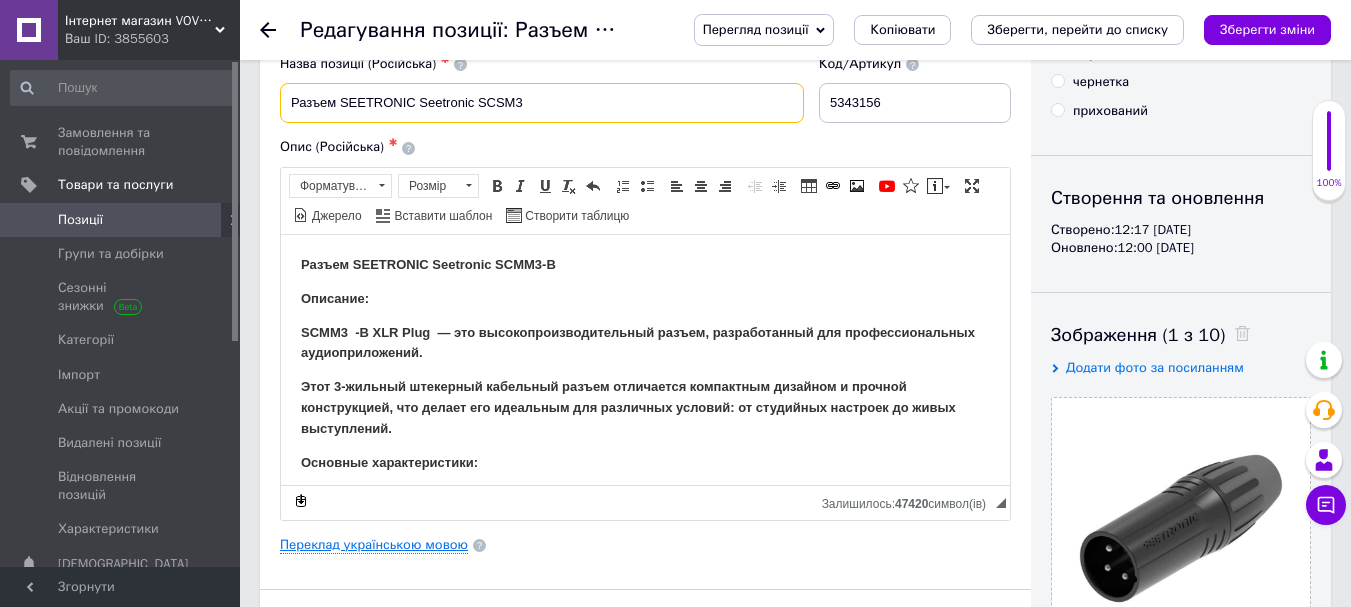 type on "Разъем SEETRONIC Seetronic SCSM3" 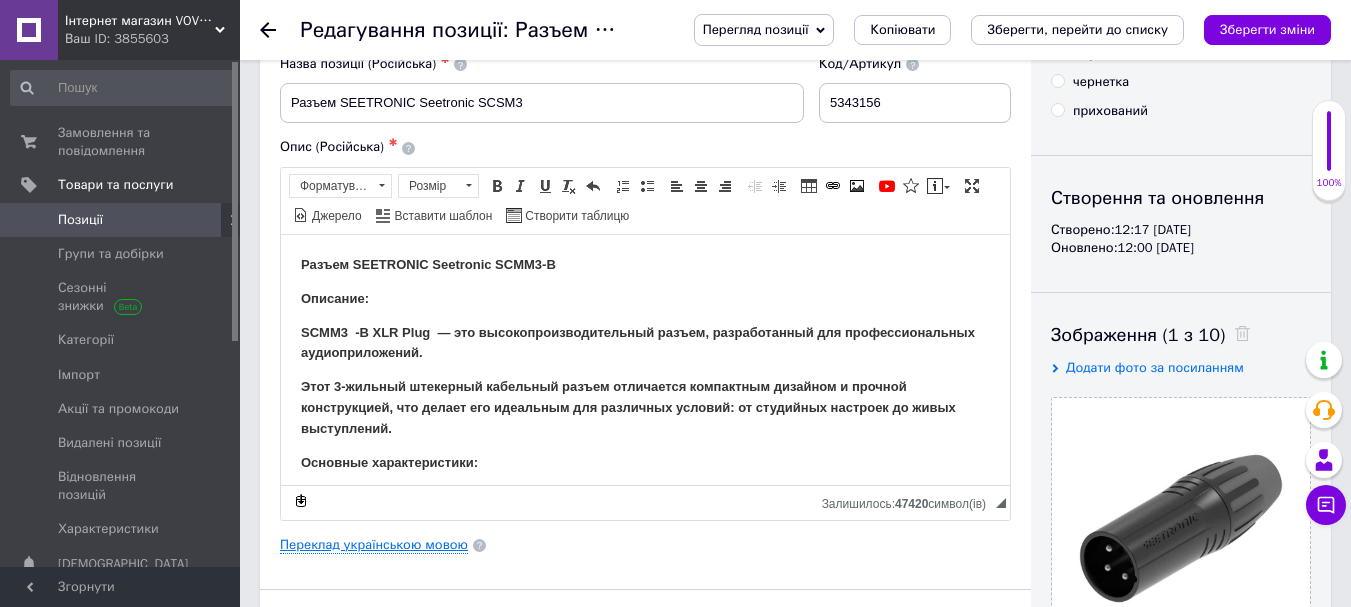 click on "Переклад українською мовою" at bounding box center (374, 545) 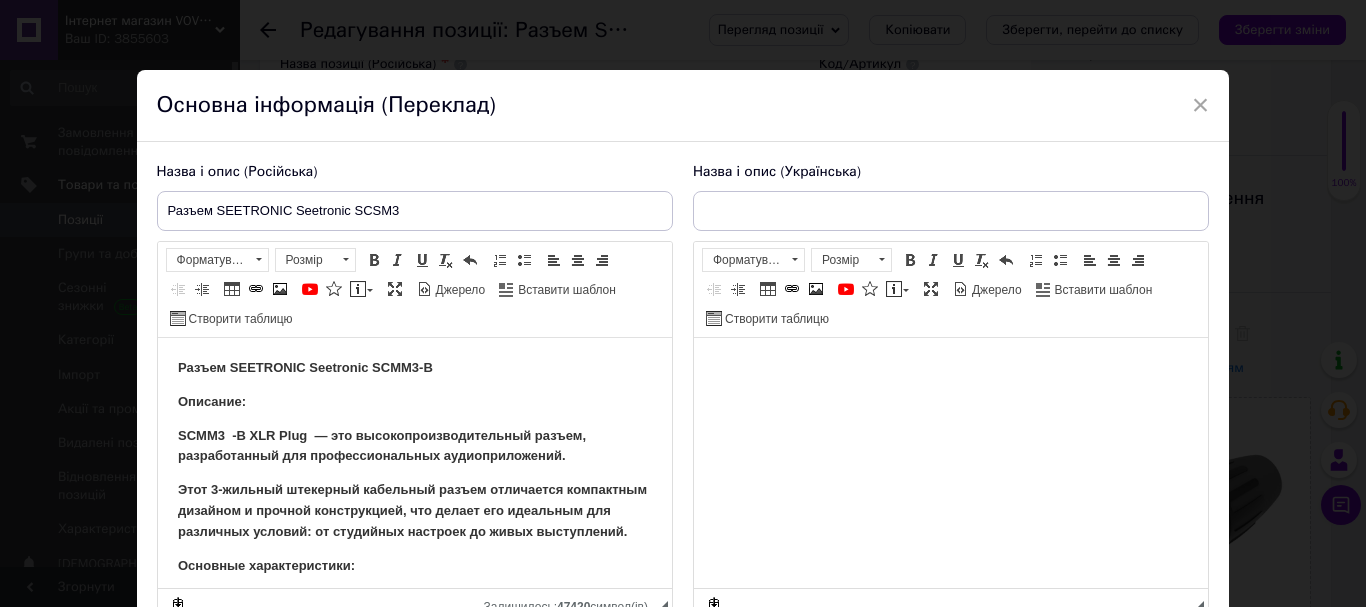scroll, scrollTop: 0, scrollLeft: 0, axis: both 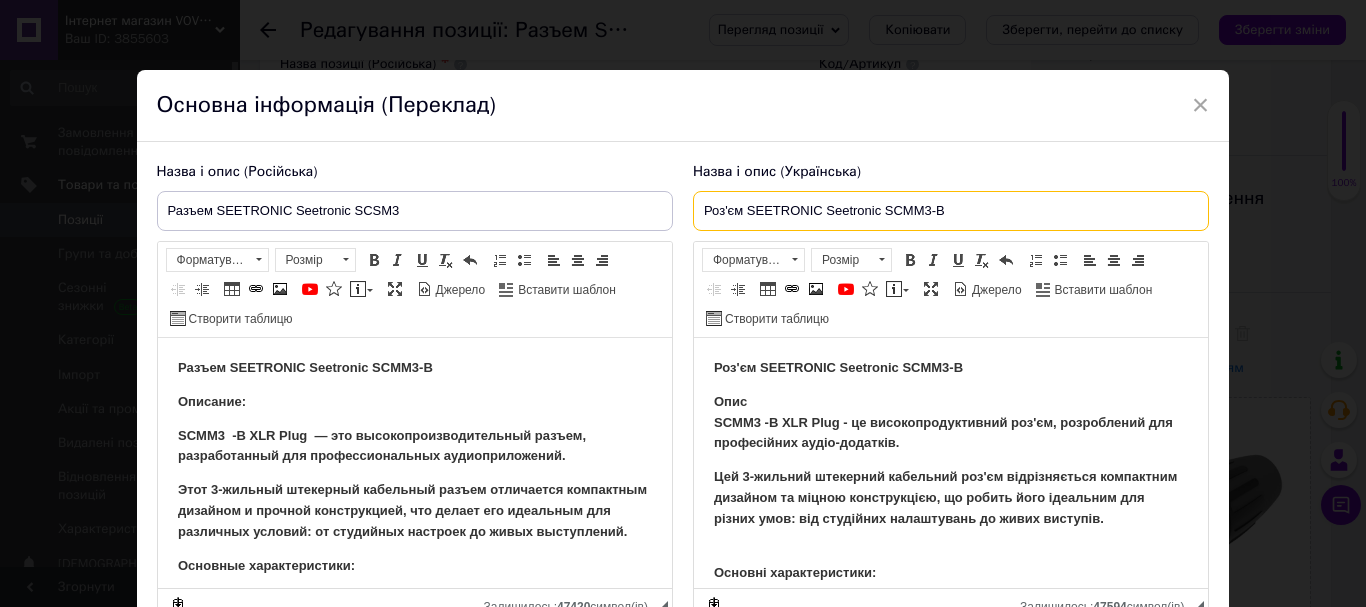 drag, startPoint x: 967, startPoint y: 207, endPoint x: 658, endPoint y: 202, distance: 309.04044 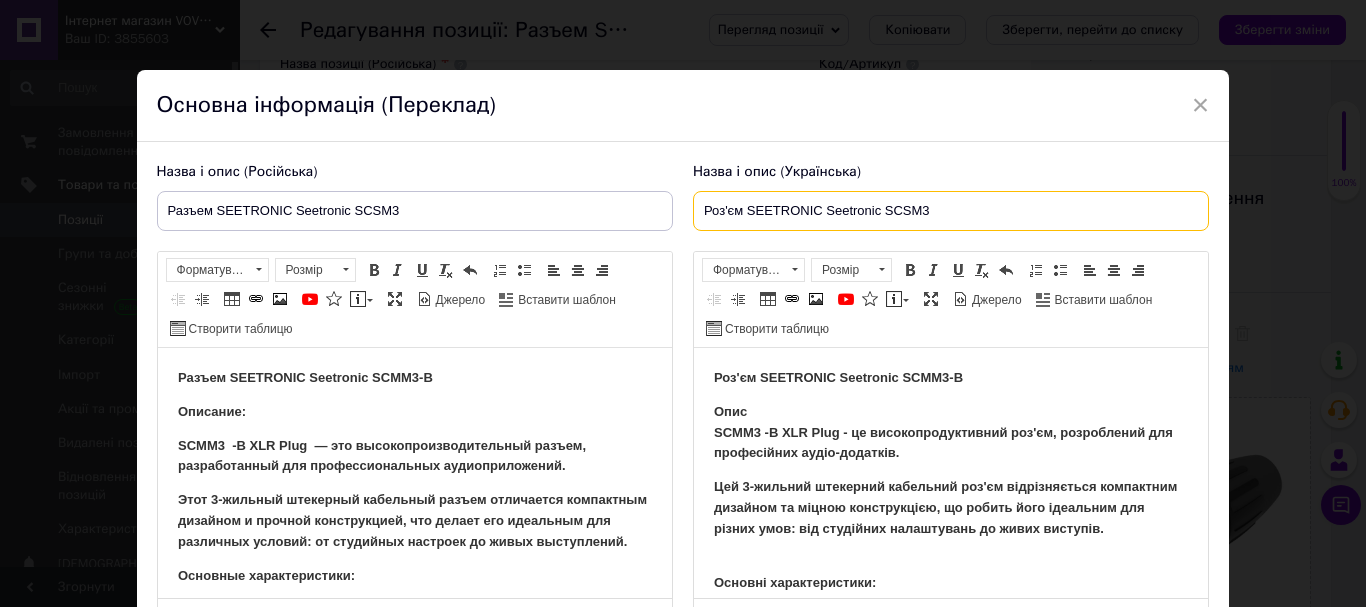 type on "Роз'єм SEETRONIC Seetronic SCSM3" 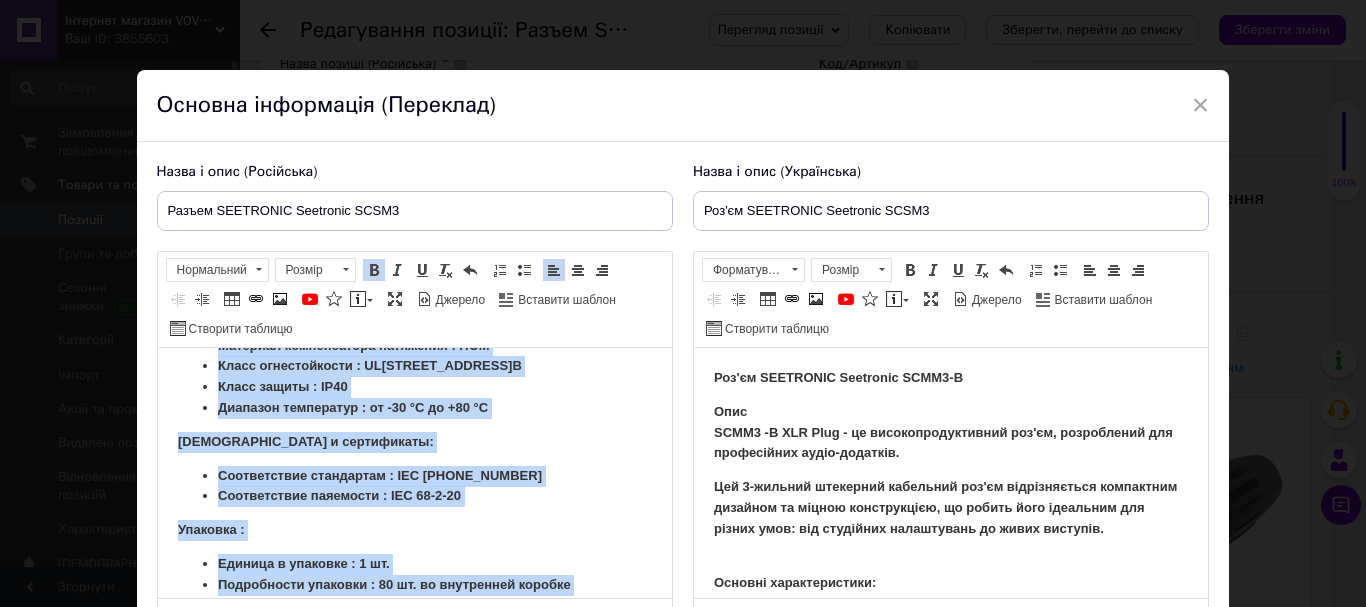 scroll, scrollTop: 1501, scrollLeft: 0, axis: vertical 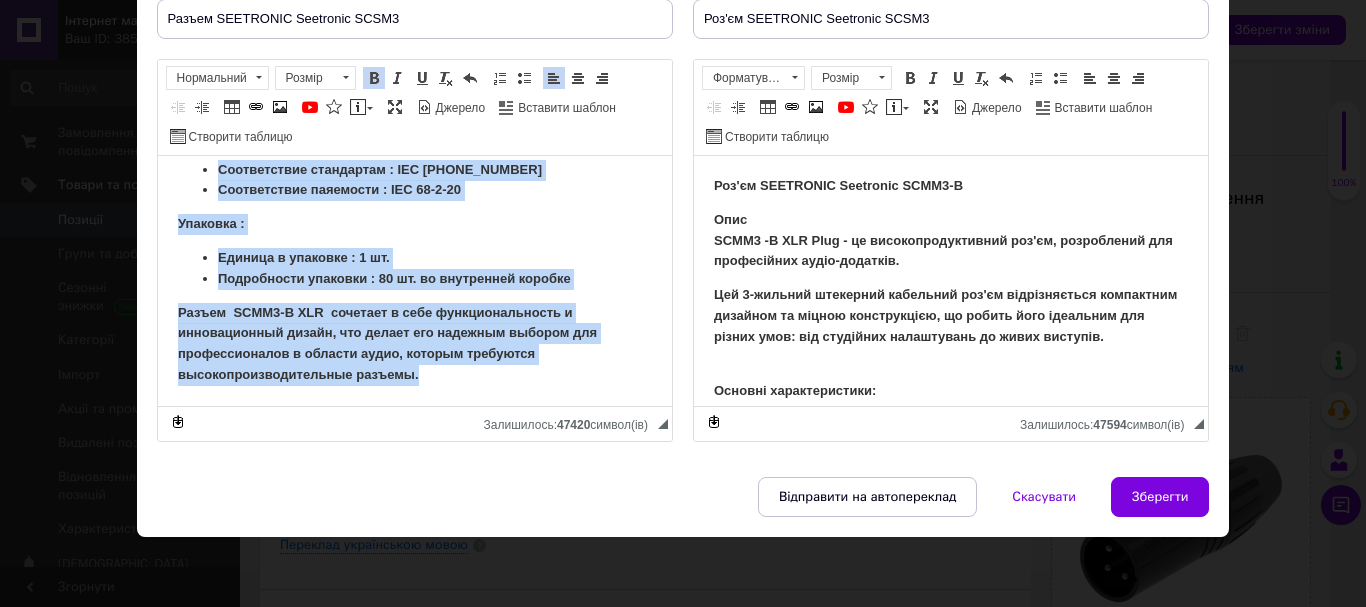drag, startPoint x: 169, startPoint y: 179, endPoint x: 671, endPoint y: 753, distance: 762.54834 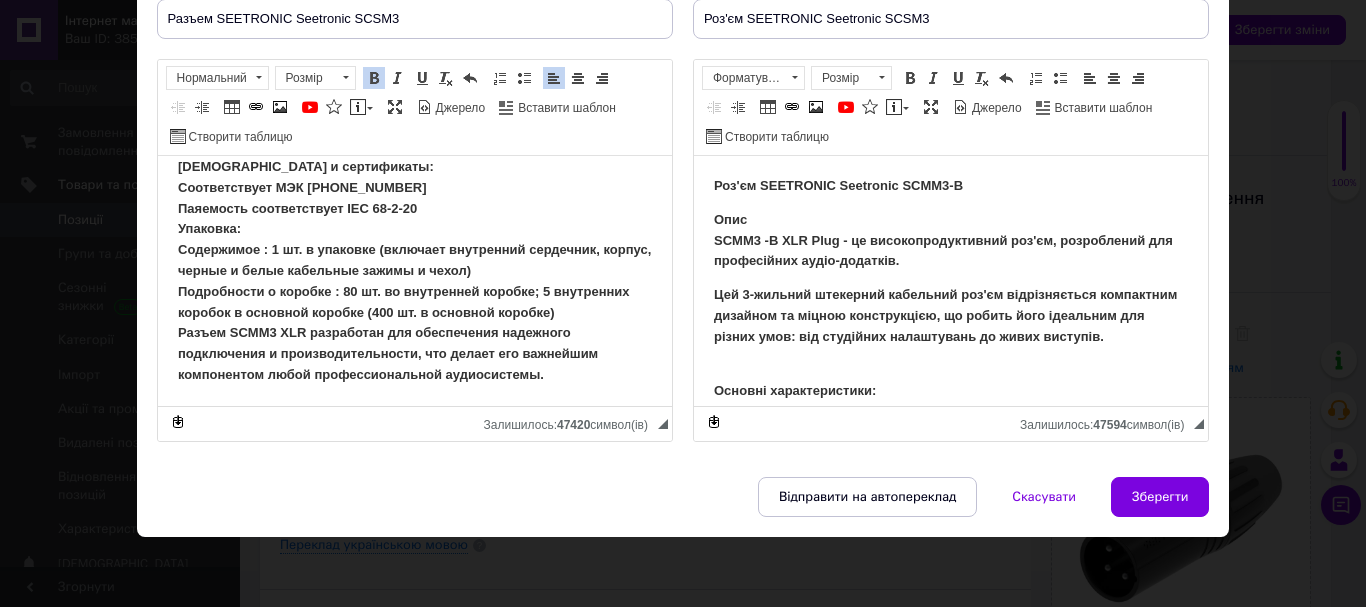 scroll, scrollTop: 1155, scrollLeft: 0, axis: vertical 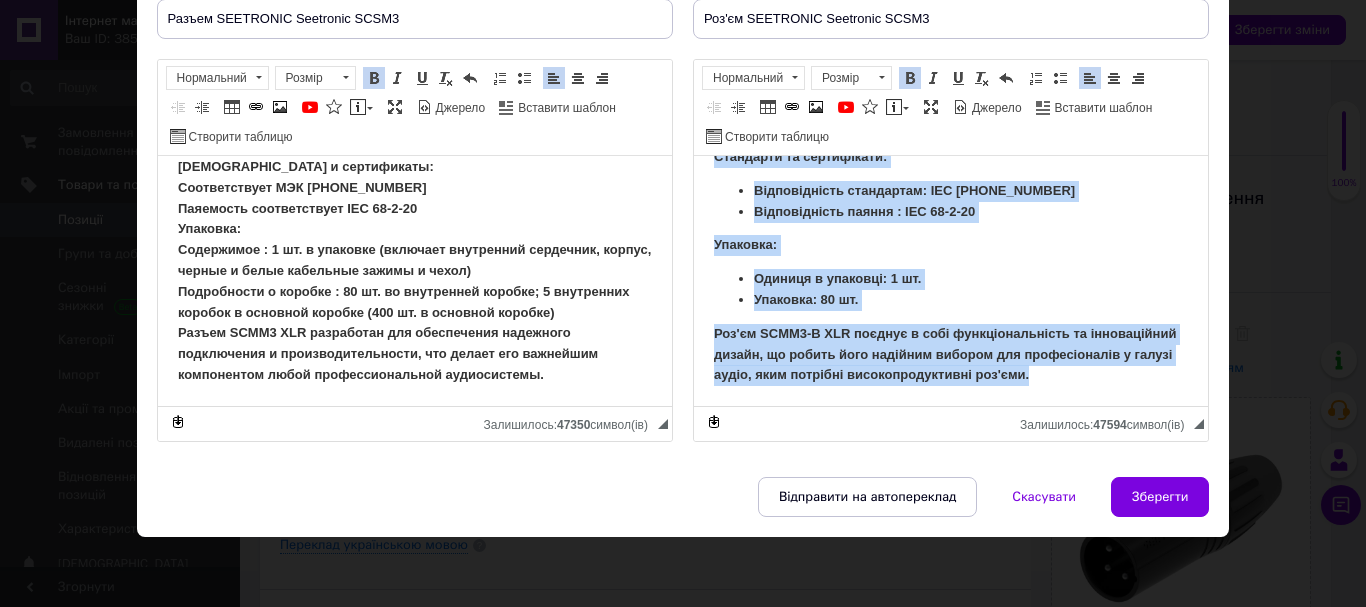 drag, startPoint x: 707, startPoint y: 179, endPoint x: 1036, endPoint y: 427, distance: 412.00122 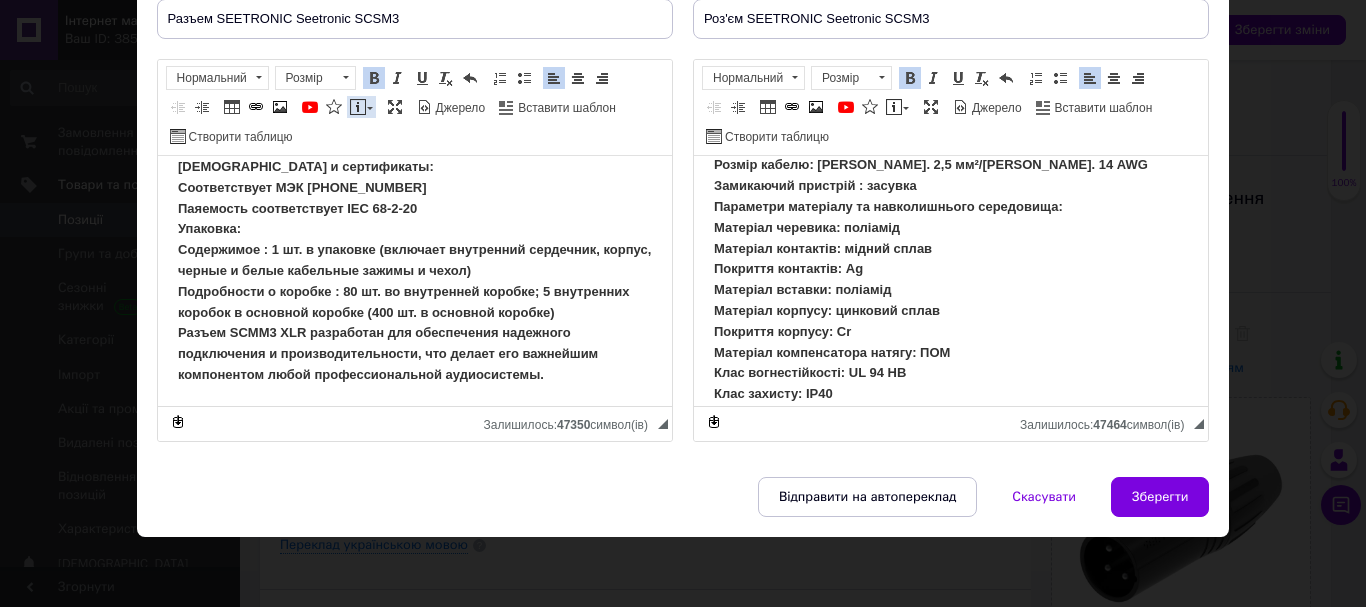 scroll, scrollTop: 779, scrollLeft: 0, axis: vertical 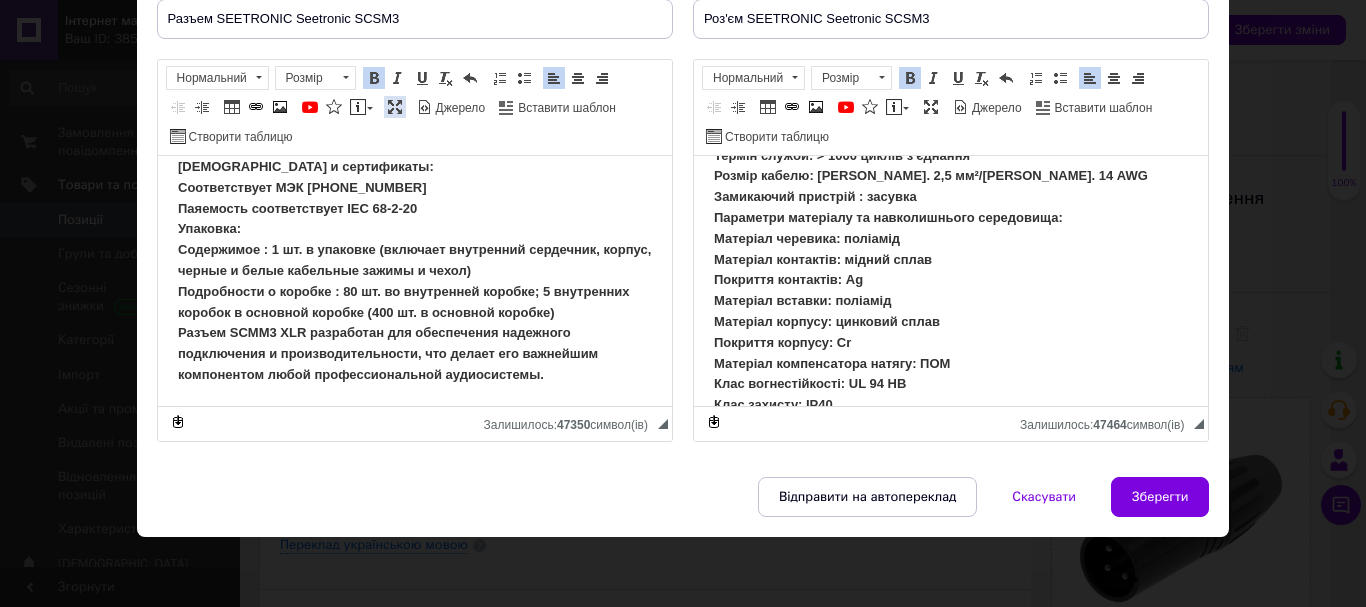 click at bounding box center (395, 107) 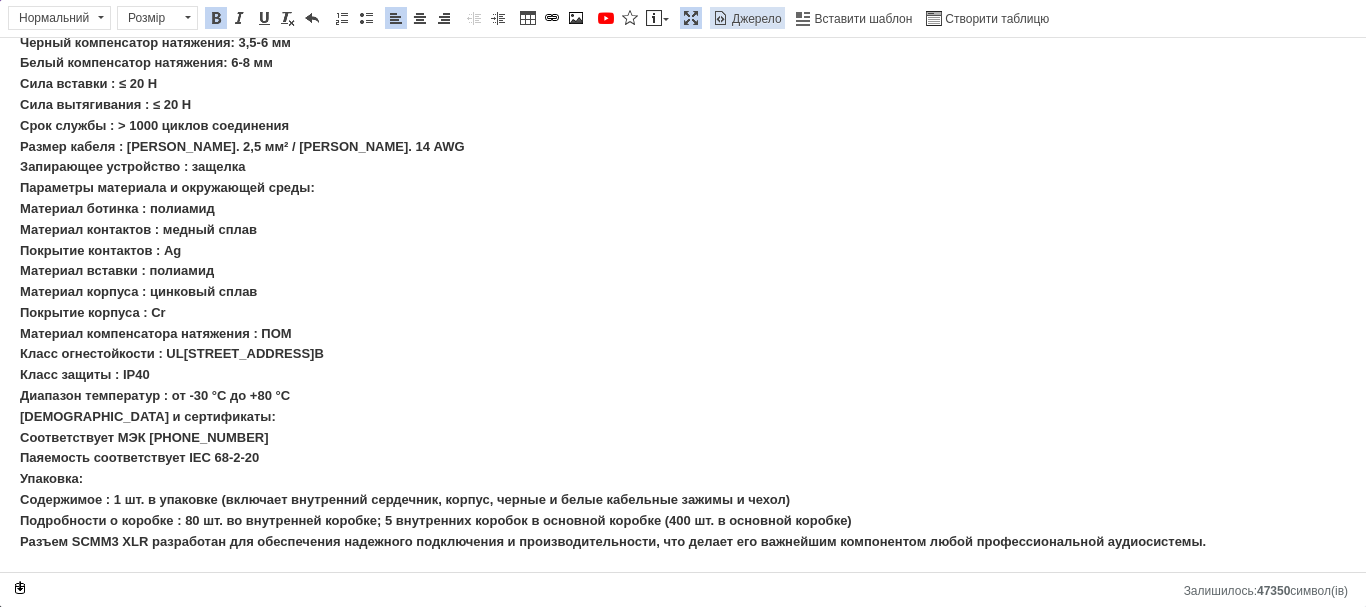 scroll, scrollTop: 97, scrollLeft: 0, axis: vertical 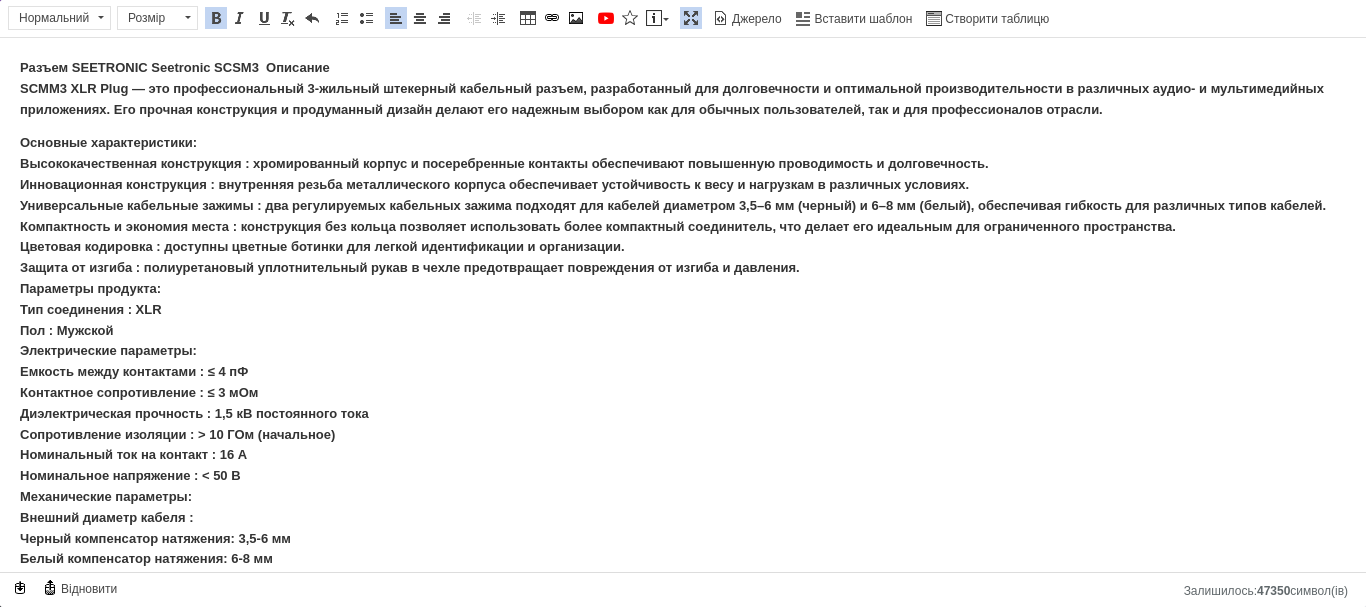 click on "Разъем SEETRONIC Seetronic SCSM3  Описание SCMM3 XLR Plug — это профессиональный 3-жильный штекерный кабельный разъем, разработанный для долговечности и оптимальной производительности в различных аудио- и мультимедийных приложениях. Его прочная конструкция и продуманный дизайн делают его надежным выбором как для обычных пользователей, так и для профессионалов отрасли." at bounding box center [672, 88] 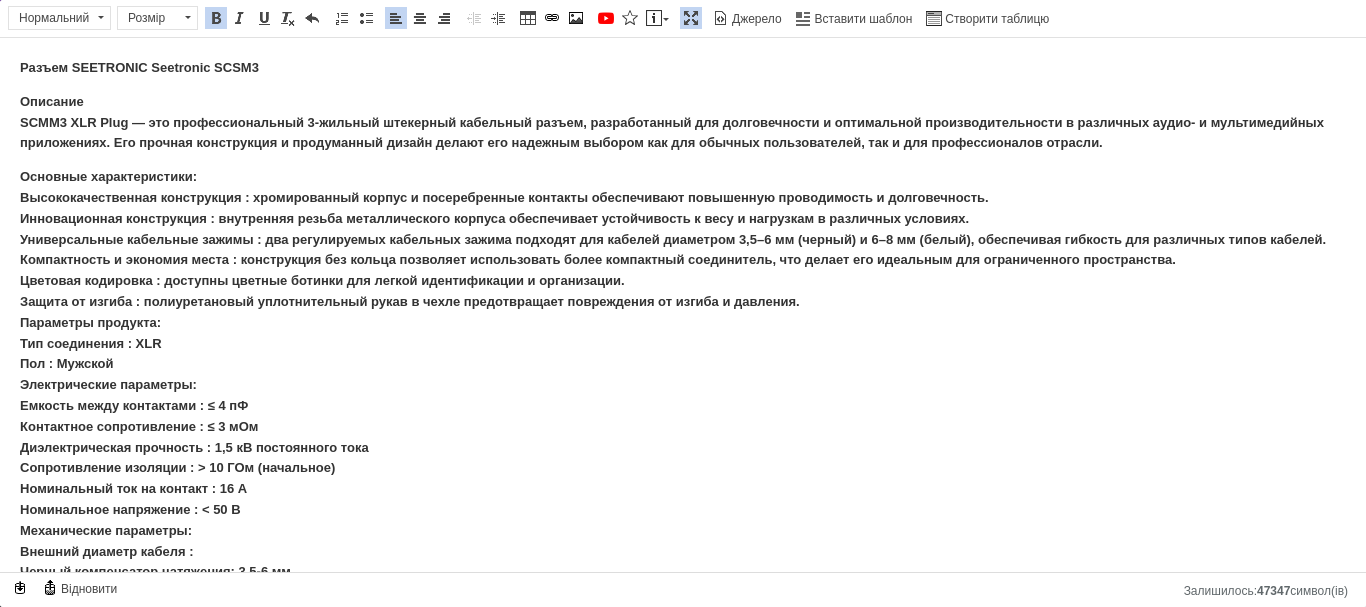 click on "Описание SCMM3 XLR Plug — это профессиональный 3-жильный штекерный кабельный разъем, разработанный для долговечности и оптимальной производительности в различных аудио- и мультимедийных приложениях. Его прочная конструкция и продуманный дизайн делают его надежным выбором как для обычных пользователей, так и для профессионалов отрасли." at bounding box center (683, 123) 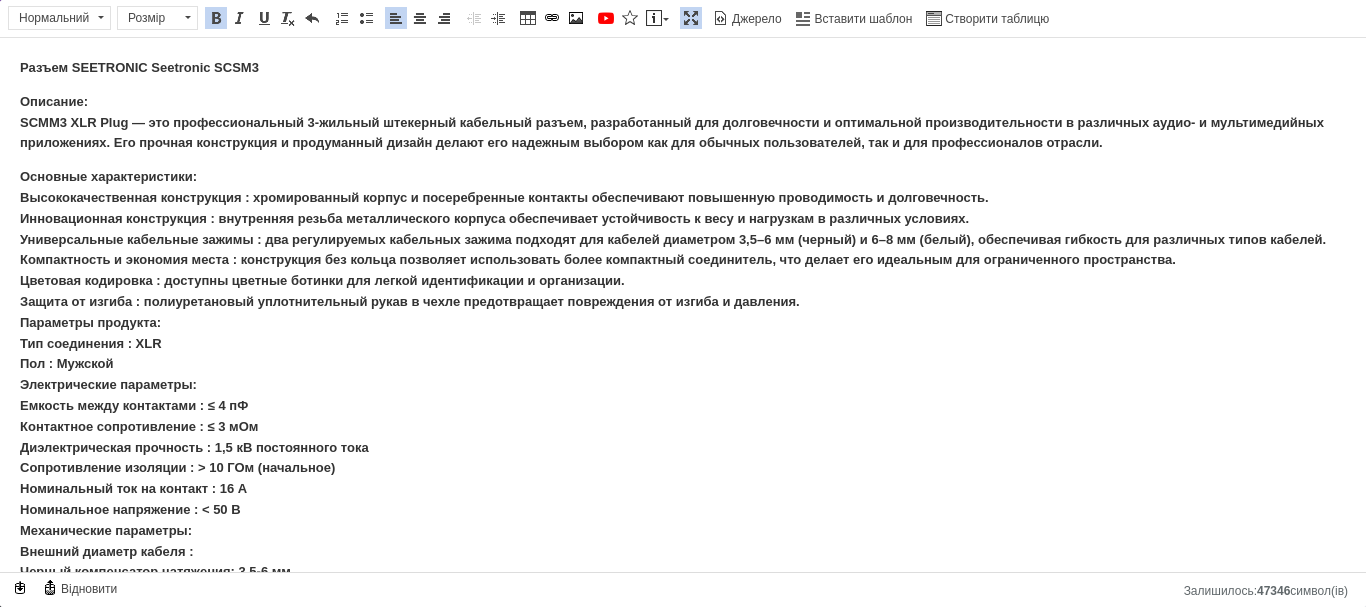 click on "Описание: SCMM3 XLR Plug — это профессиональный 3-жильный штекерный кабельный разъем, разработанный для долговечности и оптимальной производительности в различных аудио- и мультимедийных приложениях. Его прочная конструкция и продуманный дизайн делают его надежным выбором как для обычных пользователей, так и для профессионалов отрасли." at bounding box center (672, 122) 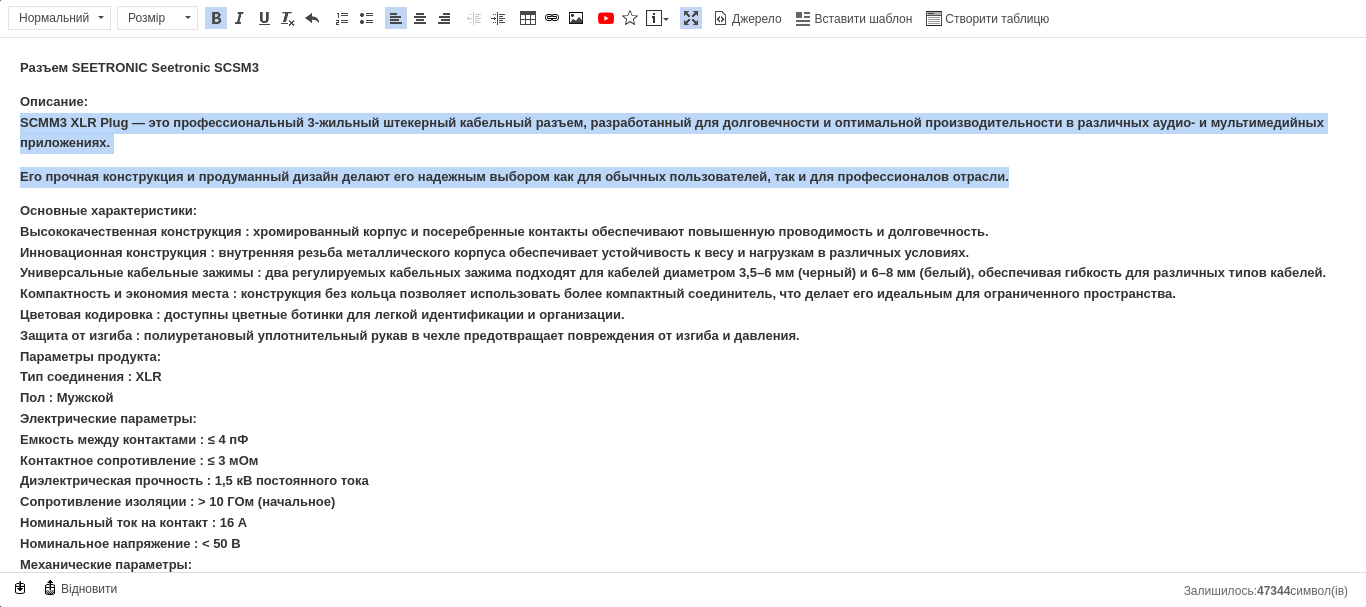 drag, startPoint x: 18, startPoint y: 122, endPoint x: 1043, endPoint y: 176, distance: 1026.4215 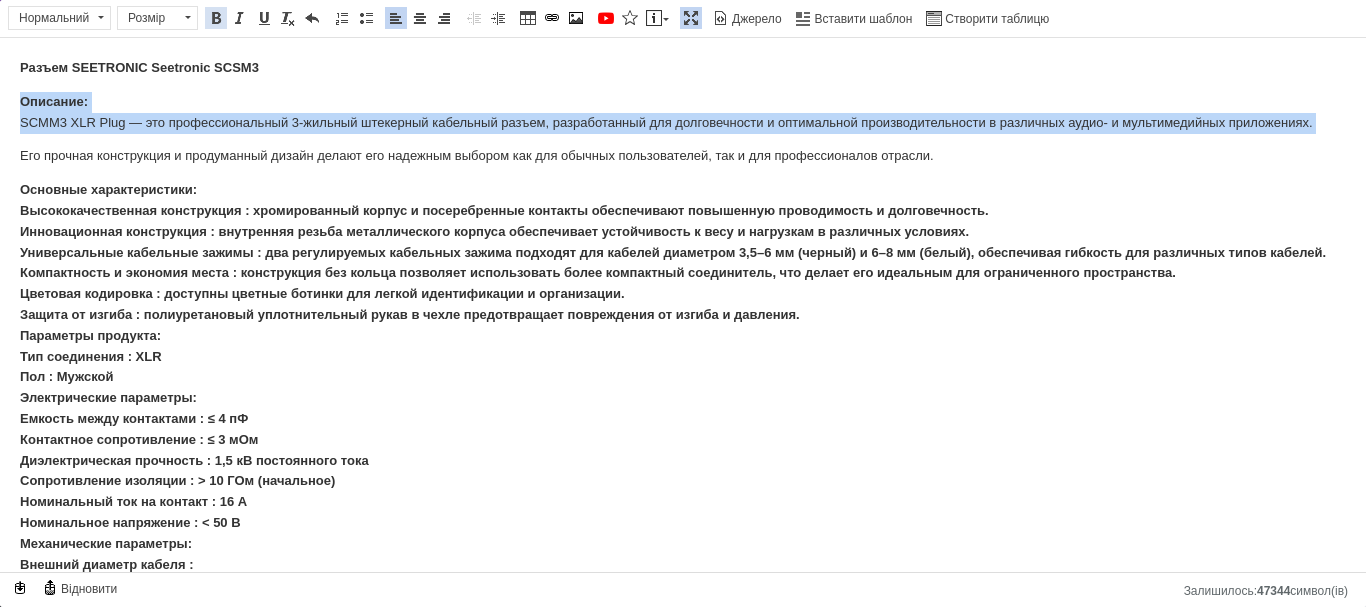 click at bounding box center [216, 18] 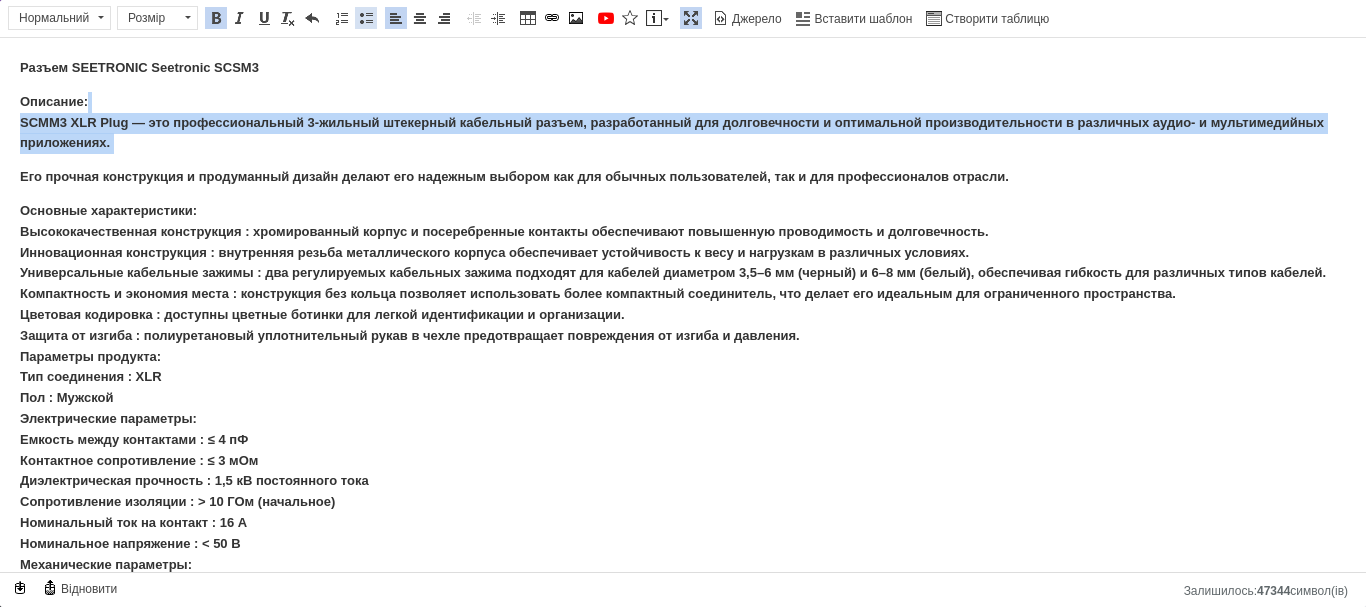 click at bounding box center (366, 18) 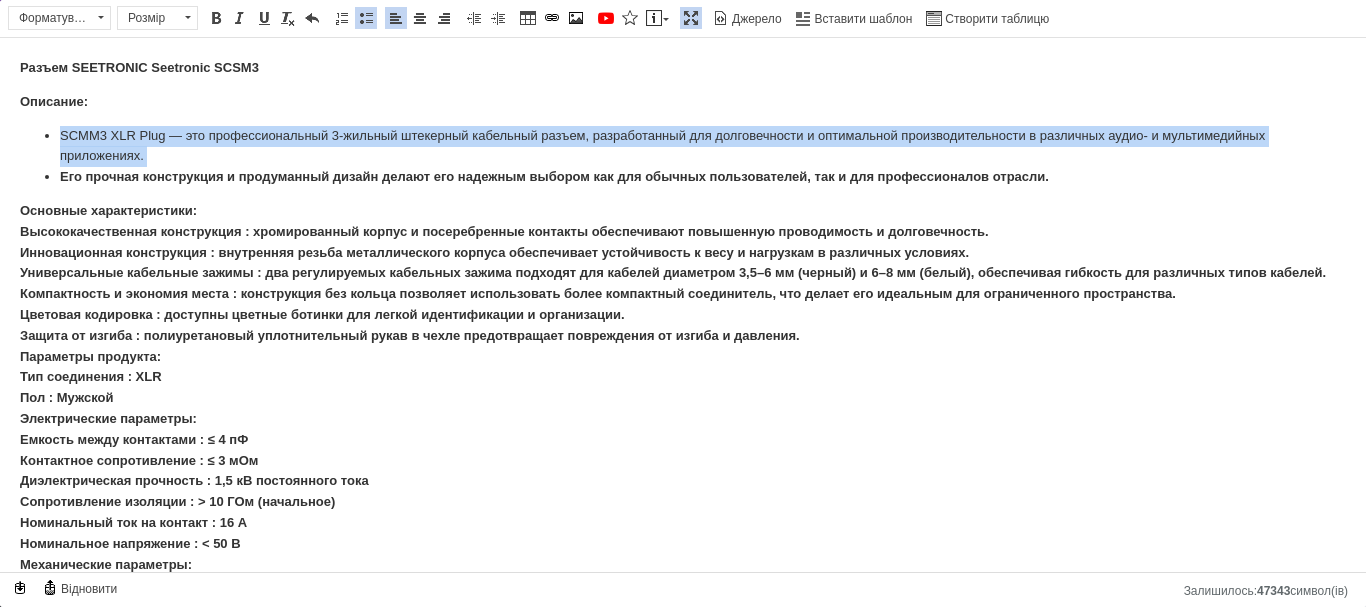 click at bounding box center (366, 18) 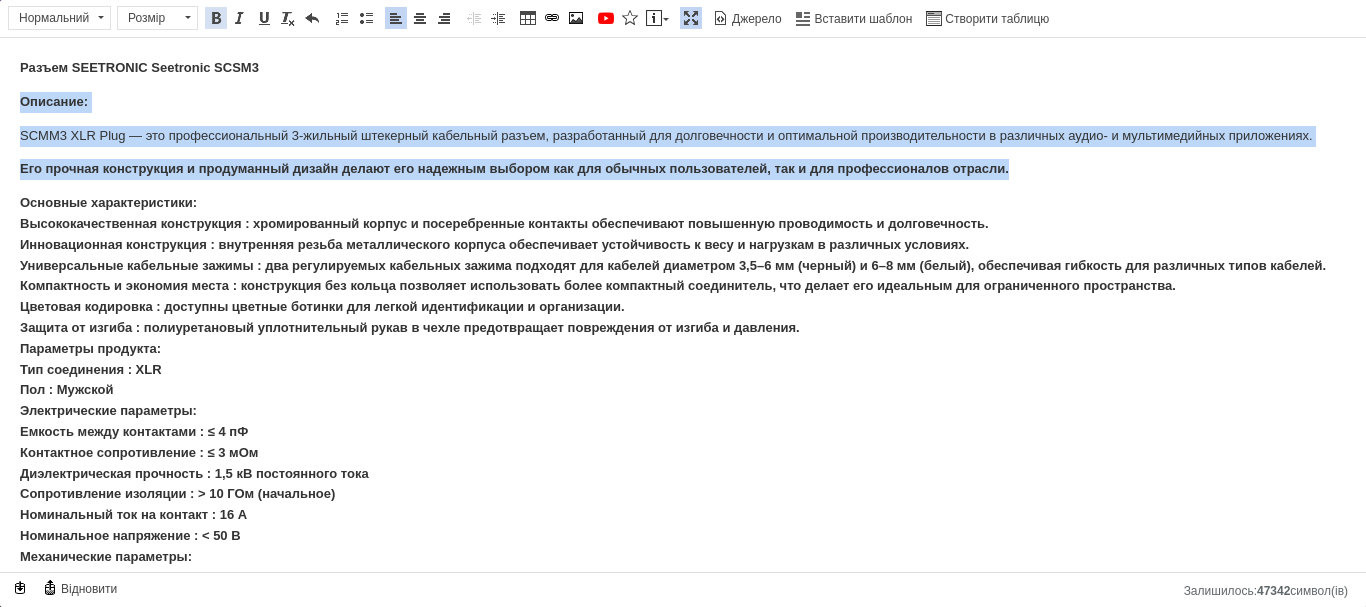 click at bounding box center [216, 18] 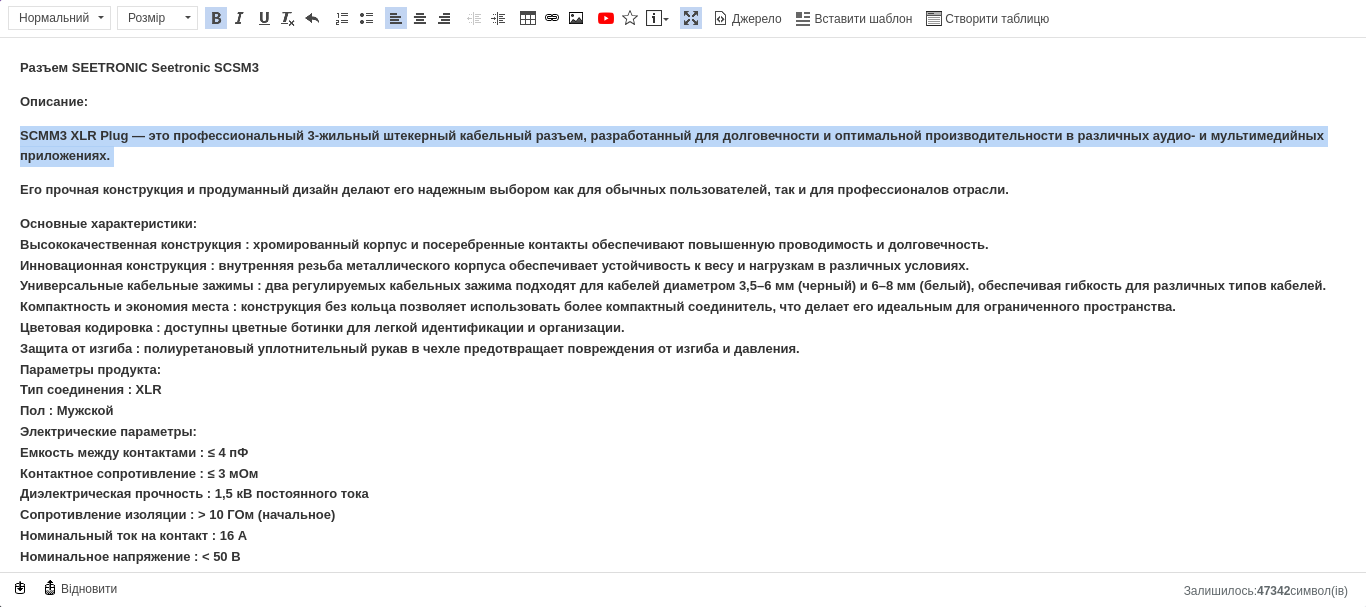 click at bounding box center (216, 18) 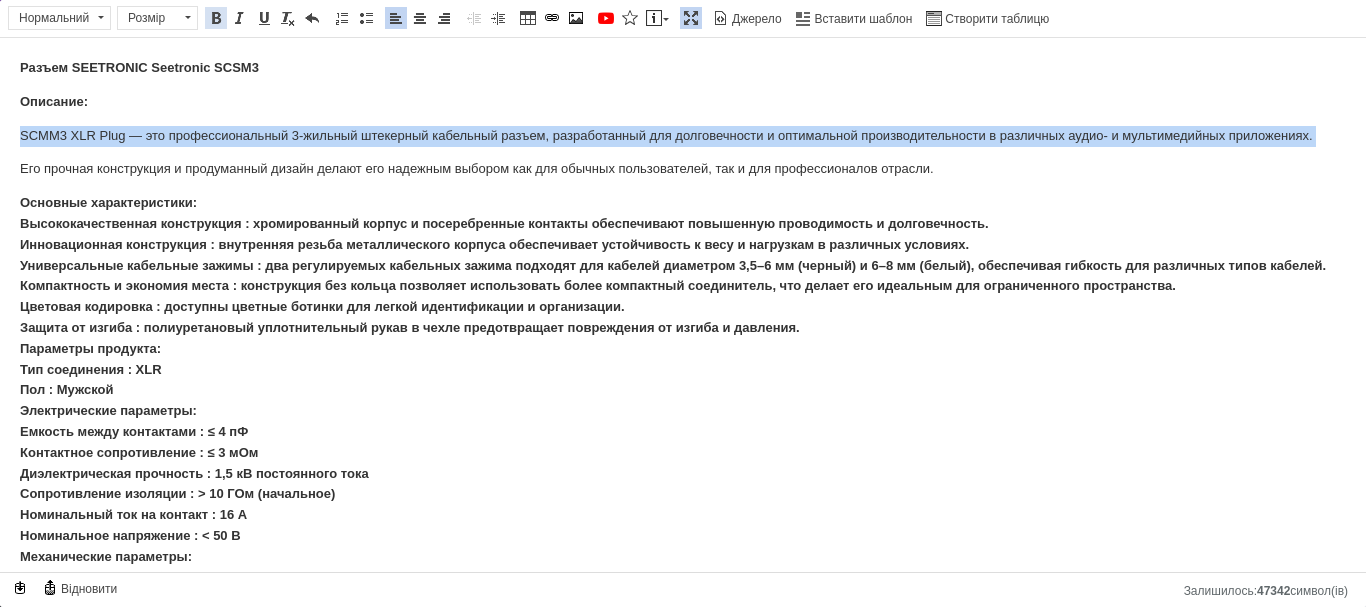 click at bounding box center [216, 18] 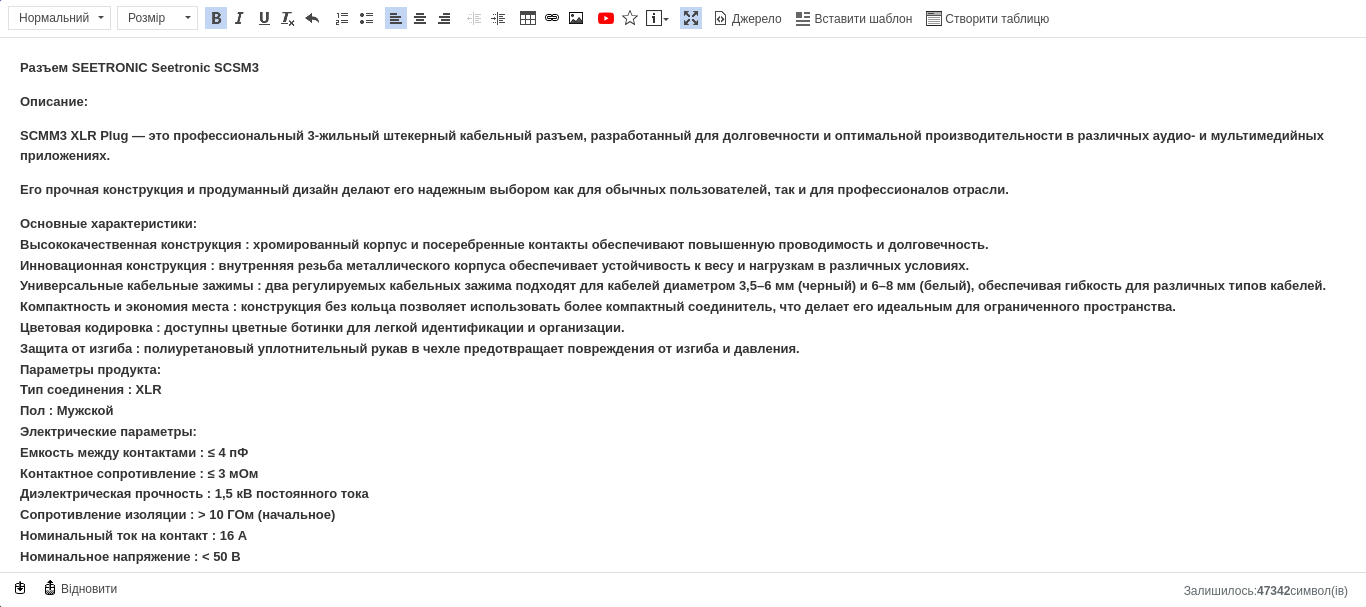 click on "Основные характеристики: Высококачественная конструкция : хромированный корпус и посеребренные контакты обеспечивают повышенную проводимость и долговечность. Инновационная конструкция : внутренняя резьба металлического корпуса обеспечивает устойчивость к весу и нагрузкам в различных условиях. Универсальные кабельные зажимы : два регулируемых кабельных зажима подходят для кабелей диаметром 3,5–6 мм (черный) и 6–8 мм (белый), обеспечивая гибкость для различных типов кабелей. Параметры продукта: Тип соединения : XLR Пол : Мужской Механические параметры:" at bounding box center [683, 671] 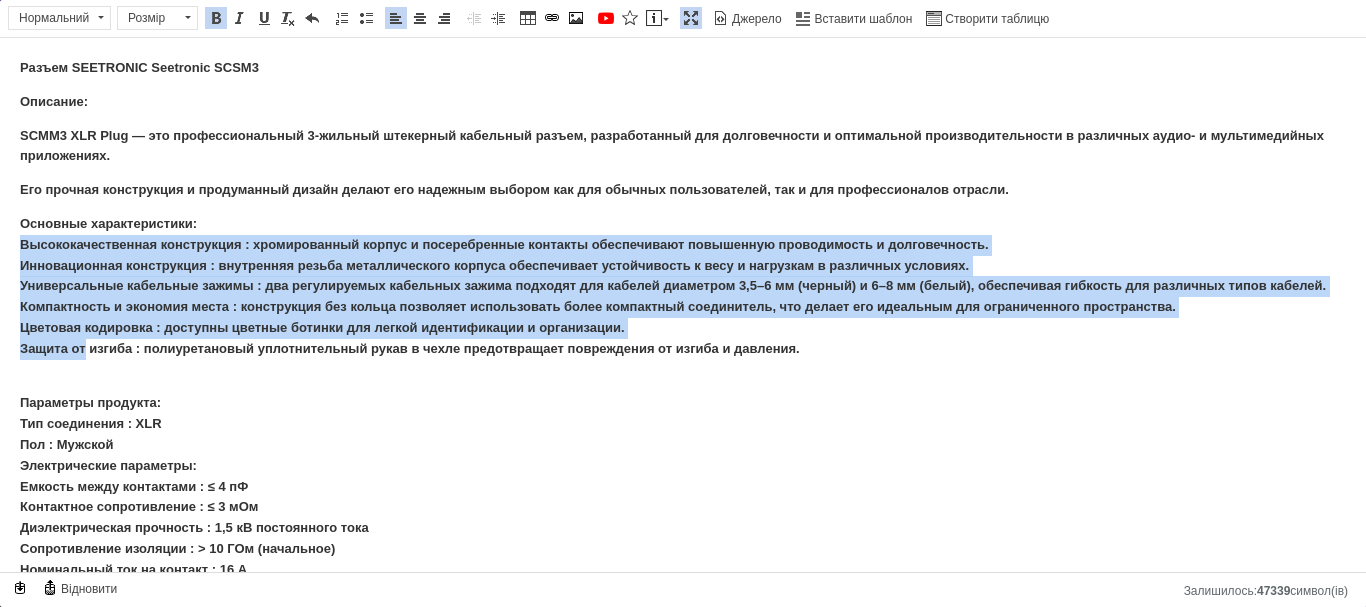 drag, startPoint x: 18, startPoint y: 244, endPoint x: 86, endPoint y: 342, distance: 119.28118 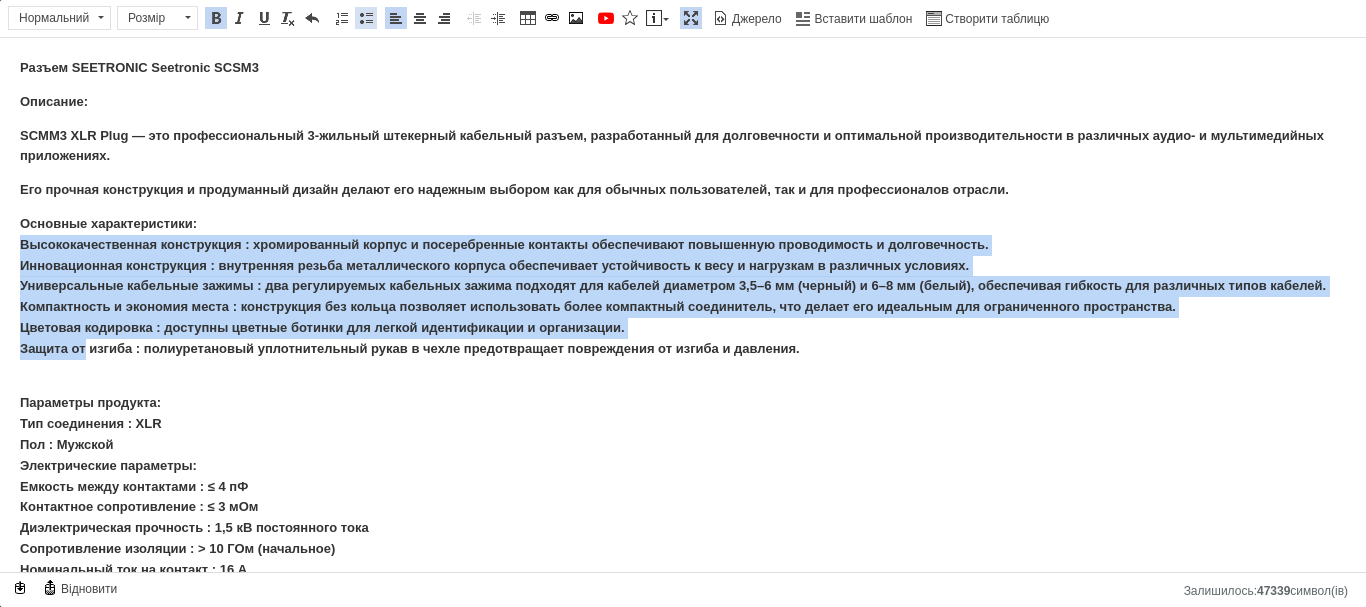 click at bounding box center [366, 18] 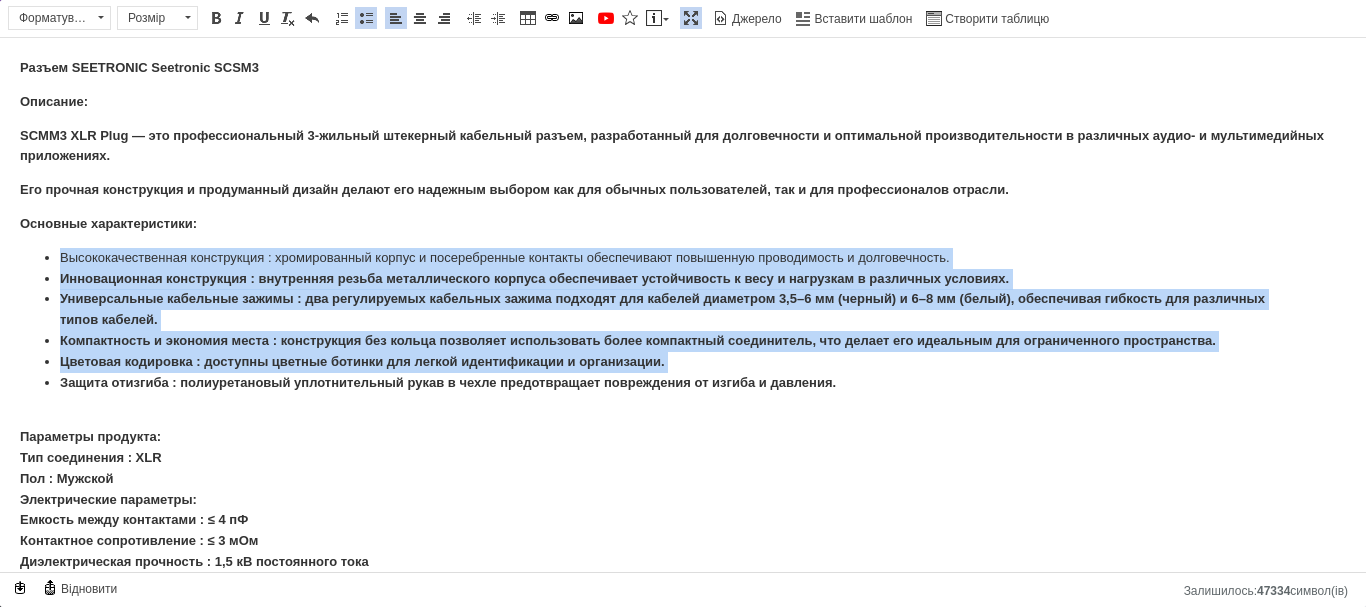 click on "SCMM3 XLR Plug — это профессиональный 3-жильный штекерный кабельный разъем, разработанный для долговечности и оптимальной производительности в различных аудио- и мультимедийных приложениях." at bounding box center [683, 147] 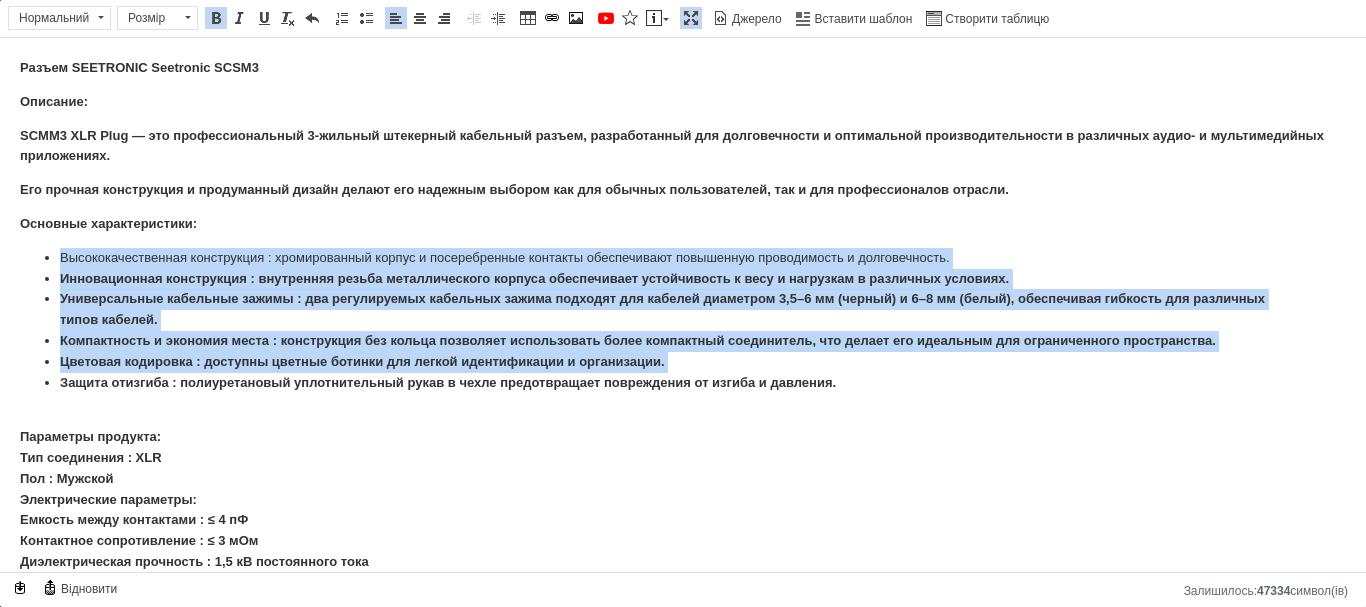 drag, startPoint x: 150, startPoint y: 311, endPoint x: 906, endPoint y: 379, distance: 759.05206 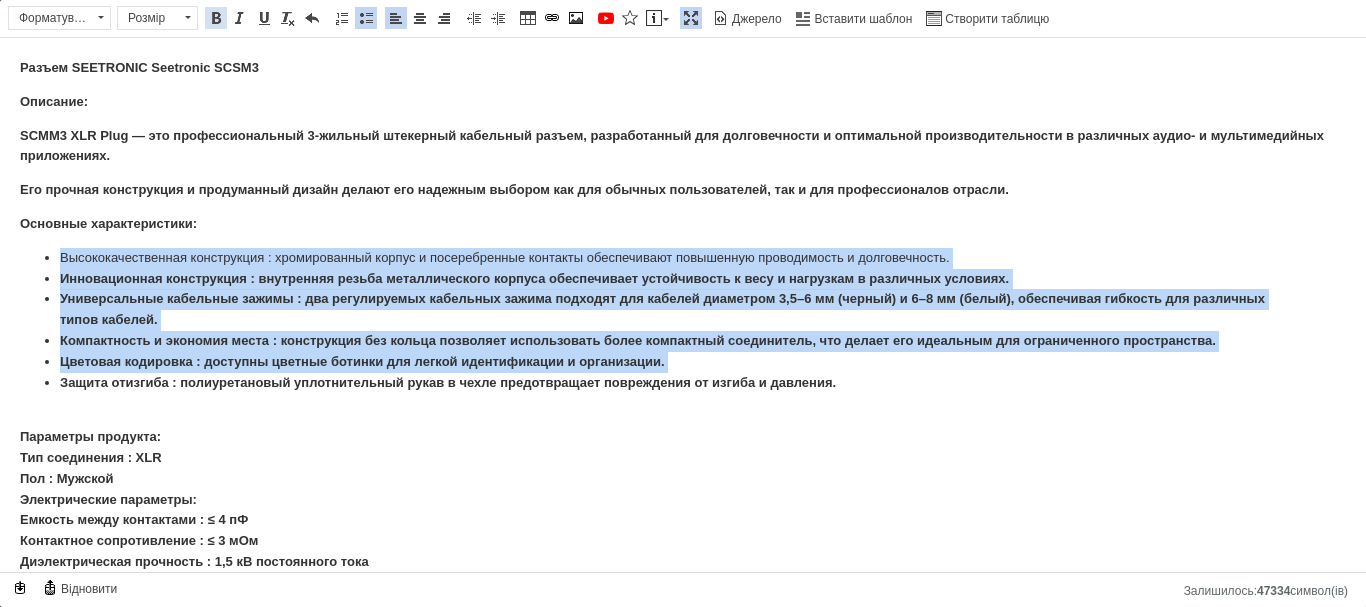 click at bounding box center [216, 18] 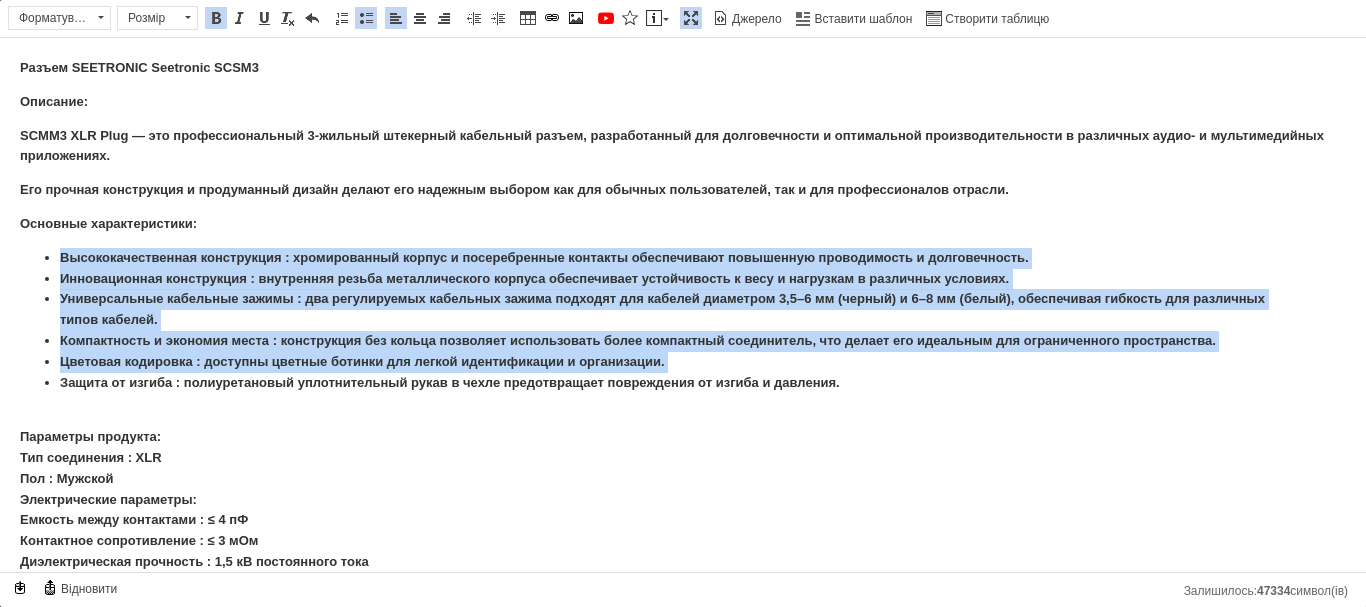 click at bounding box center (216, 18) 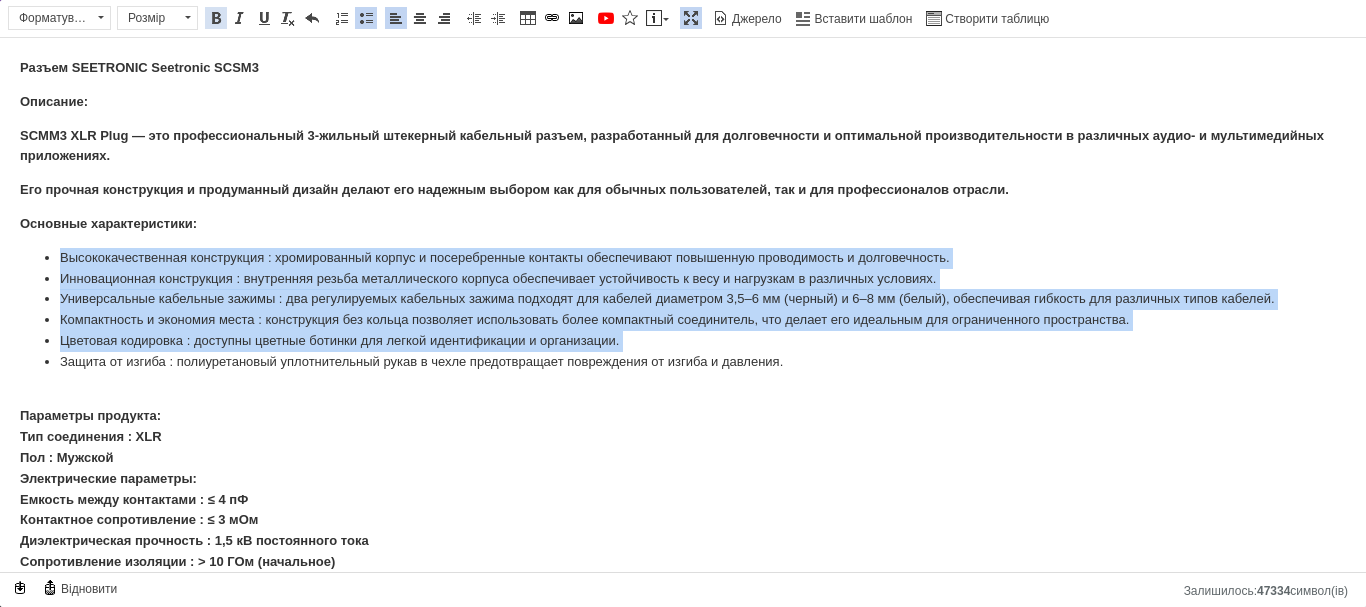 click at bounding box center (216, 18) 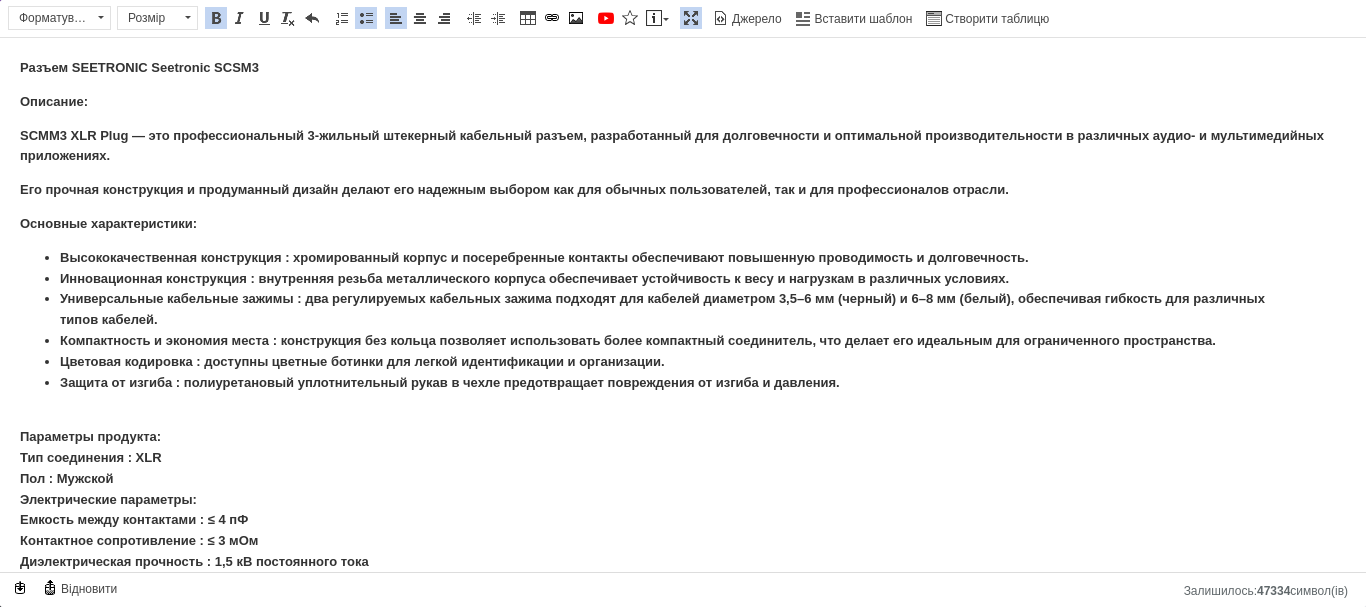 click on "Параметры продукта: Тип соединения : XLR Пол : Мужской Электрические параметры: Емкость между контактами : ≤ 4 пФ Контактное сопротивление : ≤ 3 мОм Диэлектрическая прочность : 1,5 кВ постоянного тока Сопротивление изоляции : > 10 ГОм (начальное) Номинальный ток на контакт : 16 А Номинальное напряжение : < 50 В Механические параметры: Внешний диаметр кабеля : Черный компенсатор натяжения: 3,5-6 мм Белый компенсатор натяжения: 6-8 мм Сила вставки : ≤ 20 Н Сила вытягивания : ≤ 20 Н Срок службы : > 1000 циклов соединения Размер кабеля : [PERSON_NAME]. 2,5 мм² / [PERSON_NAME]. 14 AWG Покрытие контактов : Ag" at bounding box center (683, 801) 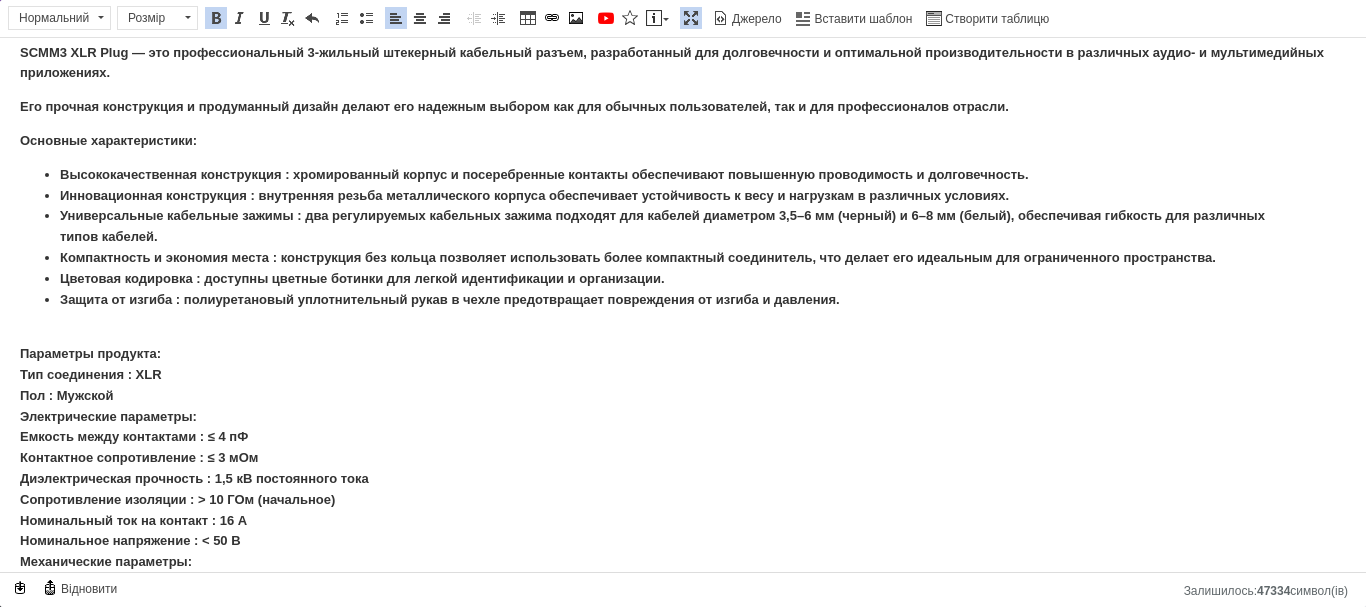 scroll, scrollTop: 300, scrollLeft: 0, axis: vertical 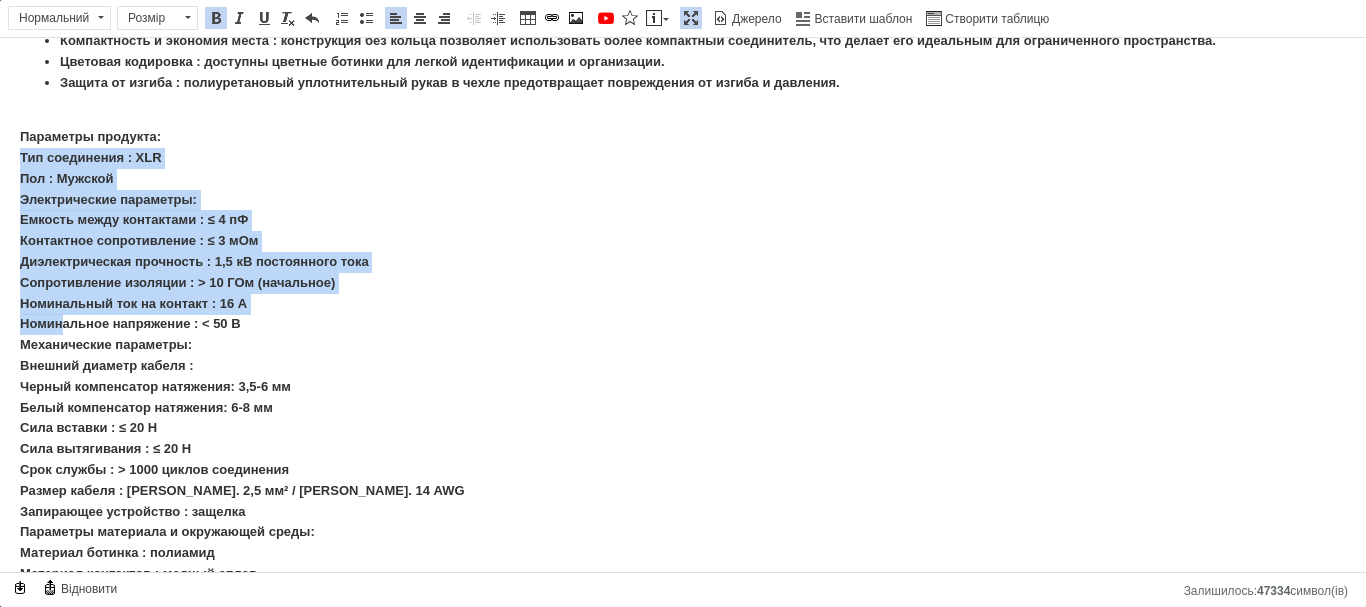 drag, startPoint x: 18, startPoint y: 157, endPoint x: 62, endPoint y: 317, distance: 165.93974 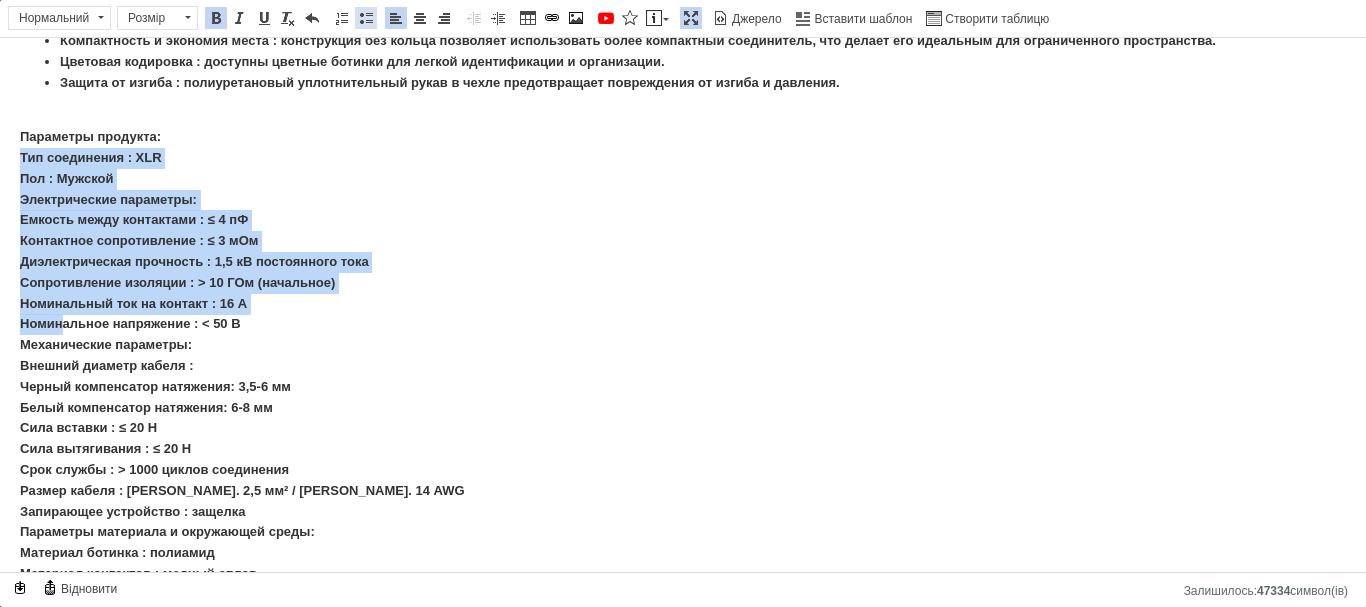 click at bounding box center (366, 18) 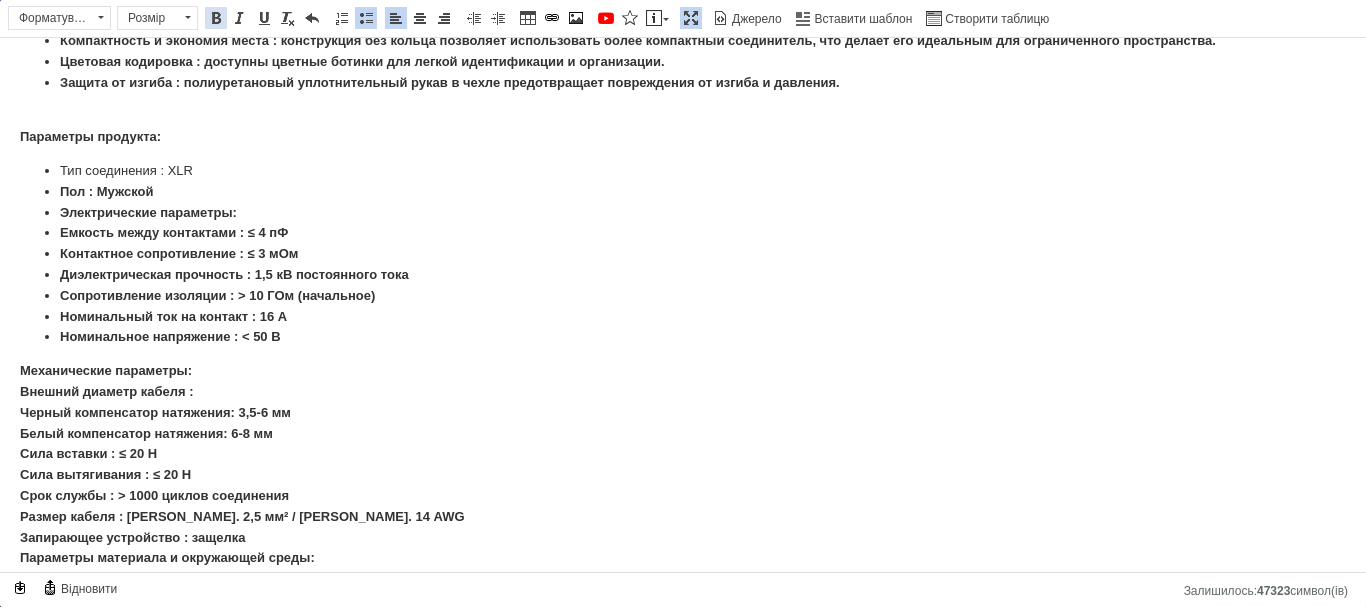 click at bounding box center (216, 18) 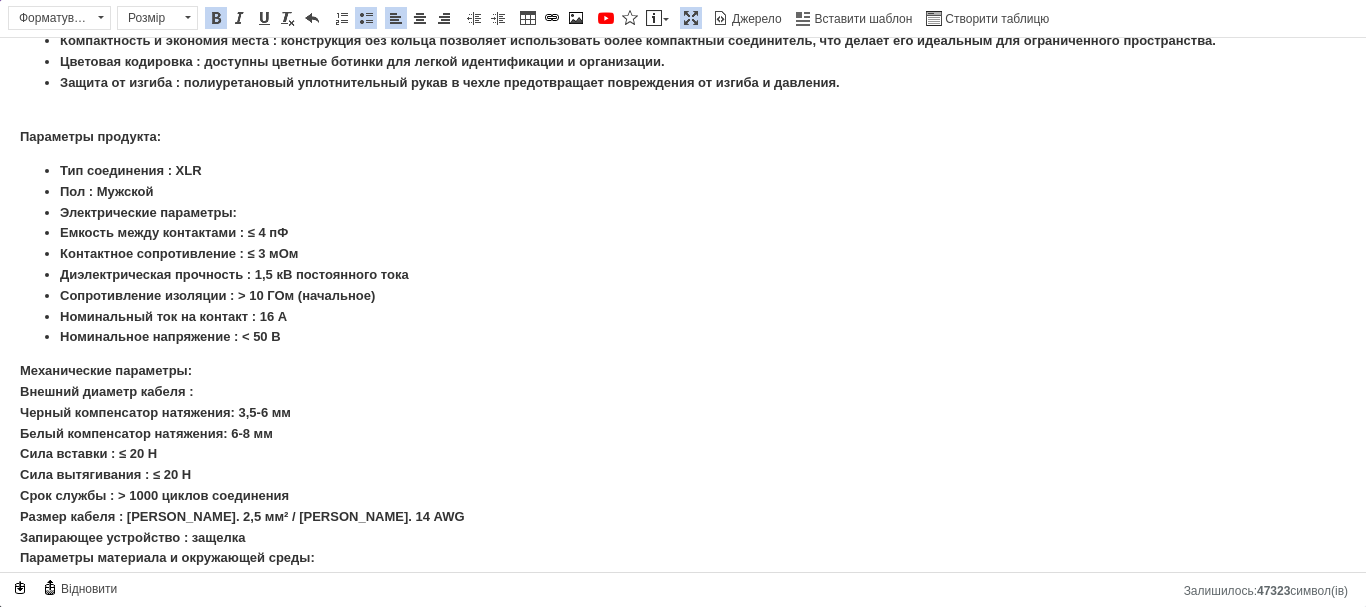 click on "Номинальный ток на контакт : 16 А" at bounding box center (683, 317) 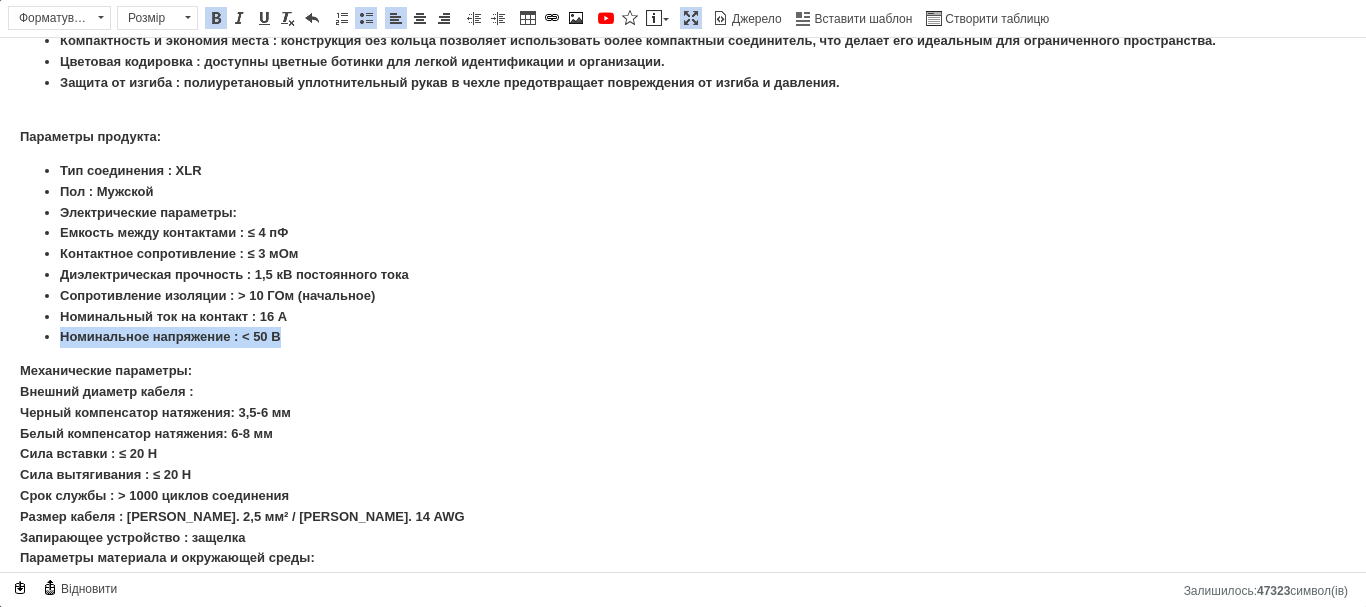 drag, startPoint x: 52, startPoint y: 334, endPoint x: 300, endPoint y: 341, distance: 248.09877 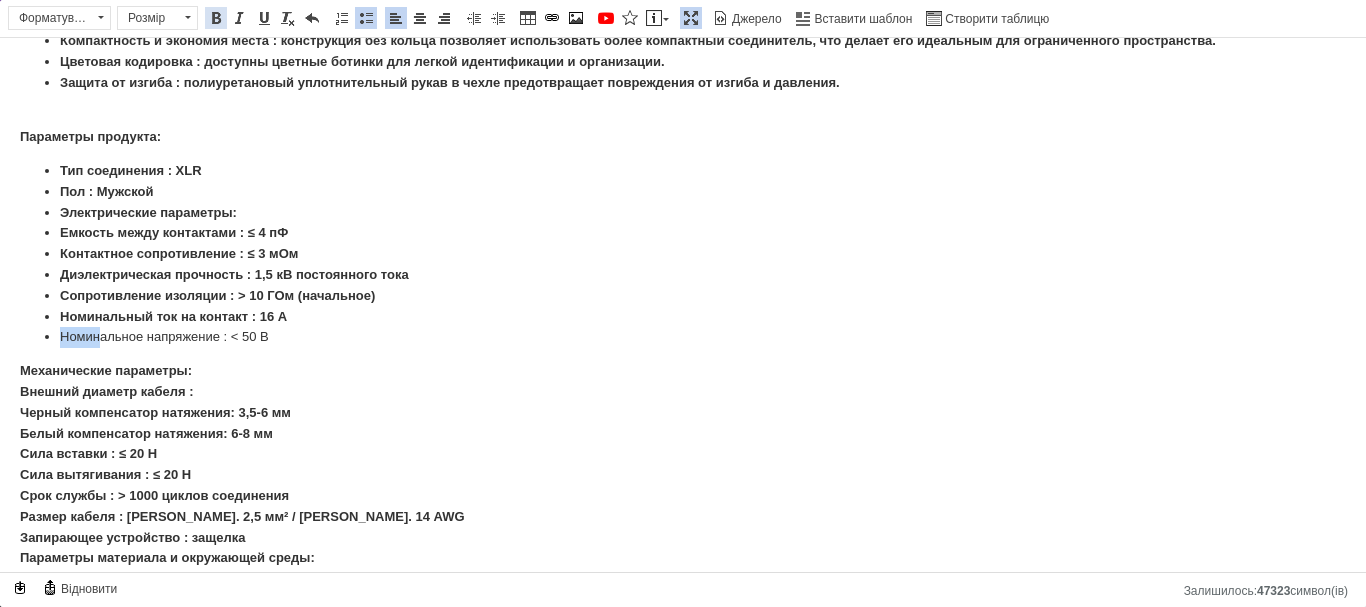 click at bounding box center (216, 18) 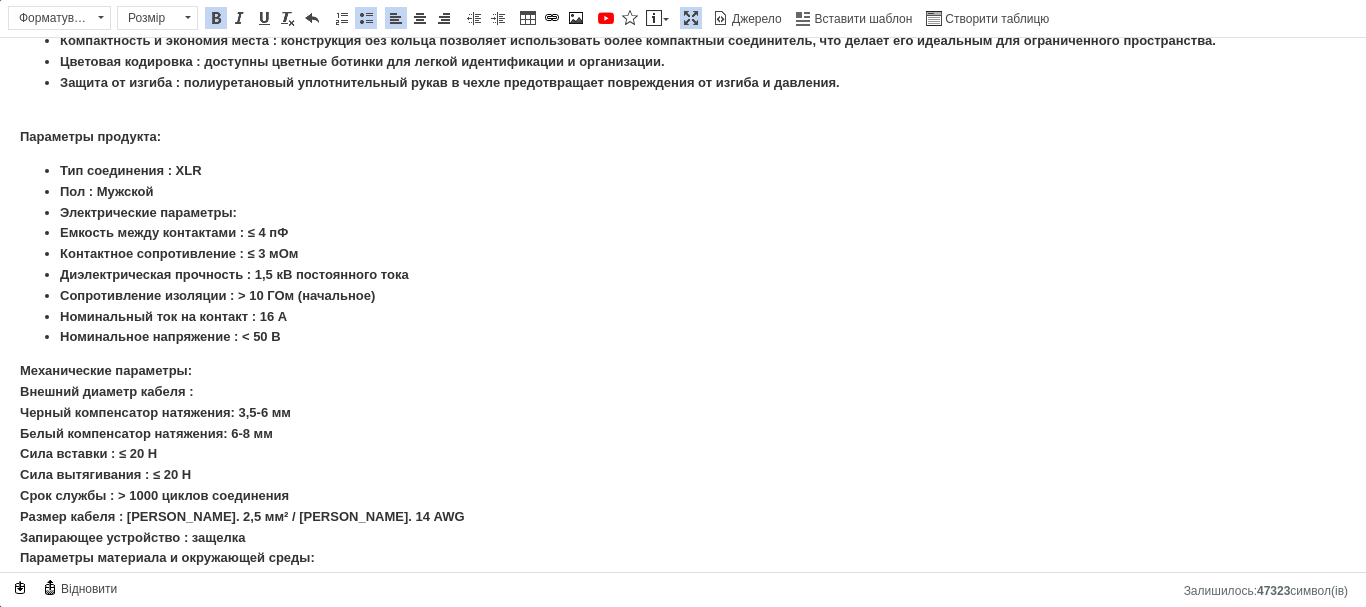 click on "Разъем SEETRONIC Seetronic SCSM3   Описание: SCMM3 XLR Plug — это профессиональный 3-жильный штекерный кабельный разъем, разработанный для долговечности и оптимальной производительности в различных аудио- и мультимедийных приложениях.  Его прочная конструкция и продуманный дизайн делают его надежным выбором как для обычных пользователей, так и для профессионалов отрасли. Основные характеристики: Высококачественная конструкция : хромированный корпус и посеребренные контакты обеспечивают повышенную проводимость и долговечность. Параметры продукта: Пол : Мужской" at bounding box center (683, 340) 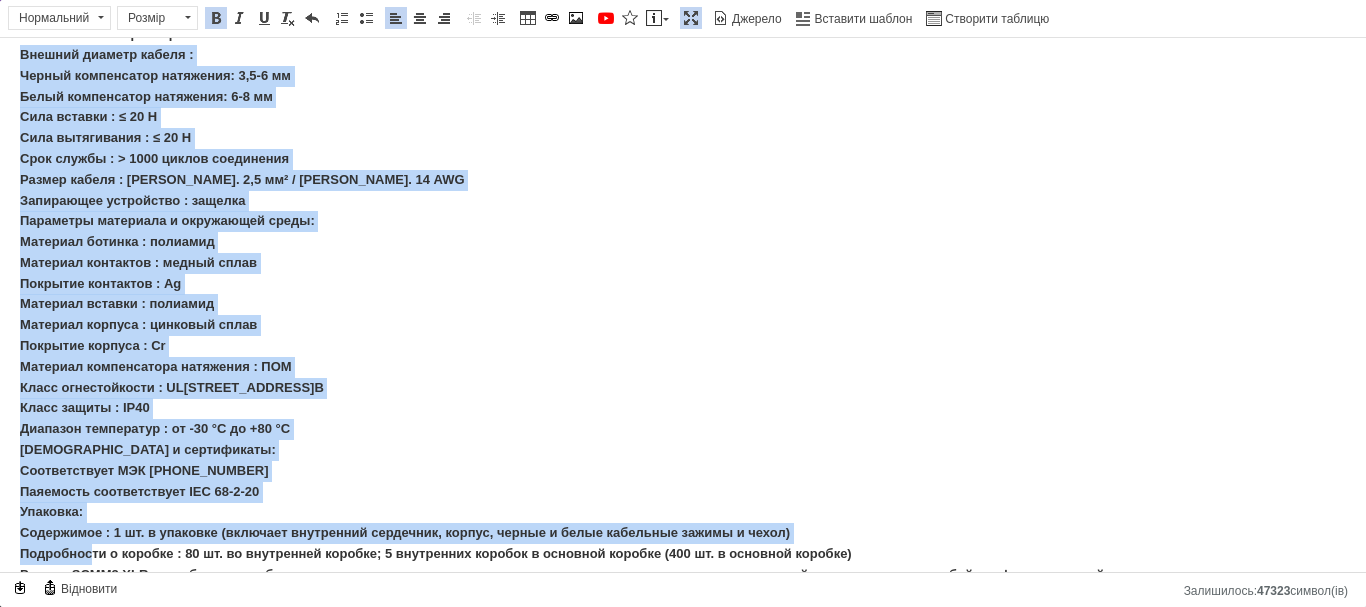 scroll, scrollTop: 650, scrollLeft: 0, axis: vertical 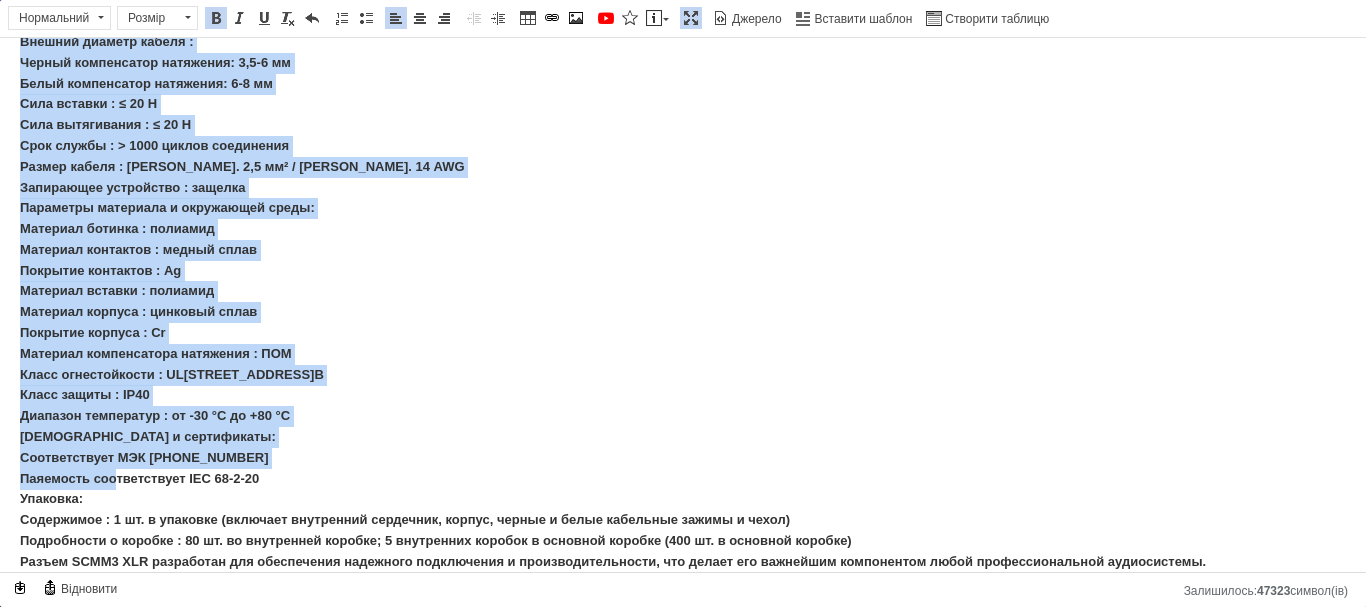 drag, startPoint x: 21, startPoint y: 221, endPoint x: 116, endPoint y: 476, distance: 272.1213 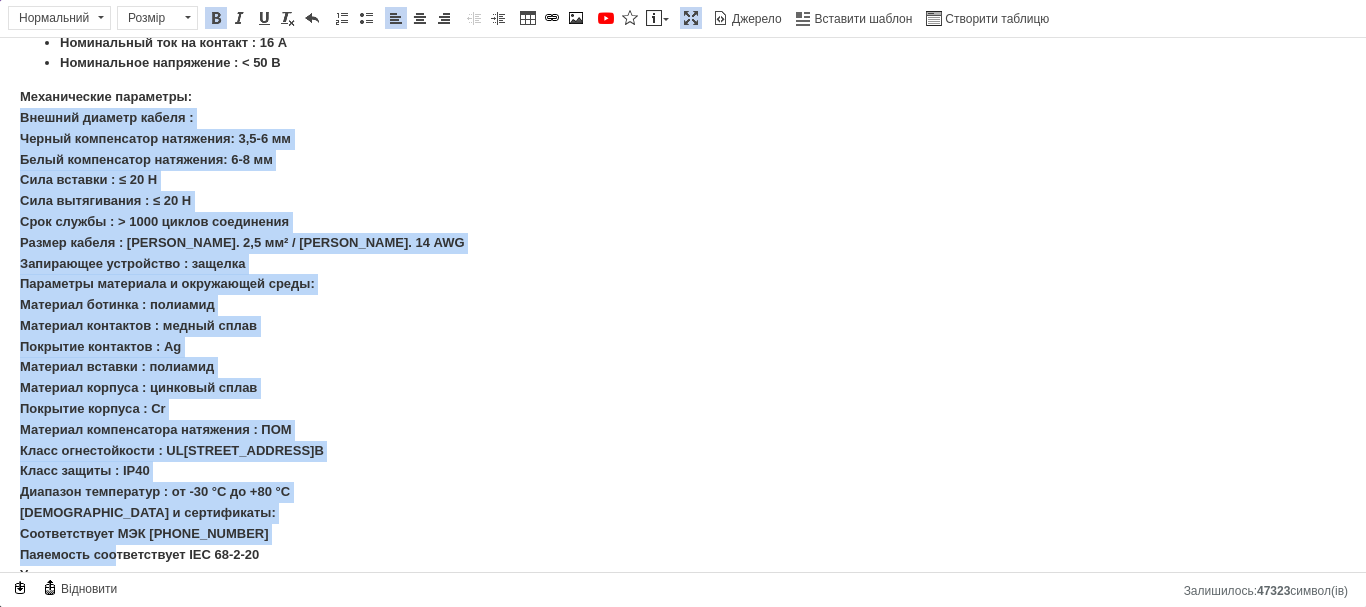 scroll, scrollTop: 350, scrollLeft: 0, axis: vertical 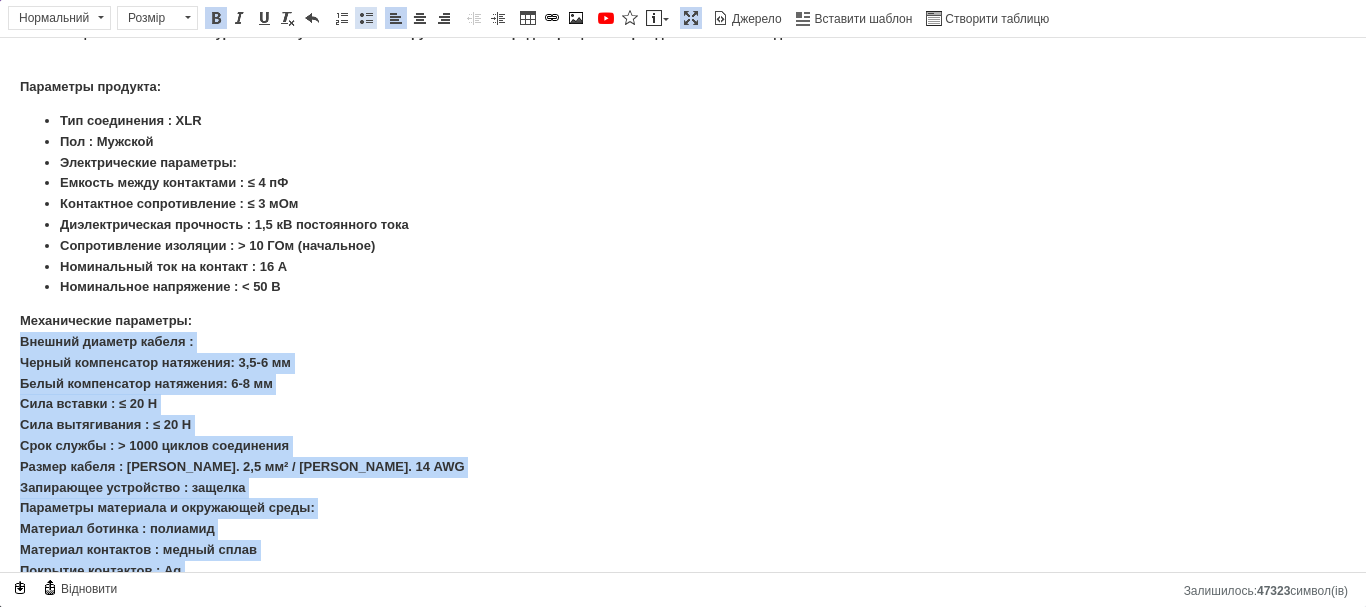 click at bounding box center [366, 18] 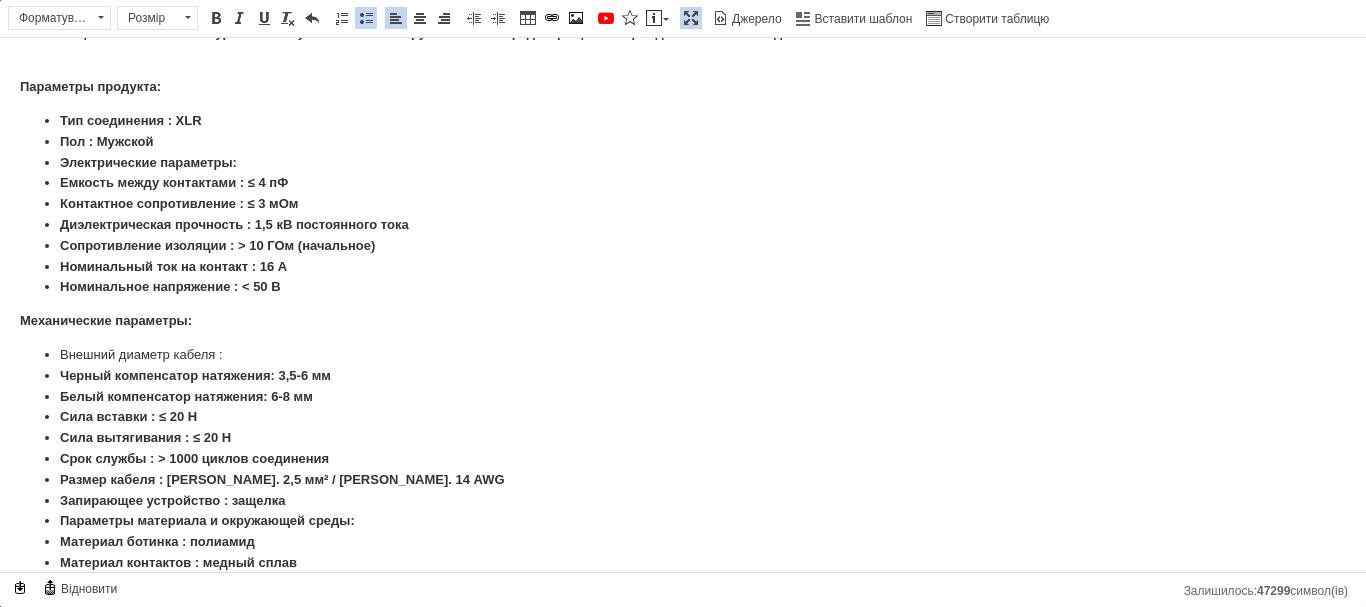 click on "Черный компенсатор натяжения: 3,5-6 мм" at bounding box center [683, 376] 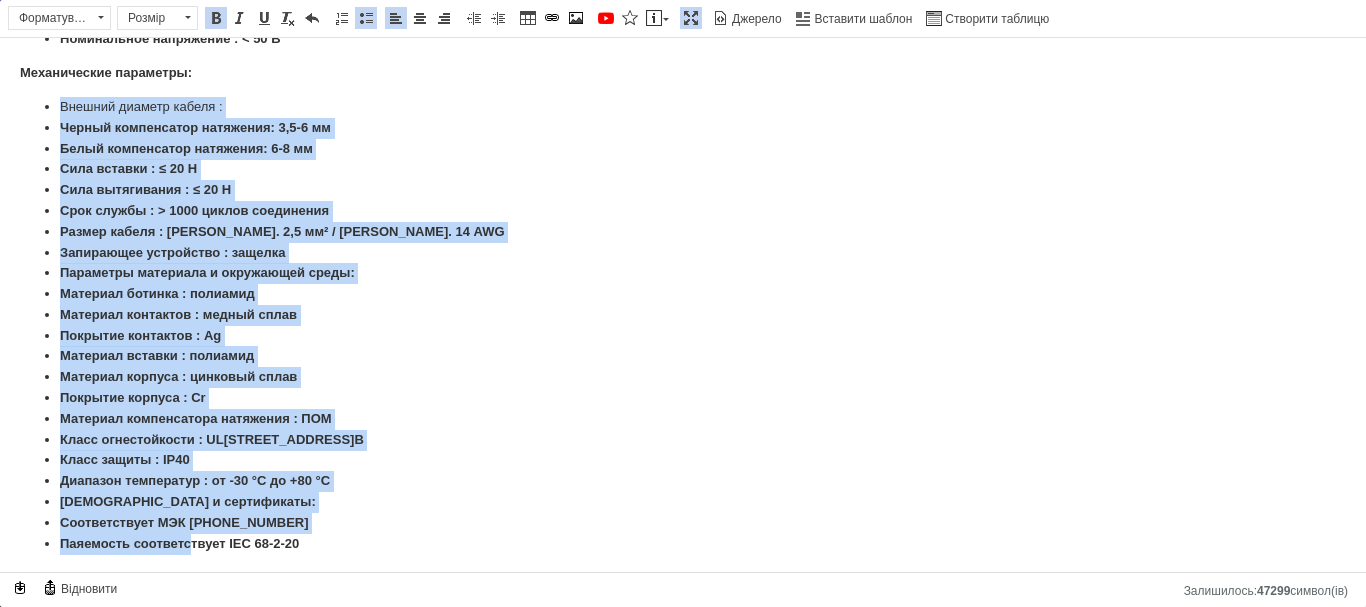 scroll, scrollTop: 697, scrollLeft: 0, axis: vertical 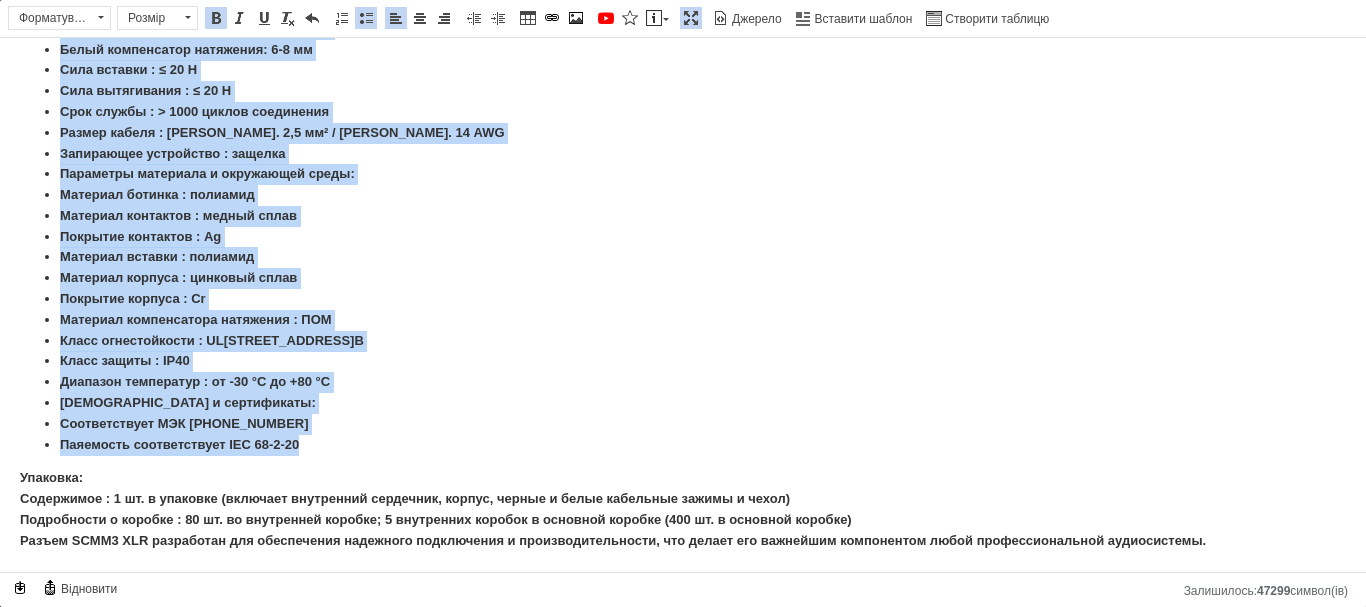 drag, startPoint x: 52, startPoint y: 150, endPoint x: 323, endPoint y: 441, distance: 397.64557 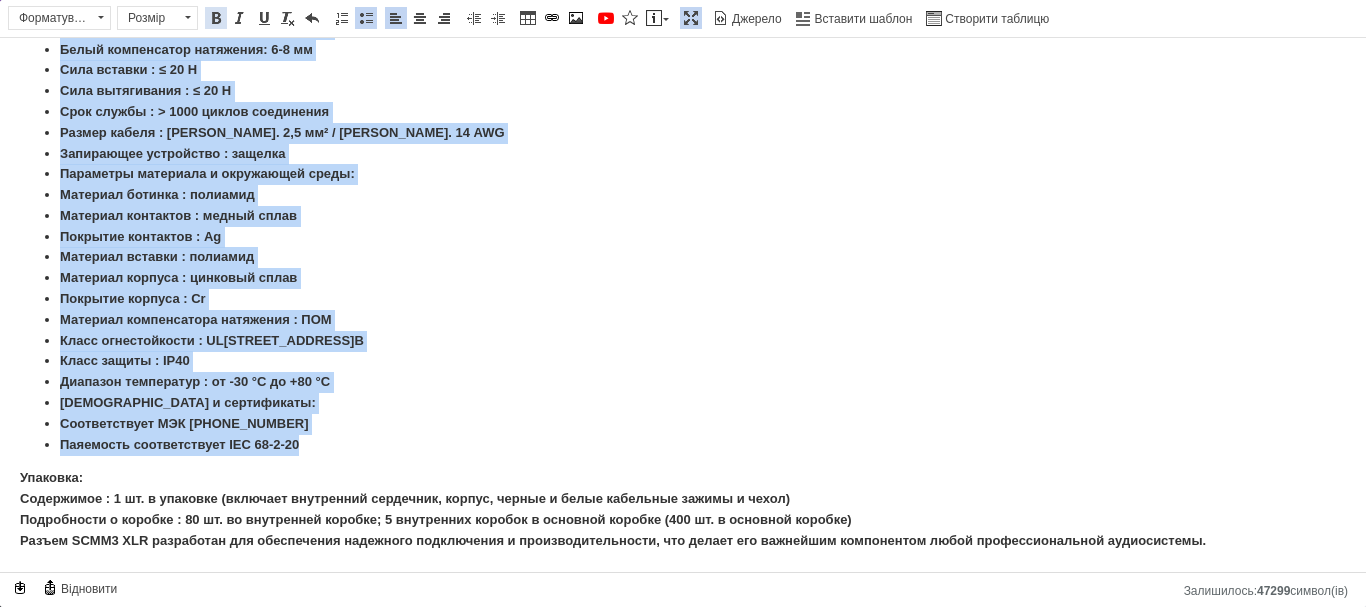 click at bounding box center [216, 18] 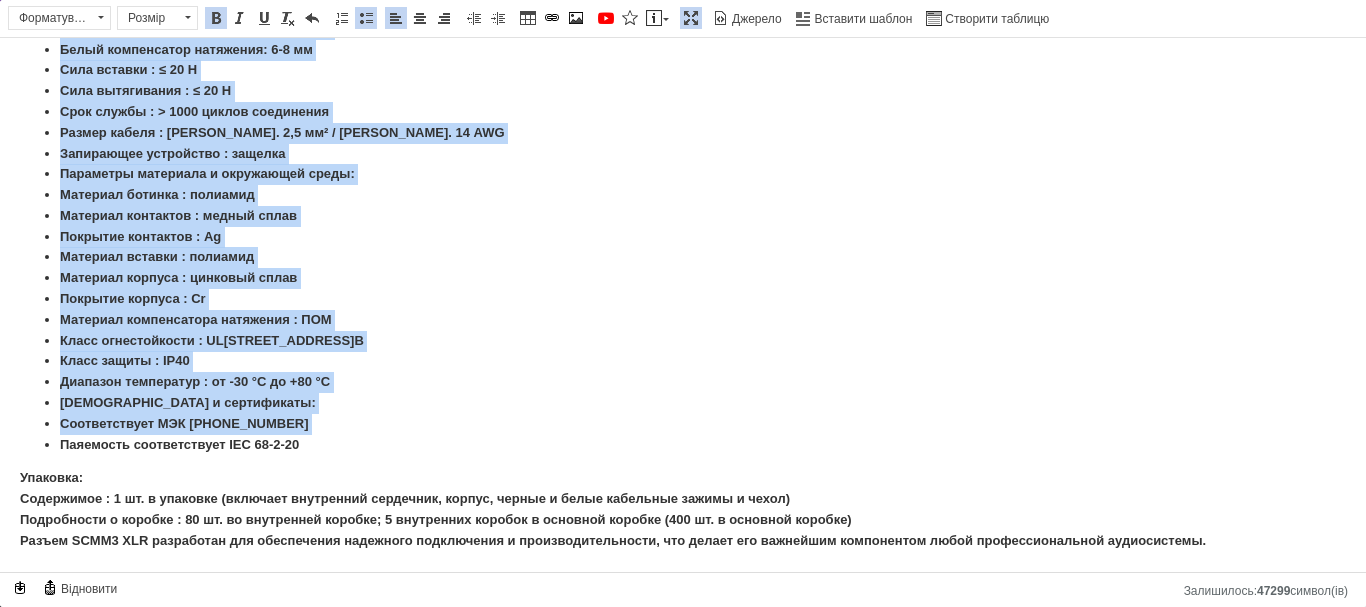 click at bounding box center [366, 18] 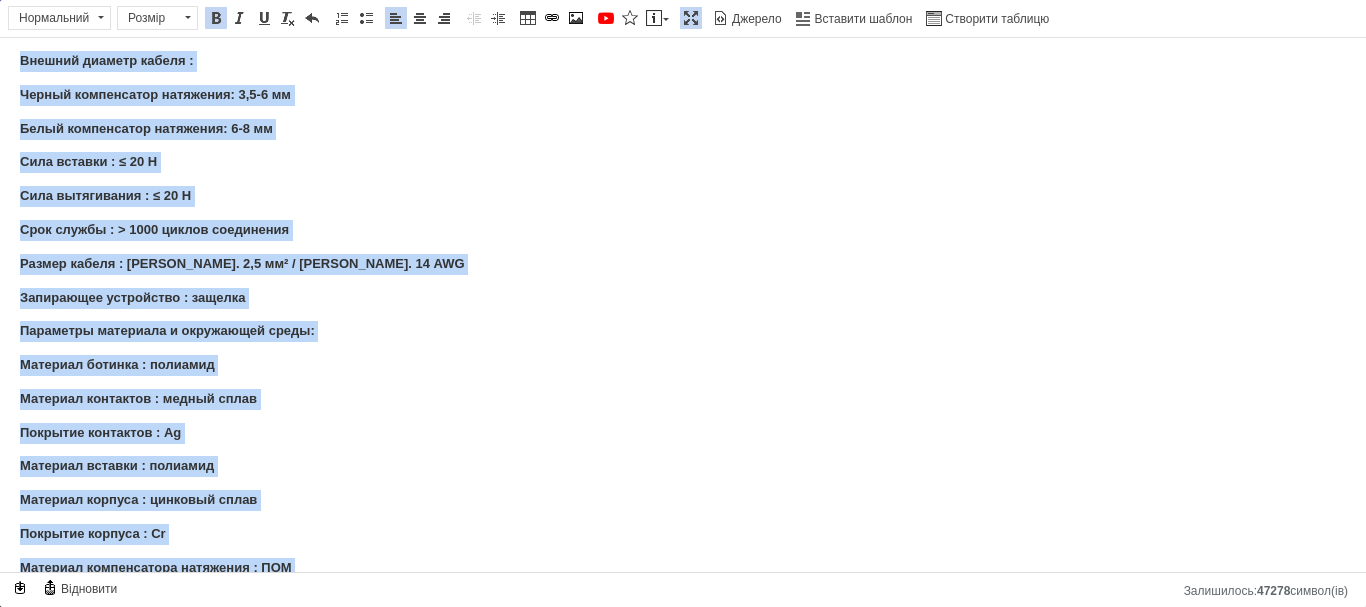 scroll, scrollTop: 597, scrollLeft: 0, axis: vertical 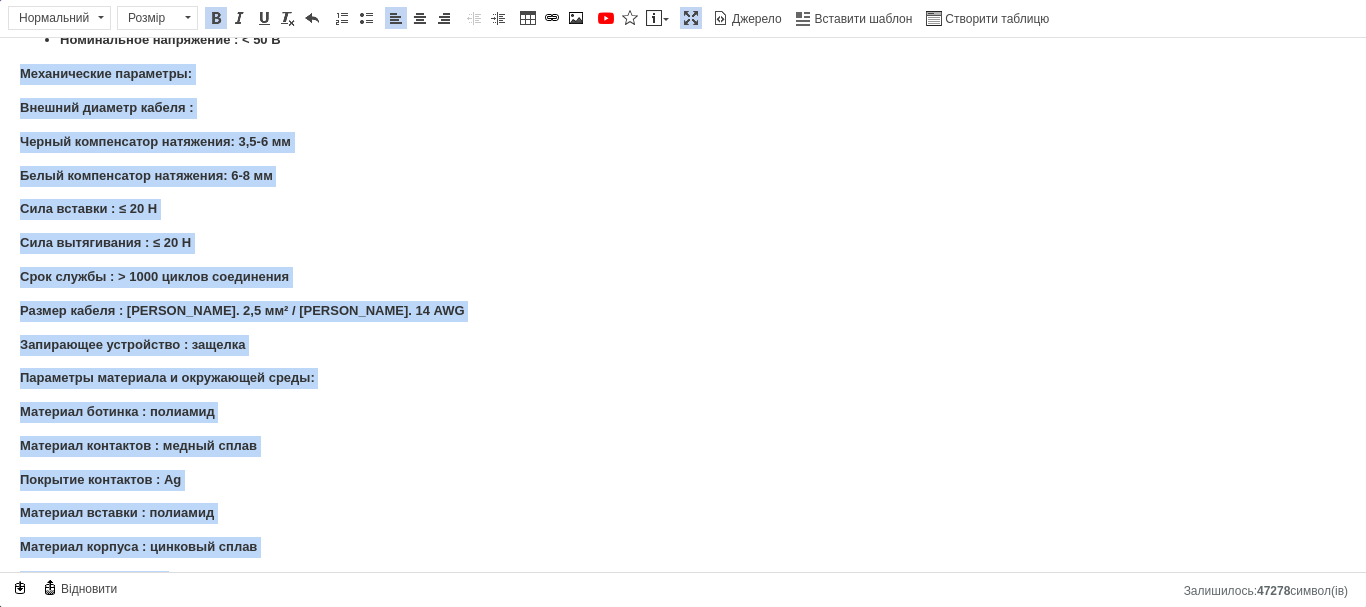 click on "Белый компенсатор натяжения: 6-8 мм" at bounding box center [683, 176] 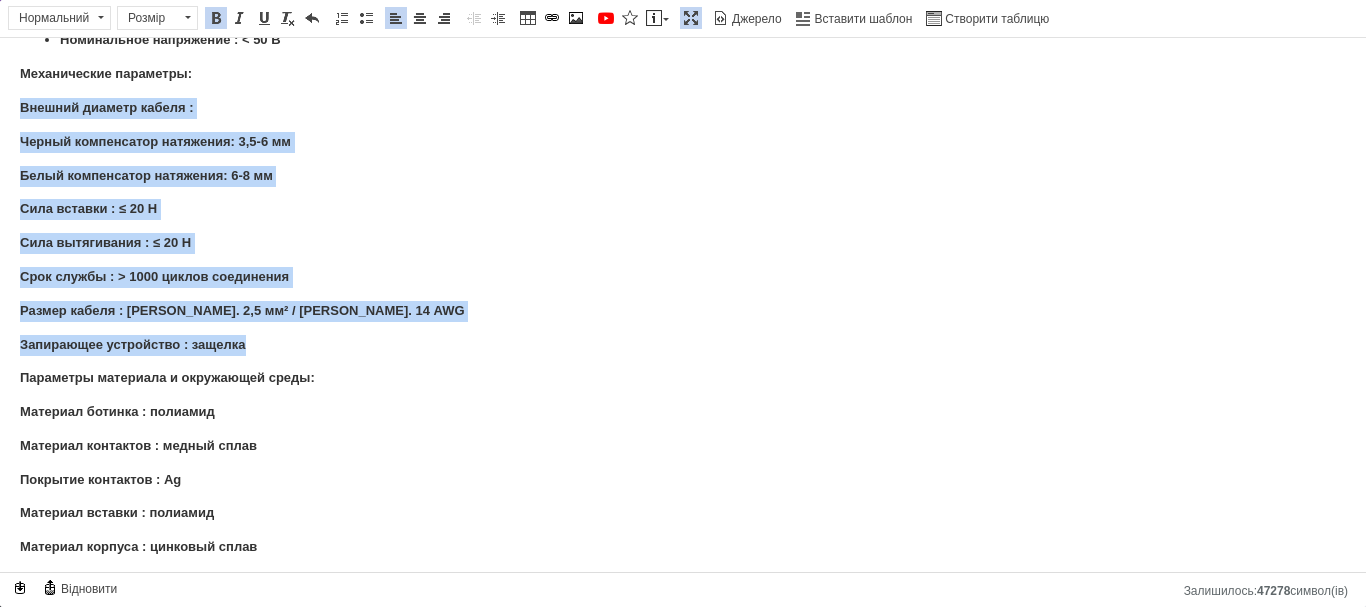 drag, startPoint x: 22, startPoint y: 107, endPoint x: 283, endPoint y: 347, distance: 354.57156 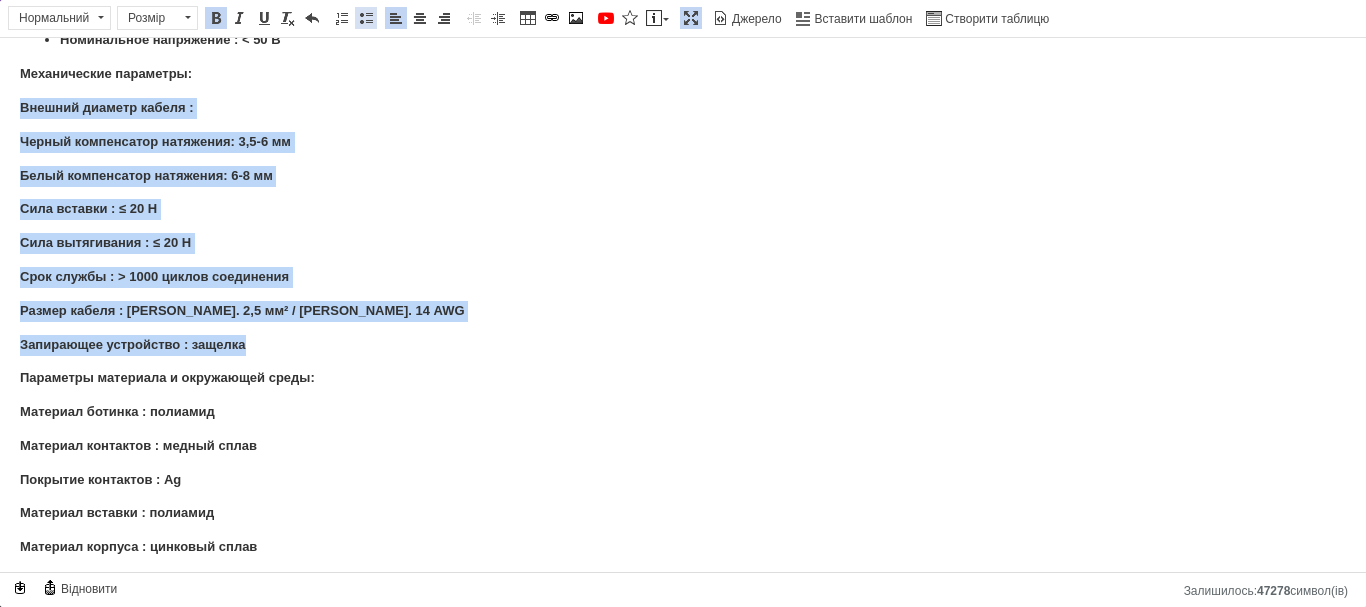 click at bounding box center (366, 18) 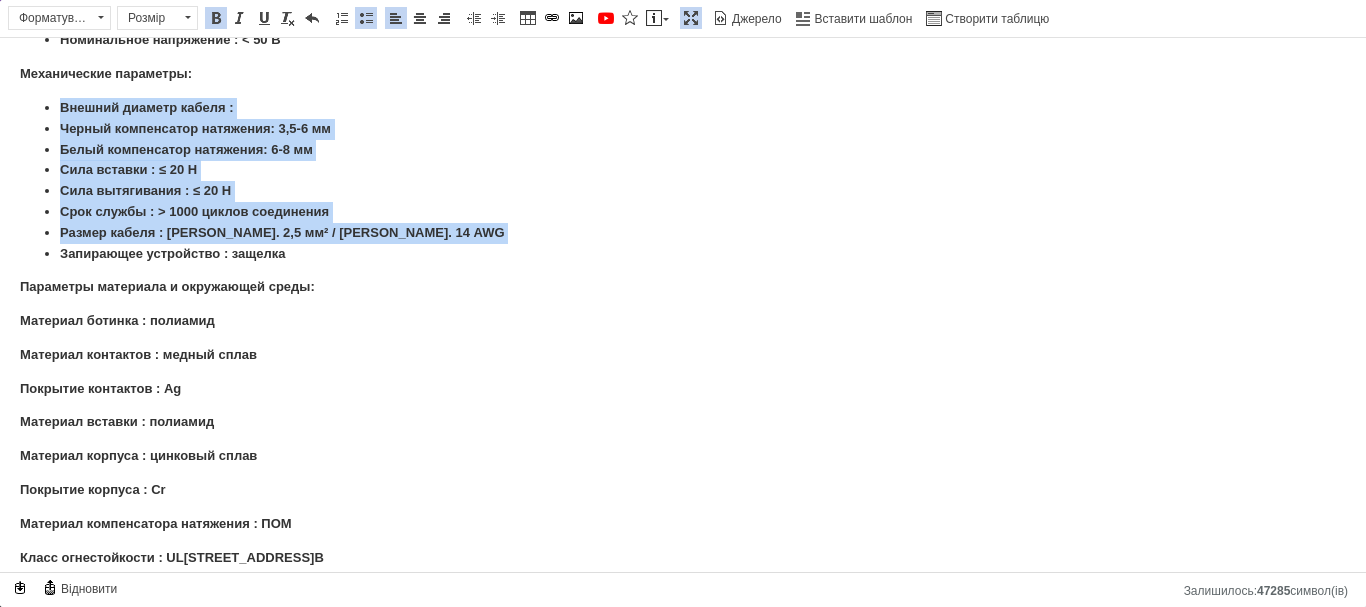 click on "Сила вставки : ≤ 20 Н" at bounding box center (683, 170) 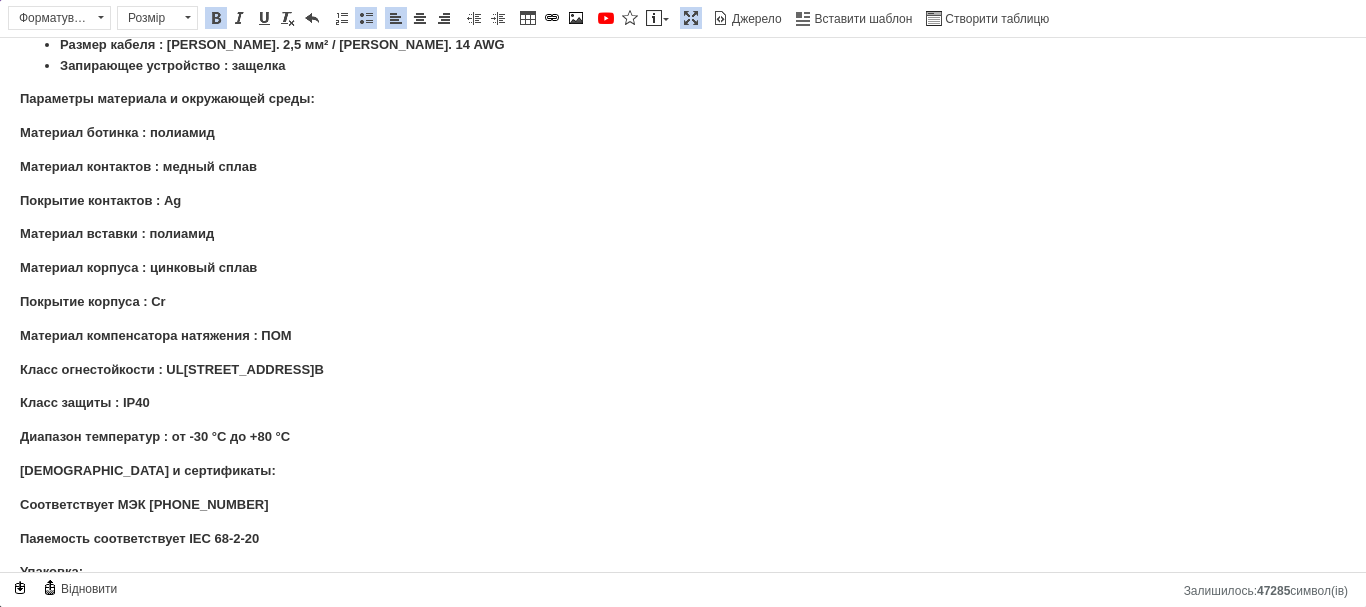 scroll, scrollTop: 797, scrollLeft: 0, axis: vertical 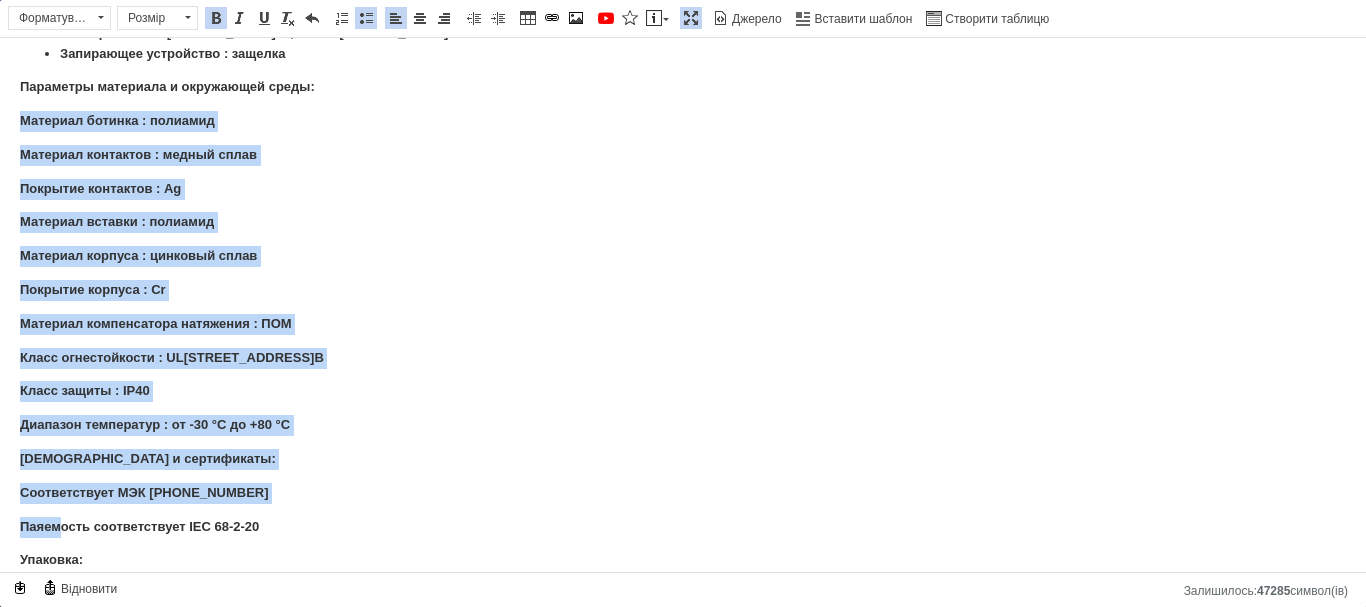 drag, startPoint x: 20, startPoint y: 121, endPoint x: 63, endPoint y: 510, distance: 391.3694 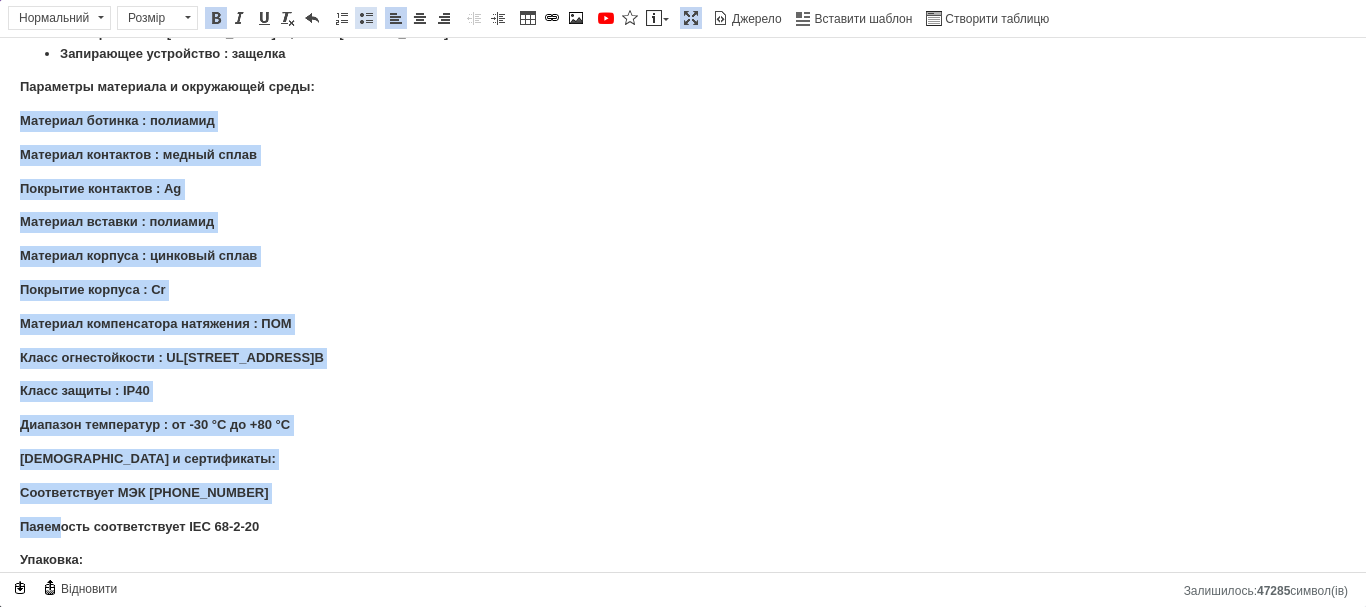 click on "Вставити/видалити маркований список" at bounding box center [366, 18] 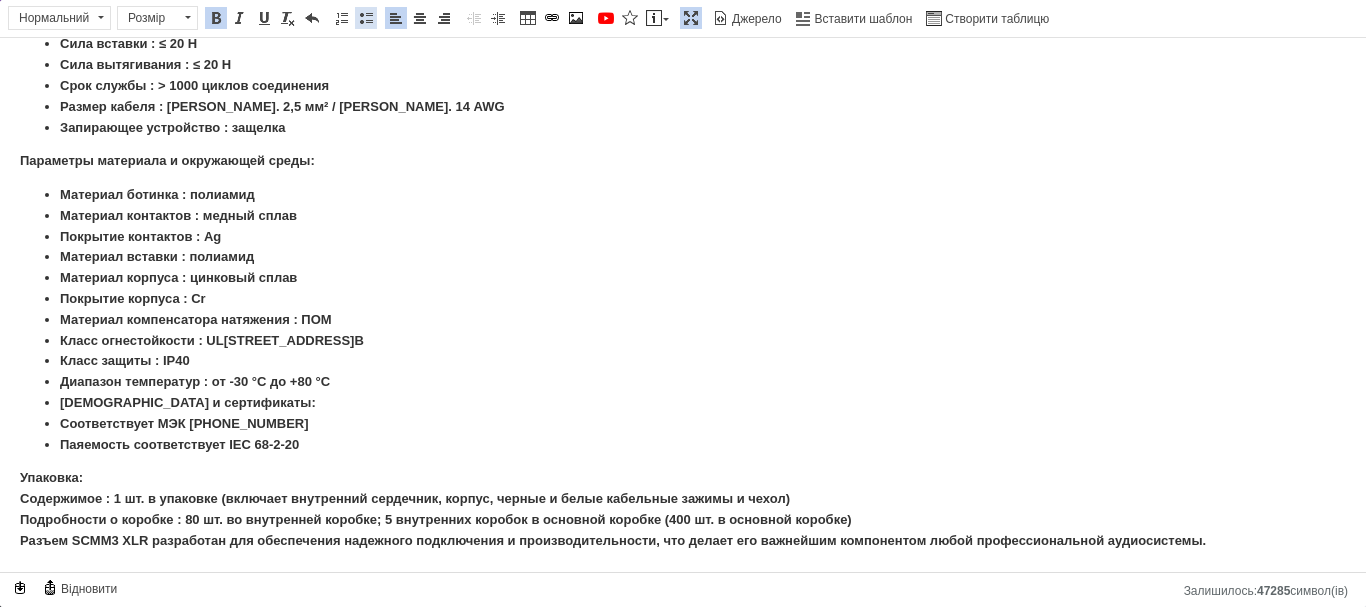 scroll, scrollTop: 724, scrollLeft: 0, axis: vertical 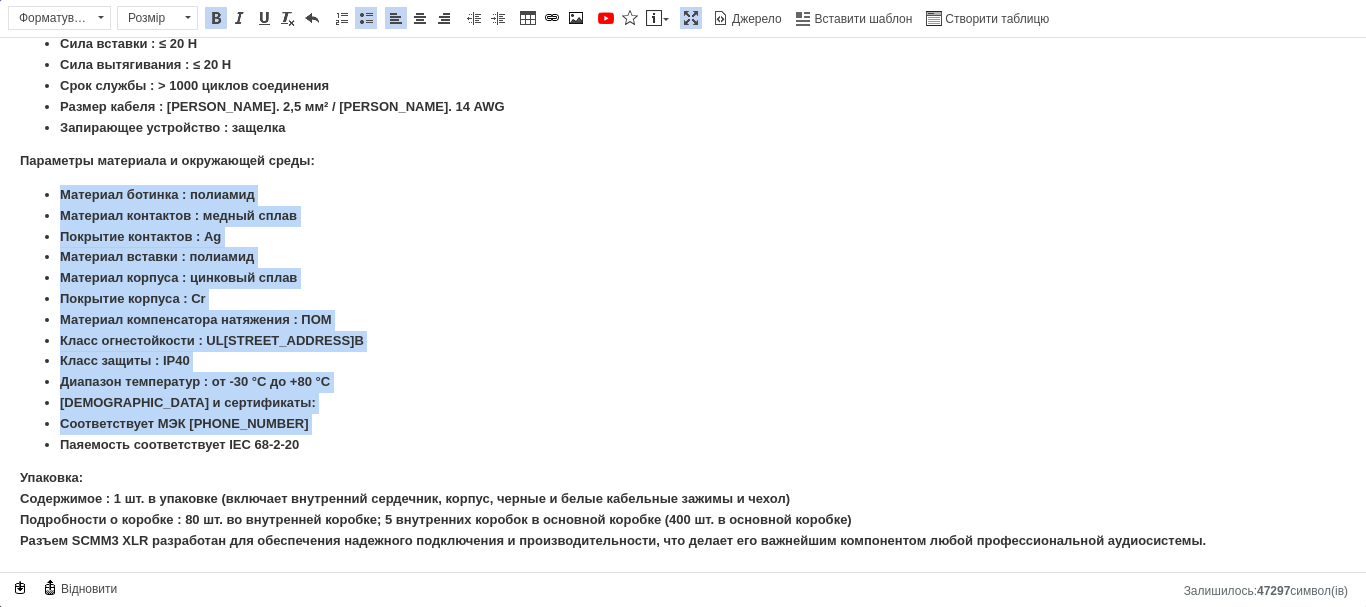 click at bounding box center (216, 18) 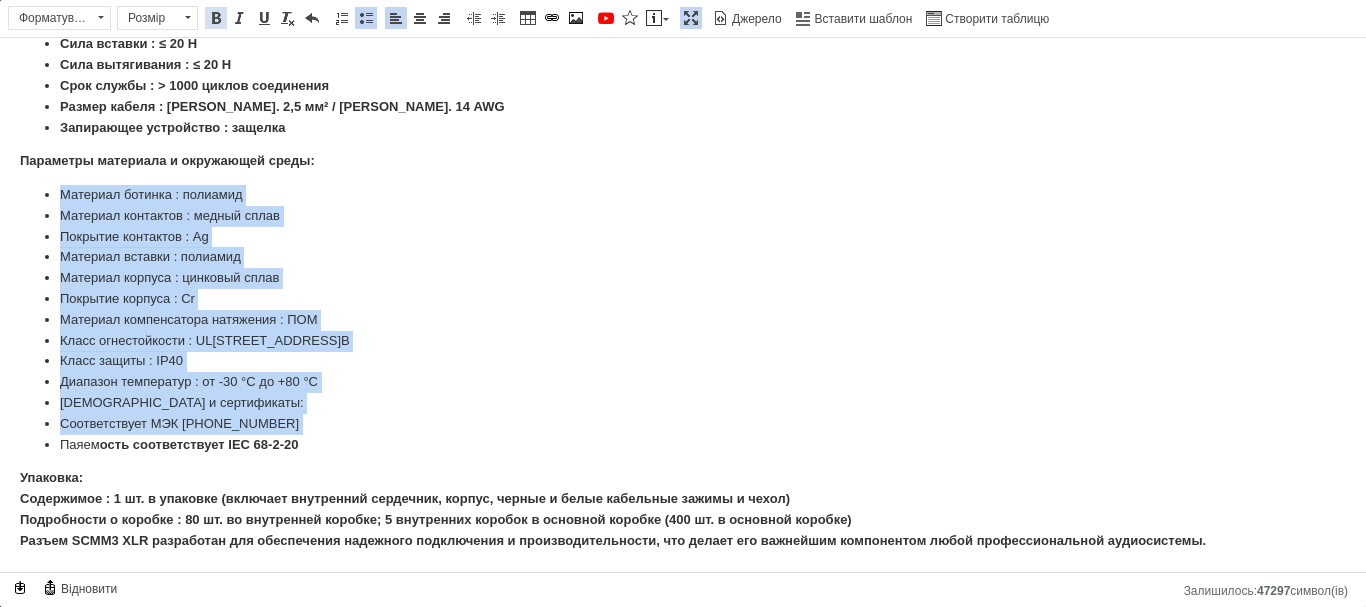 scroll, scrollTop: 723, scrollLeft: 0, axis: vertical 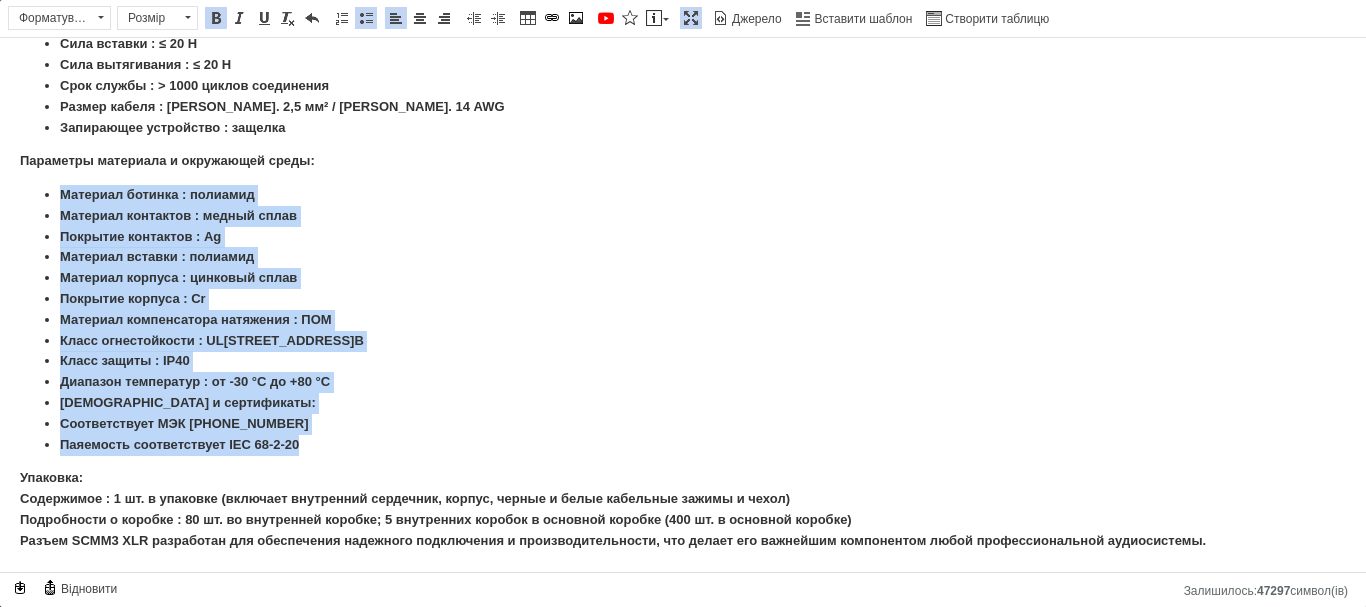 drag, startPoint x: 307, startPoint y: 449, endPoint x: 122, endPoint y: 133, distance: 366.17072 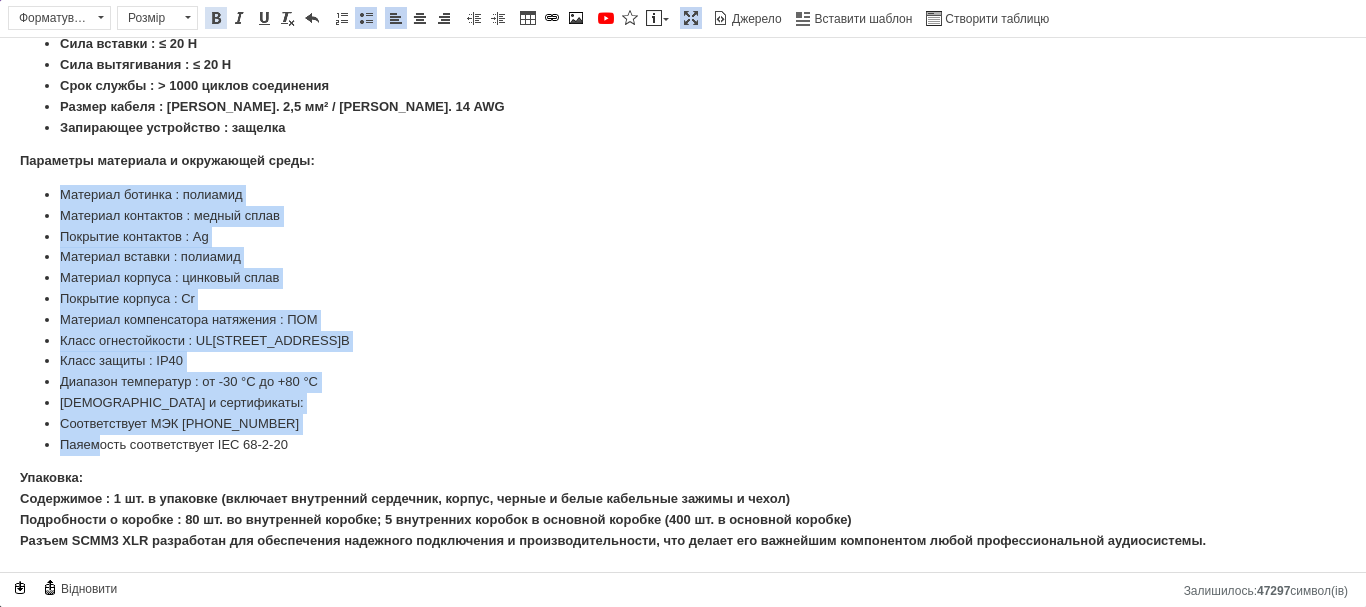click at bounding box center [216, 18] 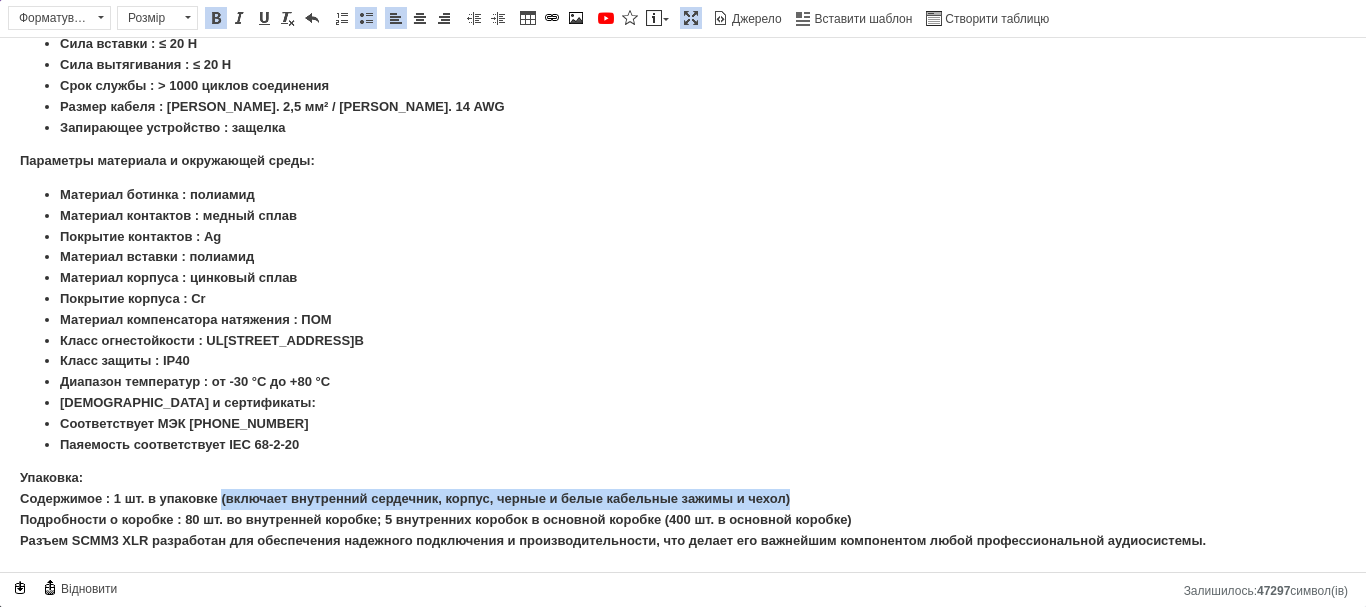 drag, startPoint x: 222, startPoint y: 498, endPoint x: 826, endPoint y: 503, distance: 604.0207 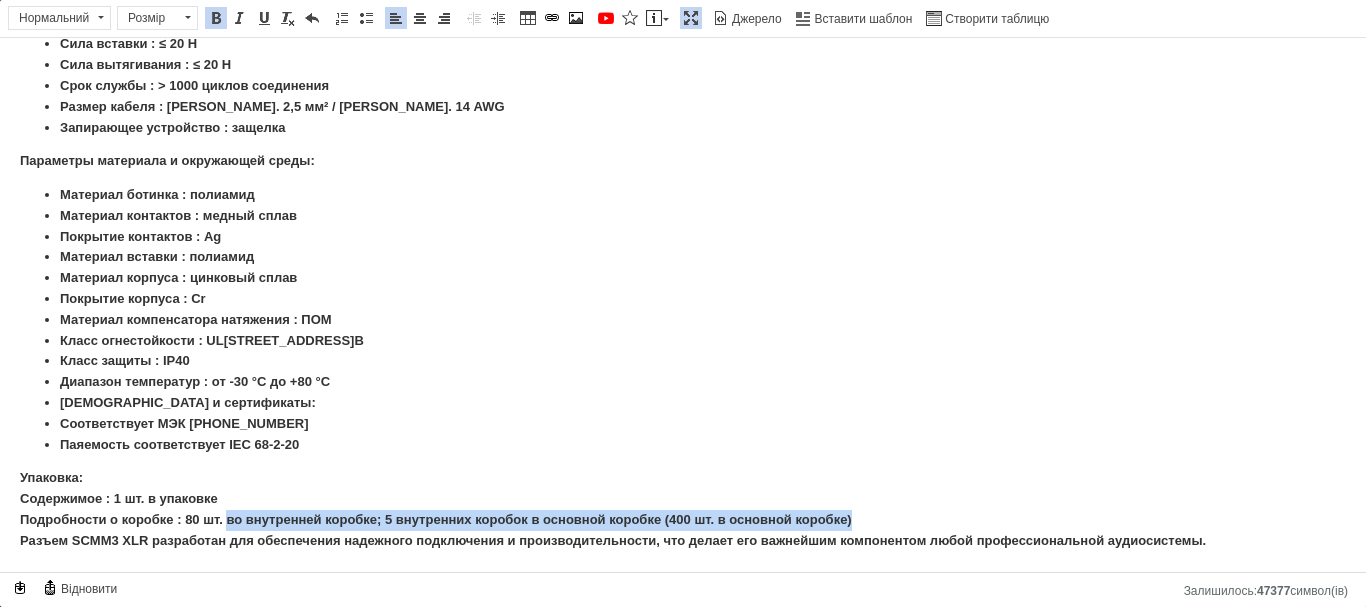 drag, startPoint x: 227, startPoint y: 516, endPoint x: 916, endPoint y: 520, distance: 689.0116 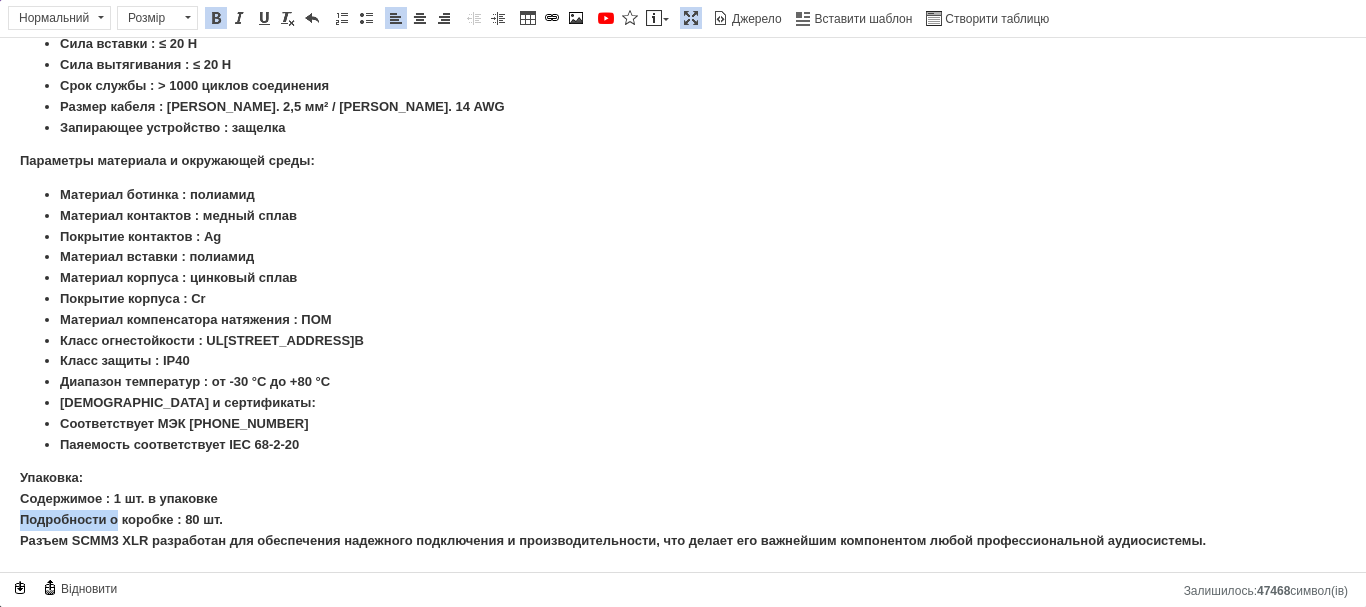 drag, startPoint x: 119, startPoint y: 517, endPoint x: 11, endPoint y: 520, distance: 108.04166 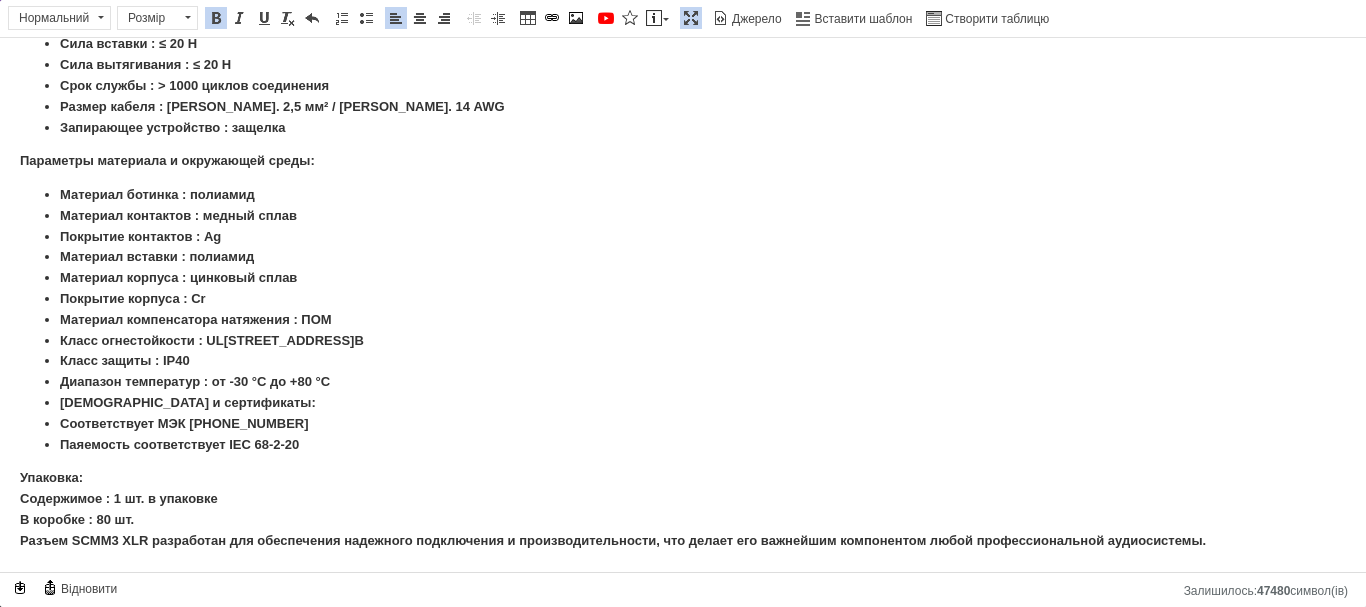 click on "Упаковка: Содержимое : 1 шт. в упаковке  В коробке : 80 шт.  Разъем SCMM3 XLR разработан для обеспечения надежного подключения и производительности, что делает его важнейшим компонентом любой профессиональной аудиосистемы." at bounding box center [683, 509] 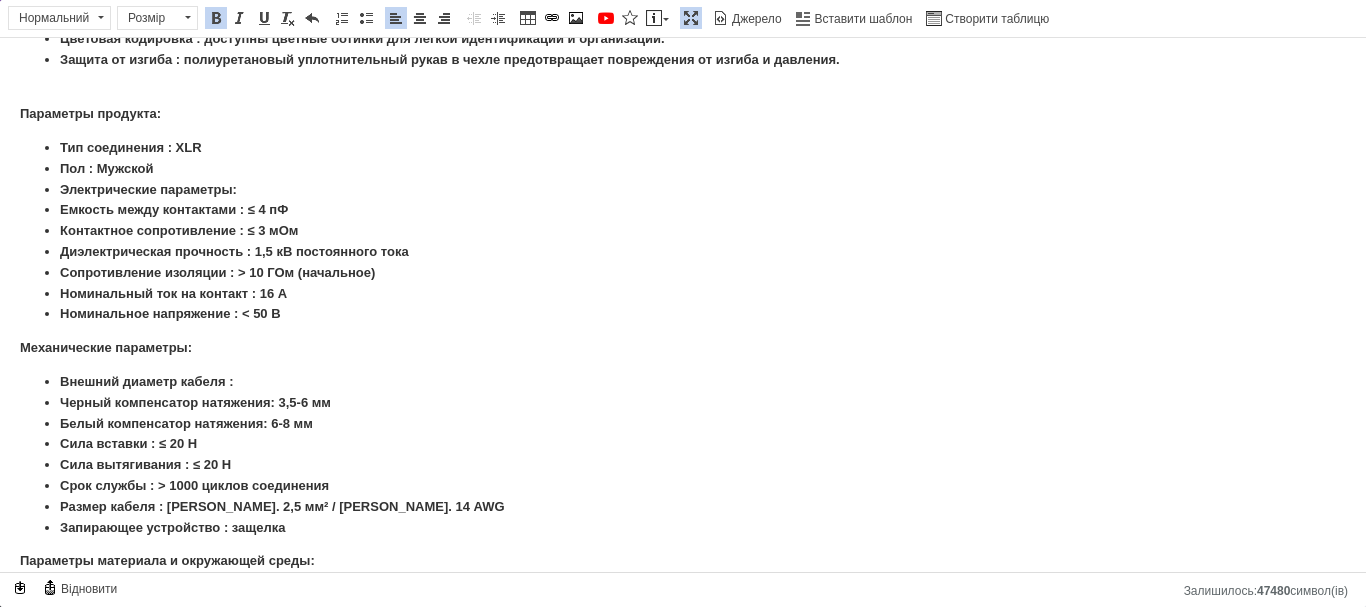 click at bounding box center [691, 18] 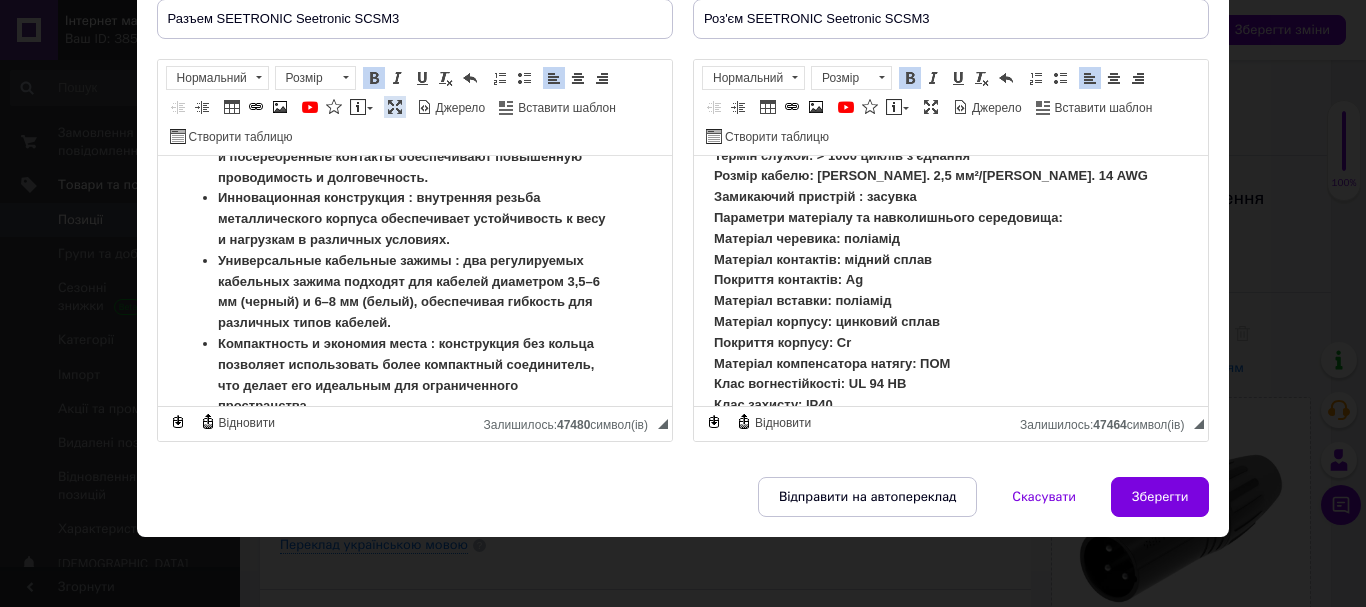 scroll, scrollTop: 1381, scrollLeft: 0, axis: vertical 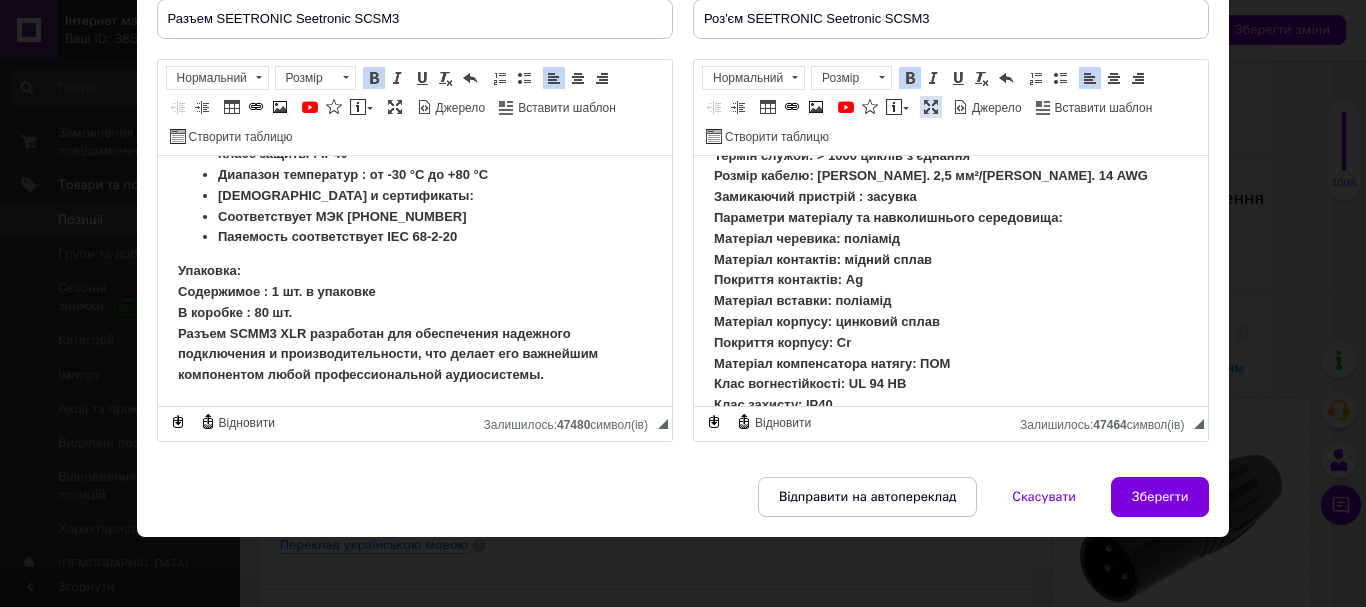 click at bounding box center (931, 107) 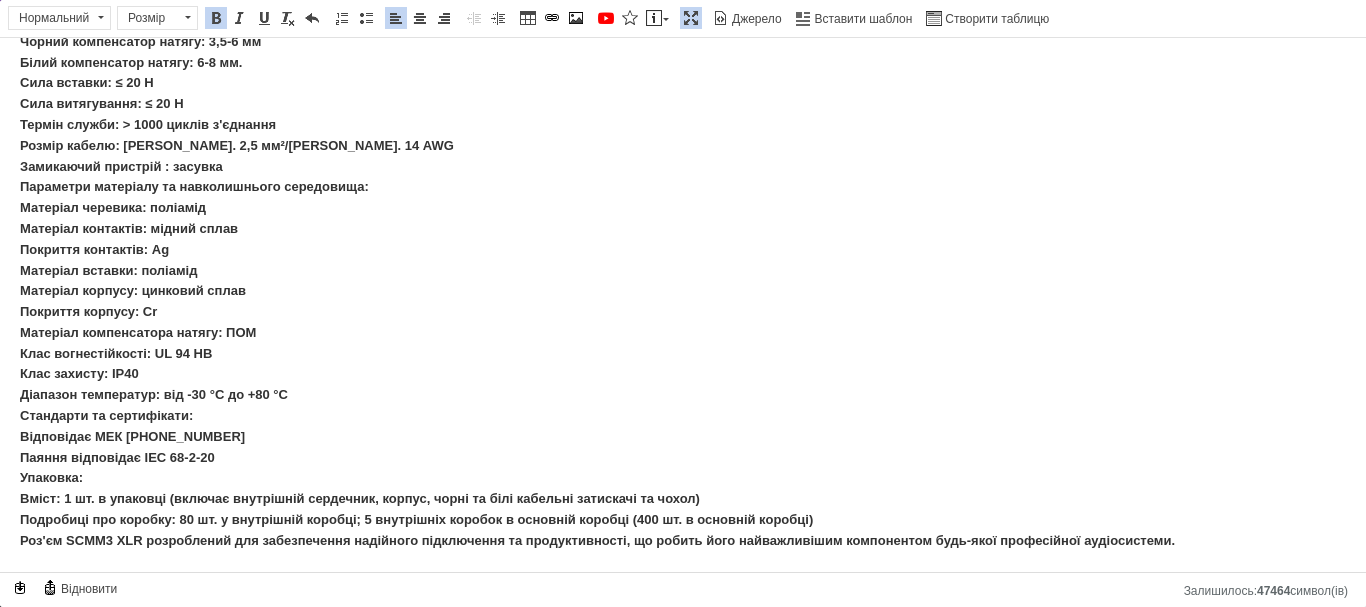 scroll, scrollTop: 0, scrollLeft: 0, axis: both 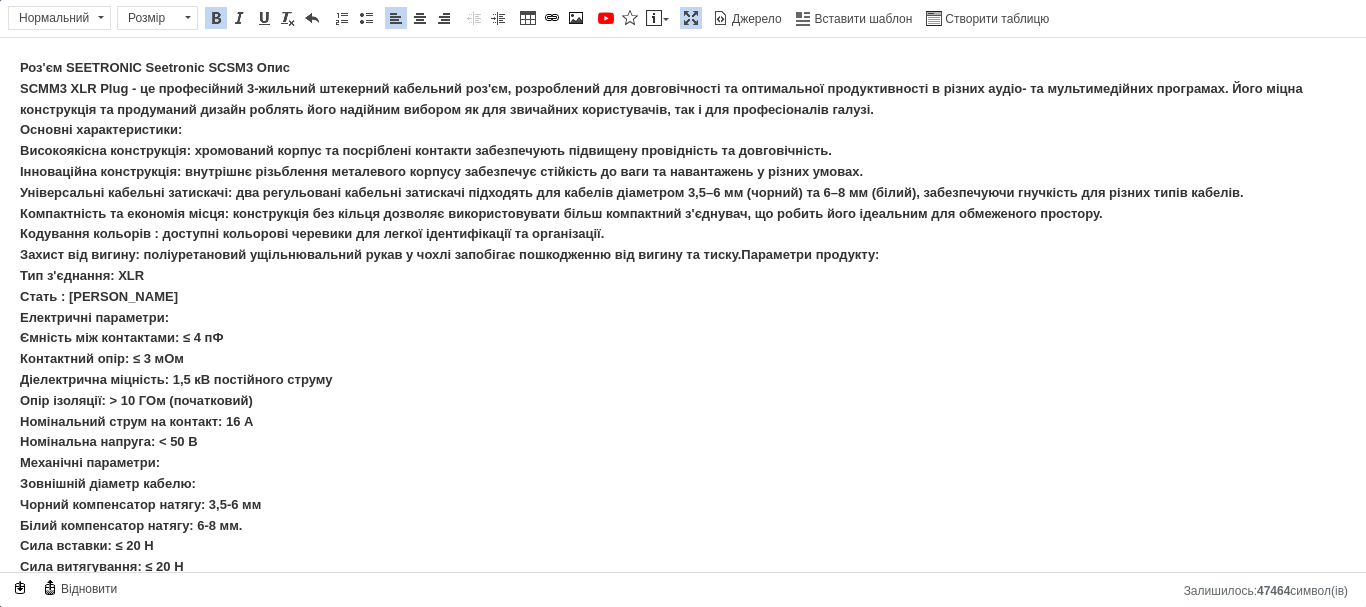 click on "Роз'єм SEETRONIC Seetronic SCSM3 Опис SCMM3 XLR Plug - це професійний 3-жильний штекерний кабельний роз'єм, розроблений для довговічності та оптимальної продуктивності в різних аудіо- та мультимедійних програмах. Його міцна конструкція та продуманий дизайн роблять його надійним вибором як для звичайних користувачів, так і для професіоналів галузі. Основні характеристики: Високоякісна конструкція: хромований корпус та посріблені контакти забезпечують підвищену провідність та довговічність. Тип з'єднання: XLR Стать : Чоловіча Електричні параметри: Контактний опір: ≤ 3 мОм" at bounding box center [661, 535] 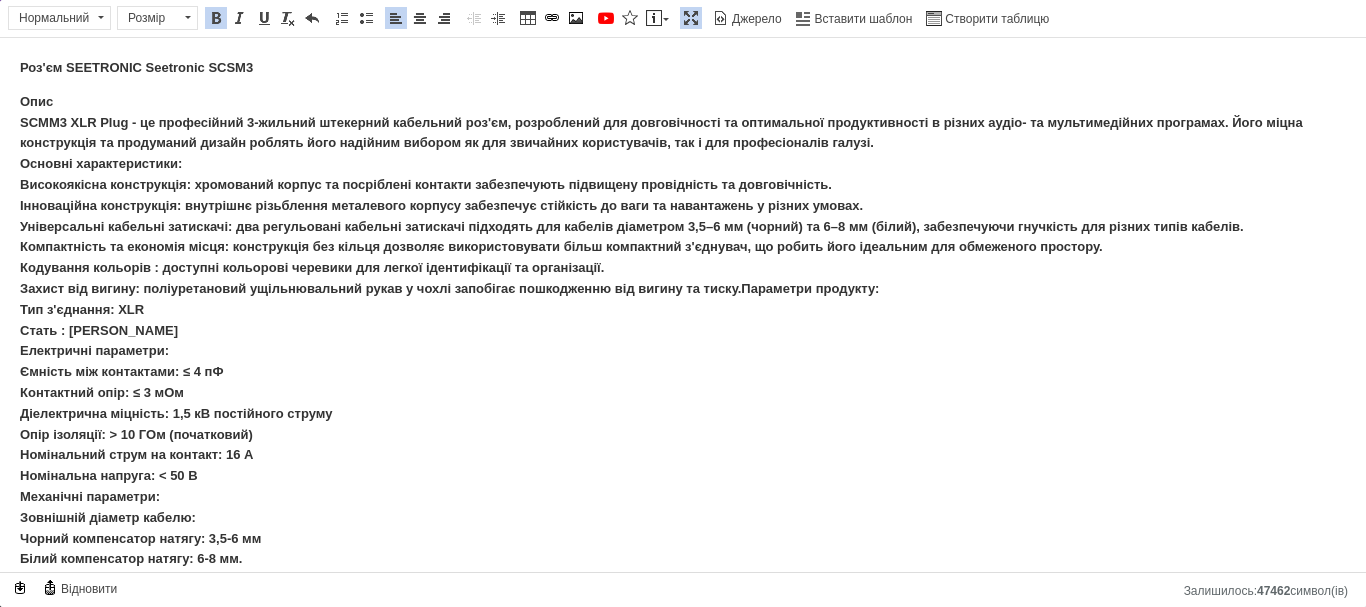 click on "Опис SCMM3 XLR Plug - це професійний 3-жильний штекерний кабельний роз'єм, розроблений для довговічності та оптимальної продуктивності в різних аудіо- та мультимедійних програмах. Його міцна конструкція та продуманий дизайн роблять його надійним вибором як для звичайних користувачів, так і для професіоналів галузі. Основні характеристики: Високоякісна конструкція: хромований корпус та посріблені контакти забезпечують підвищену провідність та довговічність. Кодування кольорів : доступні кольорові черевики для легкої ідентифікації та організації." at bounding box center (683, 570) 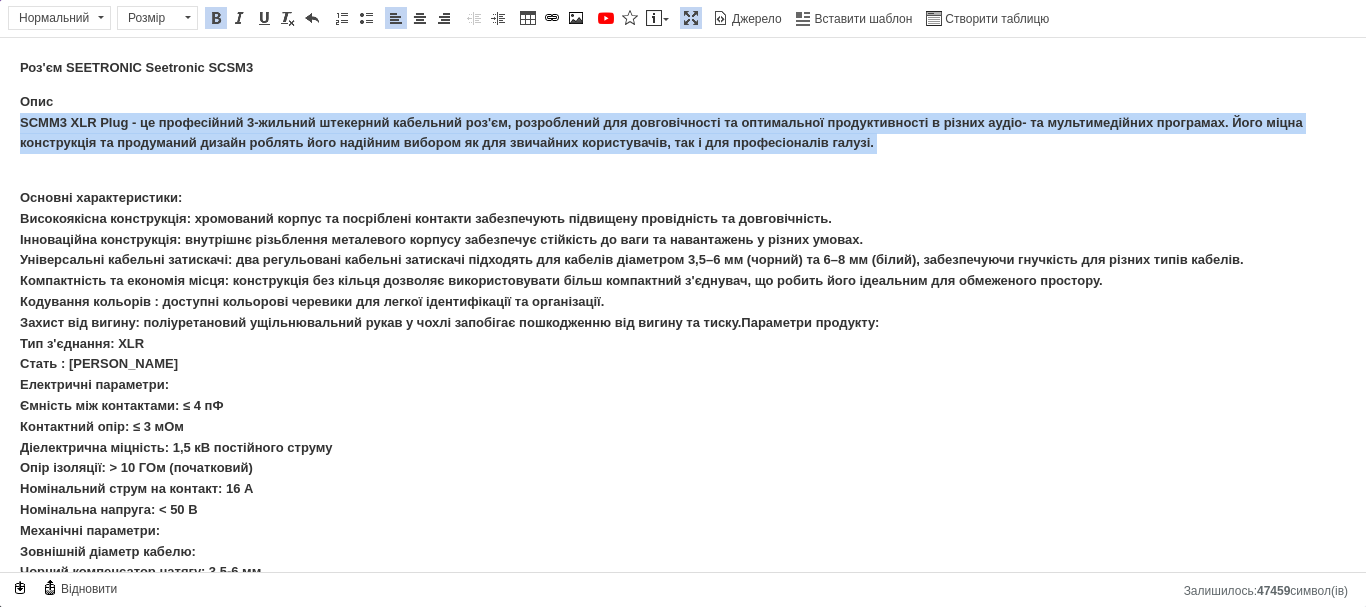 drag, startPoint x: 17, startPoint y: 125, endPoint x: 953, endPoint y: 163, distance: 936.77106 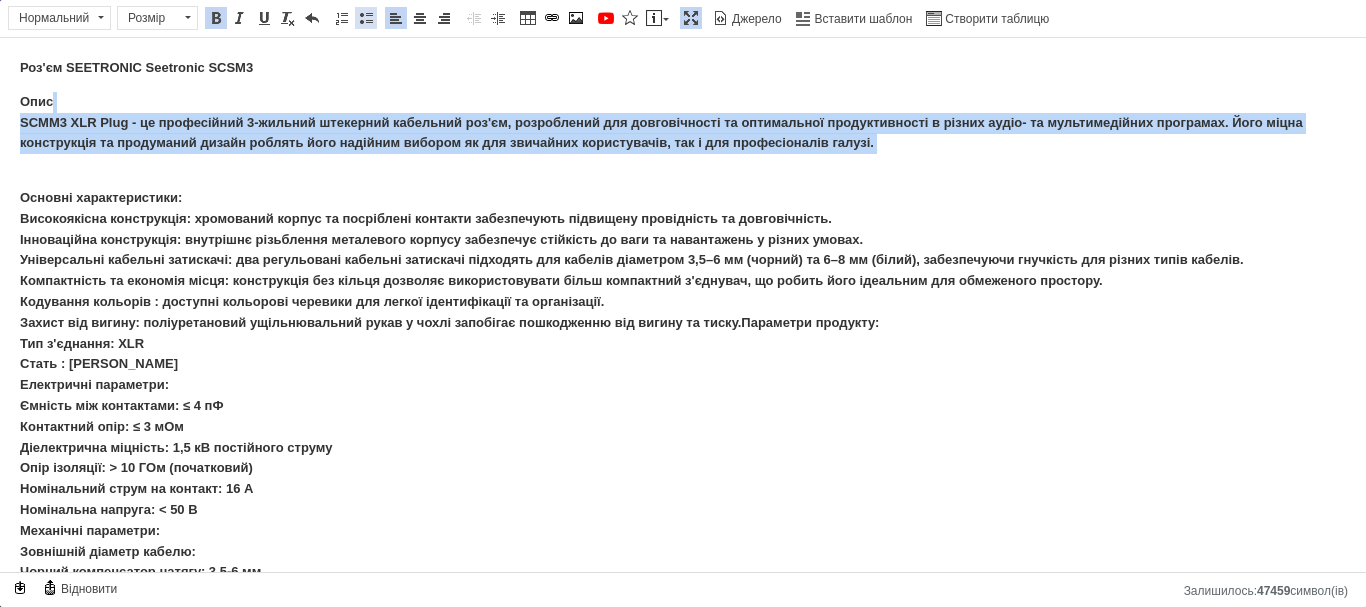 click at bounding box center [366, 18] 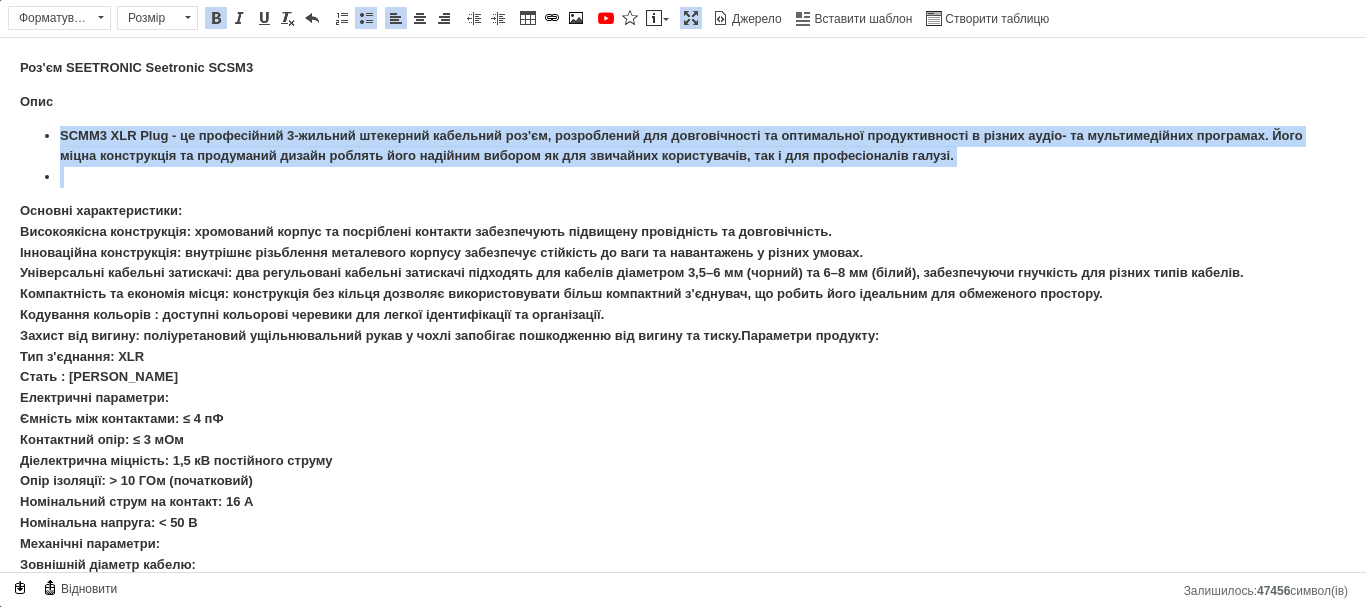 click at bounding box center (366, 18) 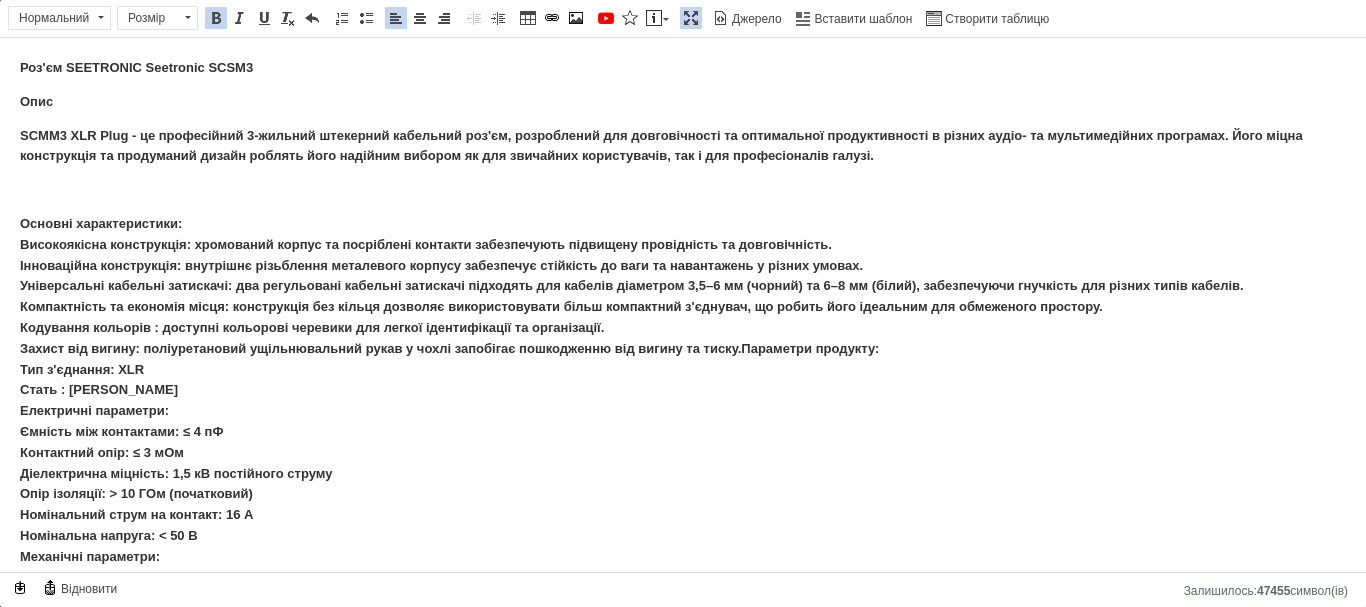 click on "SCMM3 XLR Plug - це професійний 3-жильний штекерний кабельний роз'єм, розроблений для довговічності та оптимальної продуктивності в різних аудіо- та мультимедійних програмах. Його міцна конструкція та продуманий дизайн роблять його надійним вибором як для звичайних користувачів, так і для професіоналів галузі." at bounding box center (661, 146) 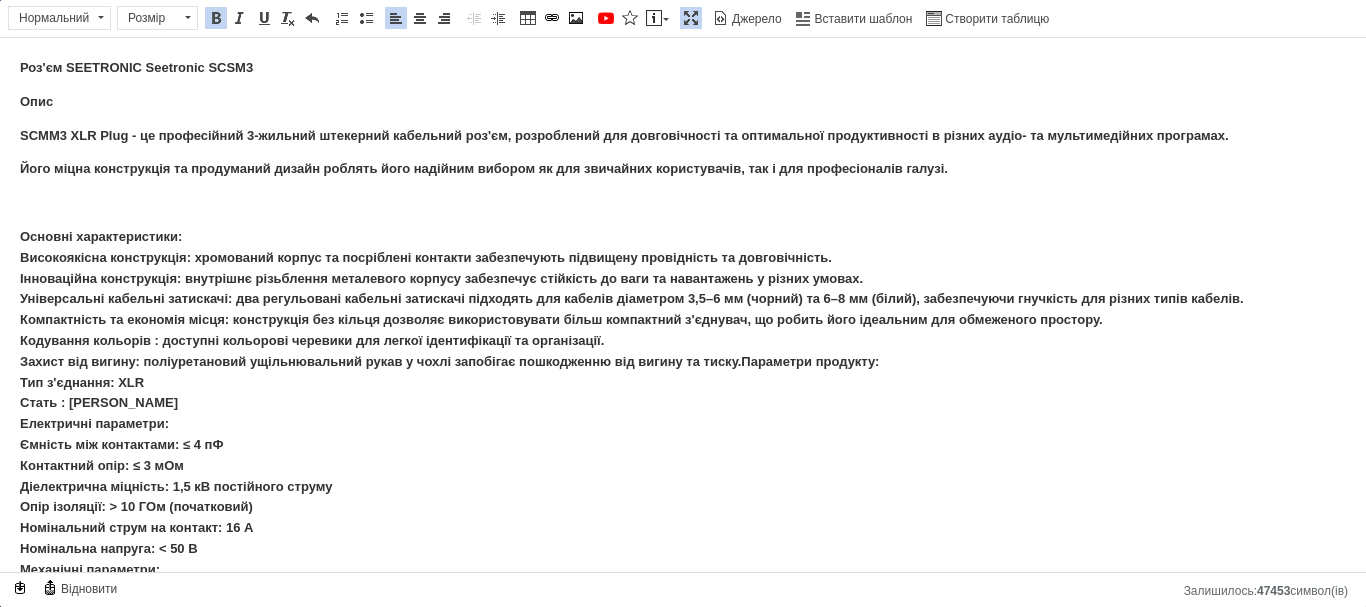 click on "Основні характеристики: Високоякісна конструкція: хромований корпус та посріблені контакти забезпечують підвищену провідність та довговічність. Інноваційна конструкція: внутрішнє різьблення металевого корпусу забезпечує стійкість до ваги та навантажень у різних умовах. Універсальні кабельні затискачі: два регульовані кабельні затискачі підходять для кабелів діаметром 3,5–6 мм (чорний) та 6–8 мм (білий), забезпечуючи гнучкість для різних типів кабелів. Кодування кольорів : доступні кольорові черевики для легкої ідентифікації та організації." at bounding box center (632, 673) 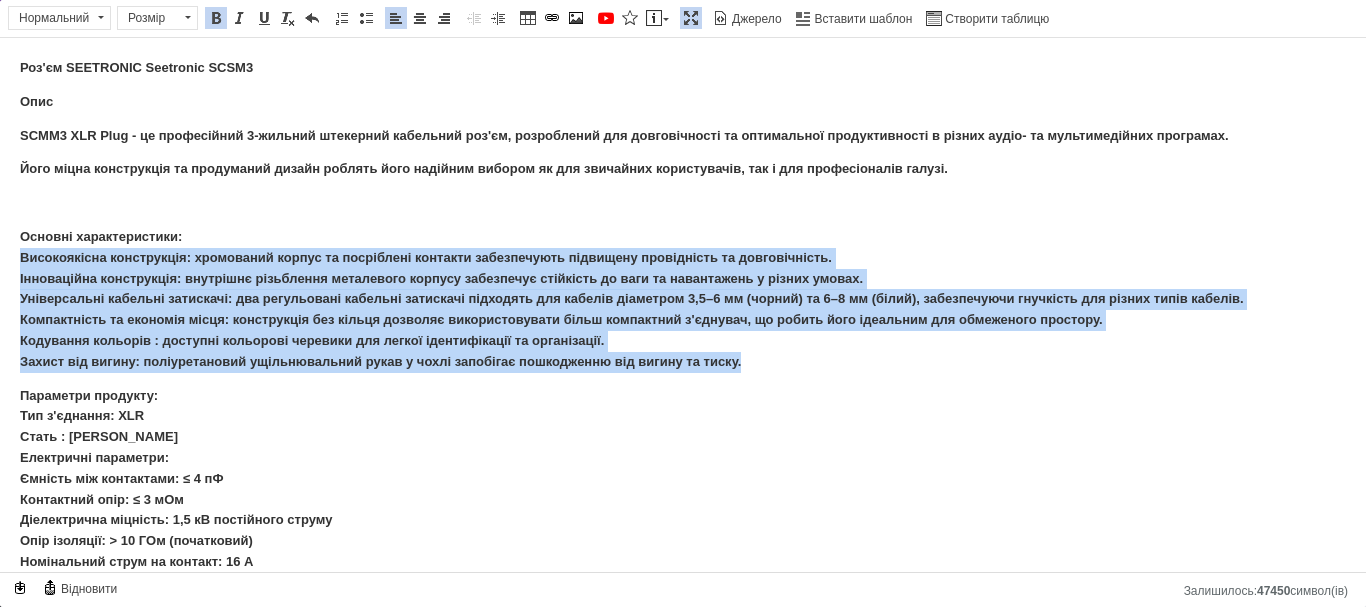 drag, startPoint x: 19, startPoint y: 263, endPoint x: 758, endPoint y: 358, distance: 745.0812 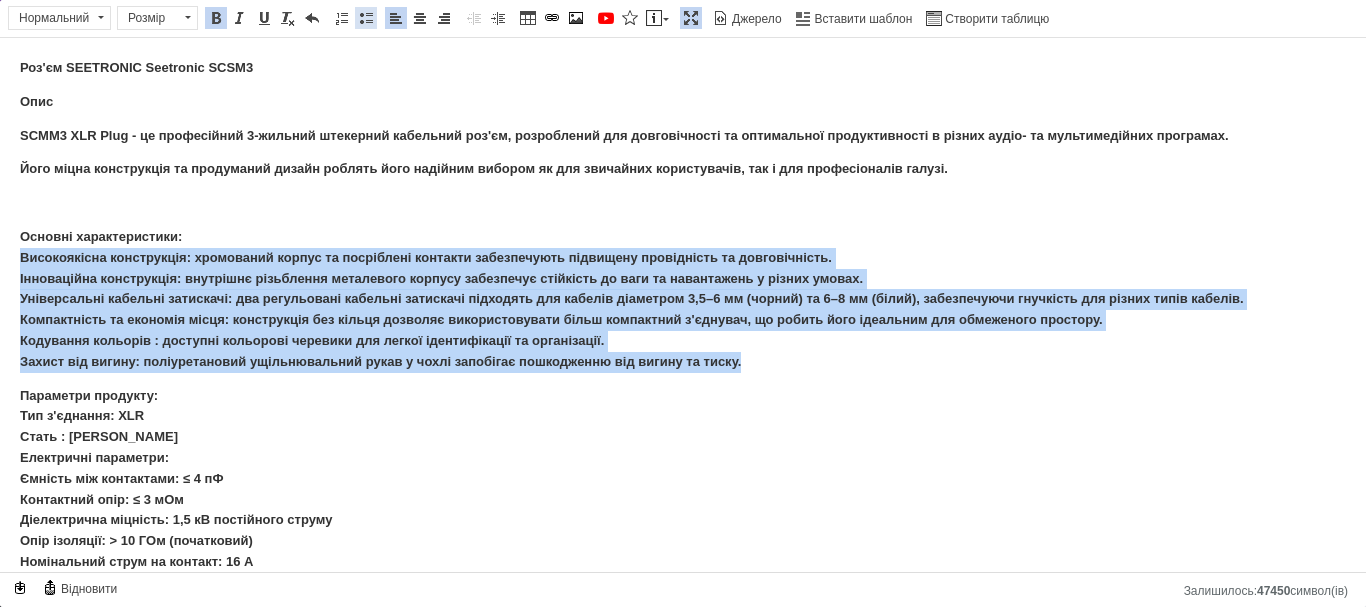 click at bounding box center (366, 18) 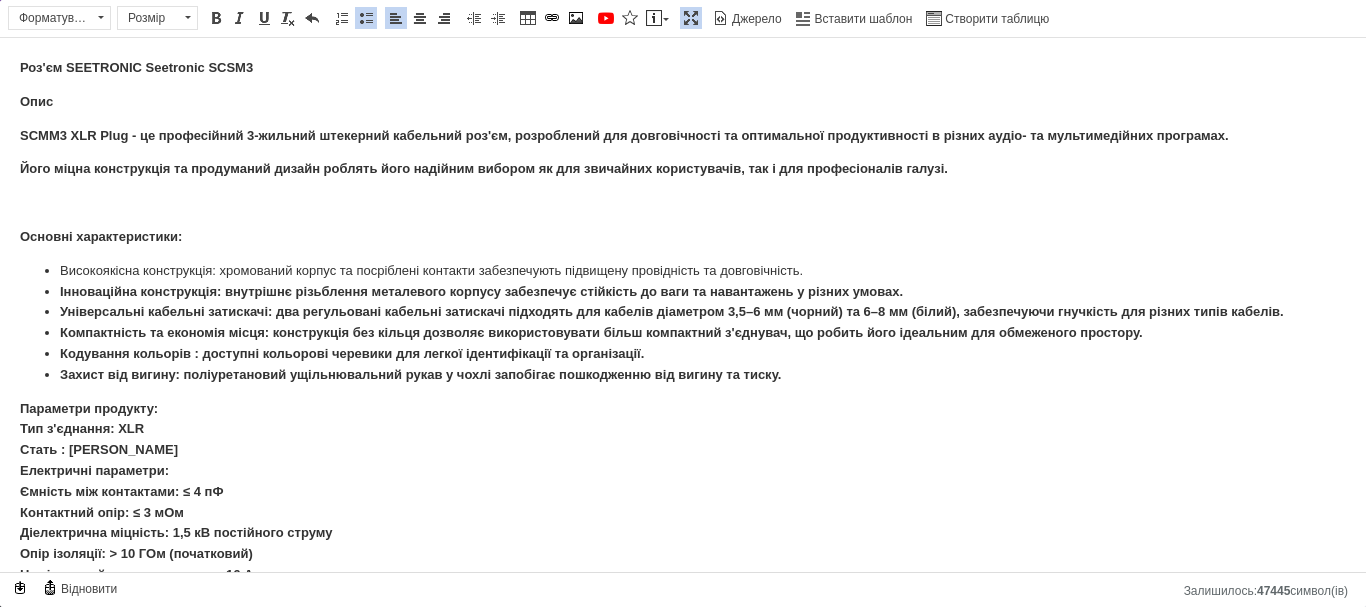 click at bounding box center [366, 18] 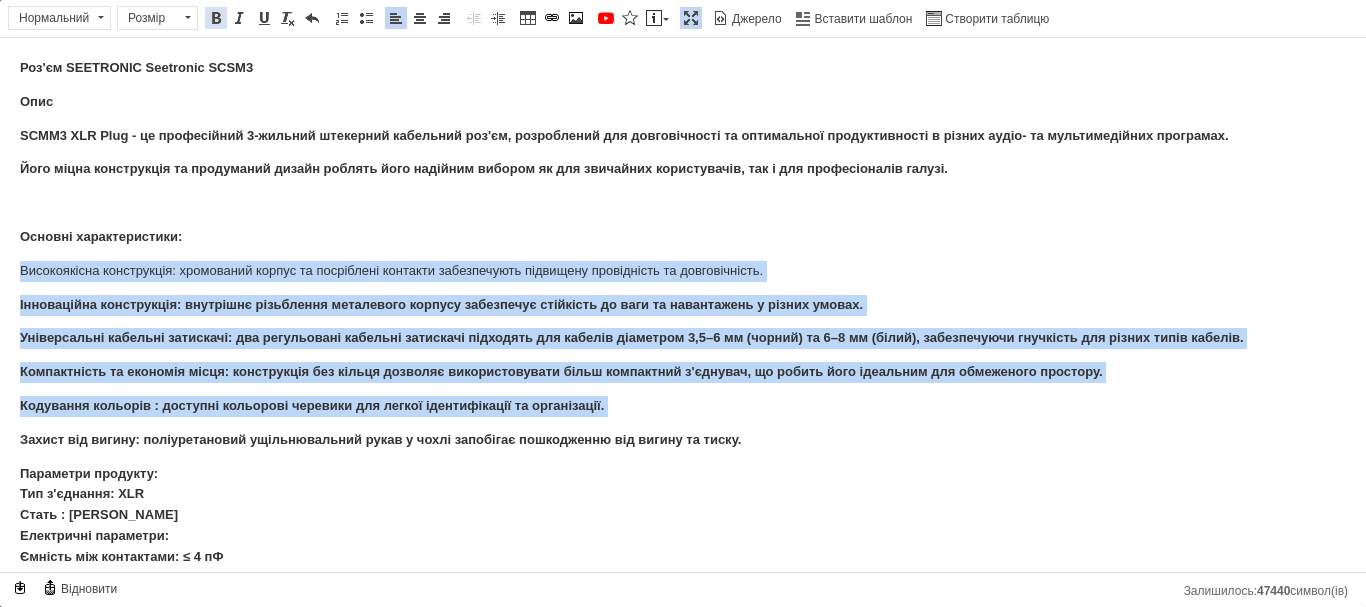 click at bounding box center (216, 18) 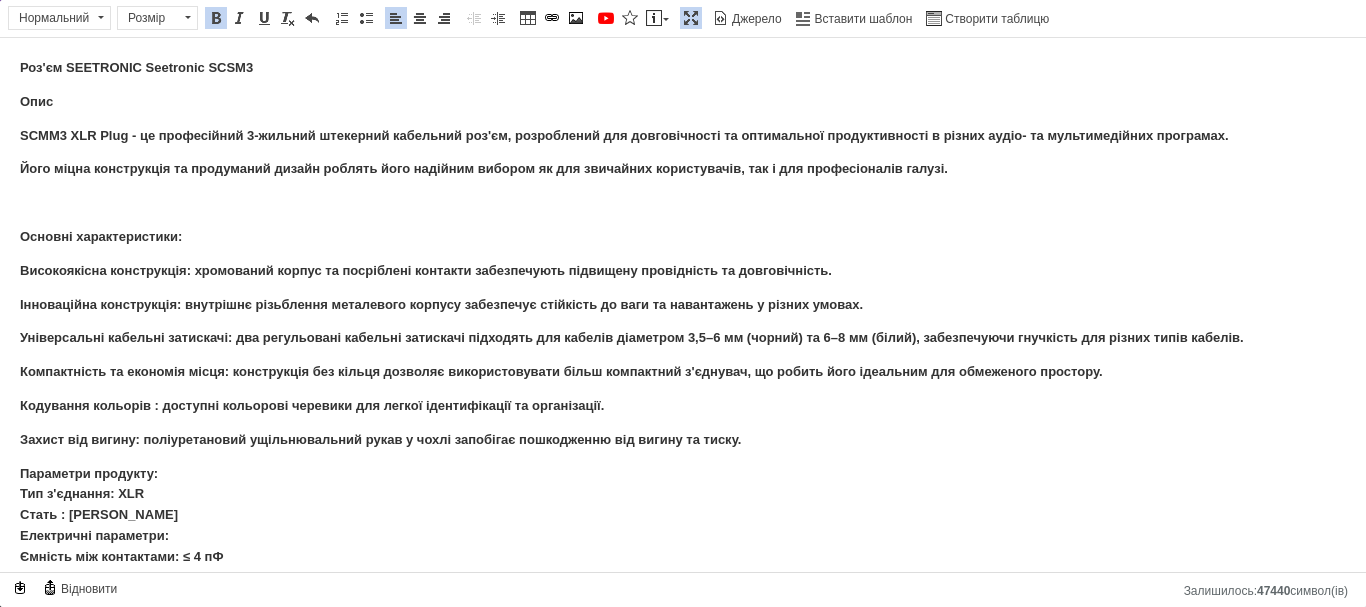 click at bounding box center (683, 203) 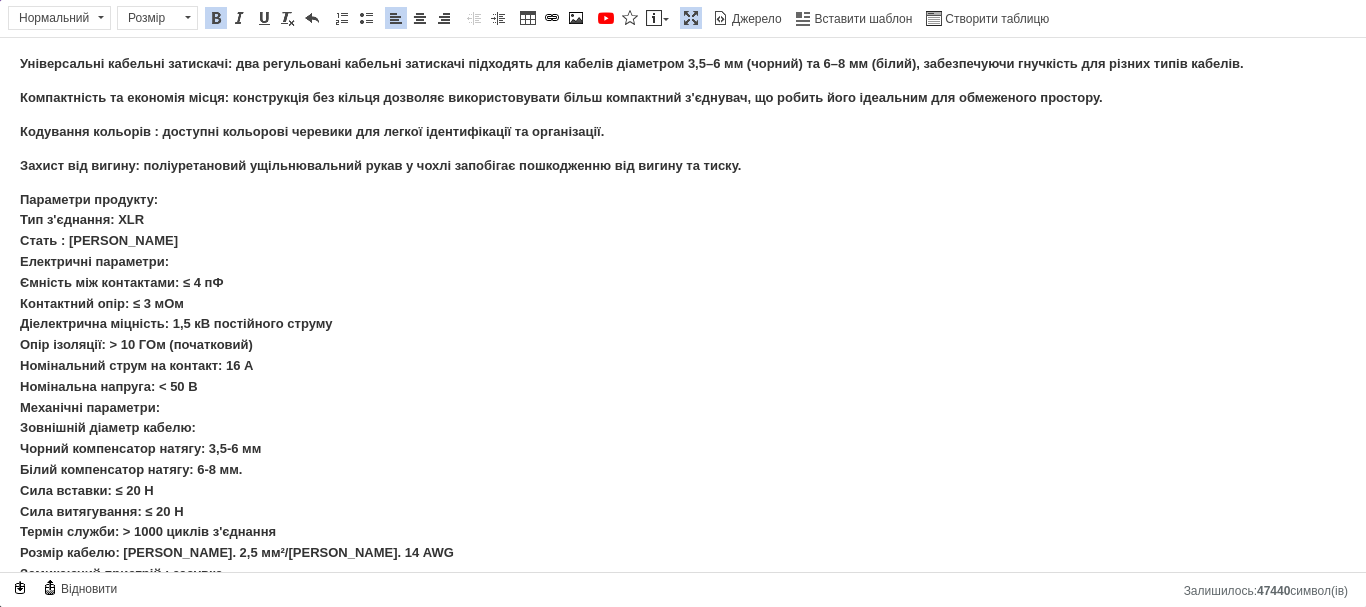 scroll, scrollTop: 300, scrollLeft: 0, axis: vertical 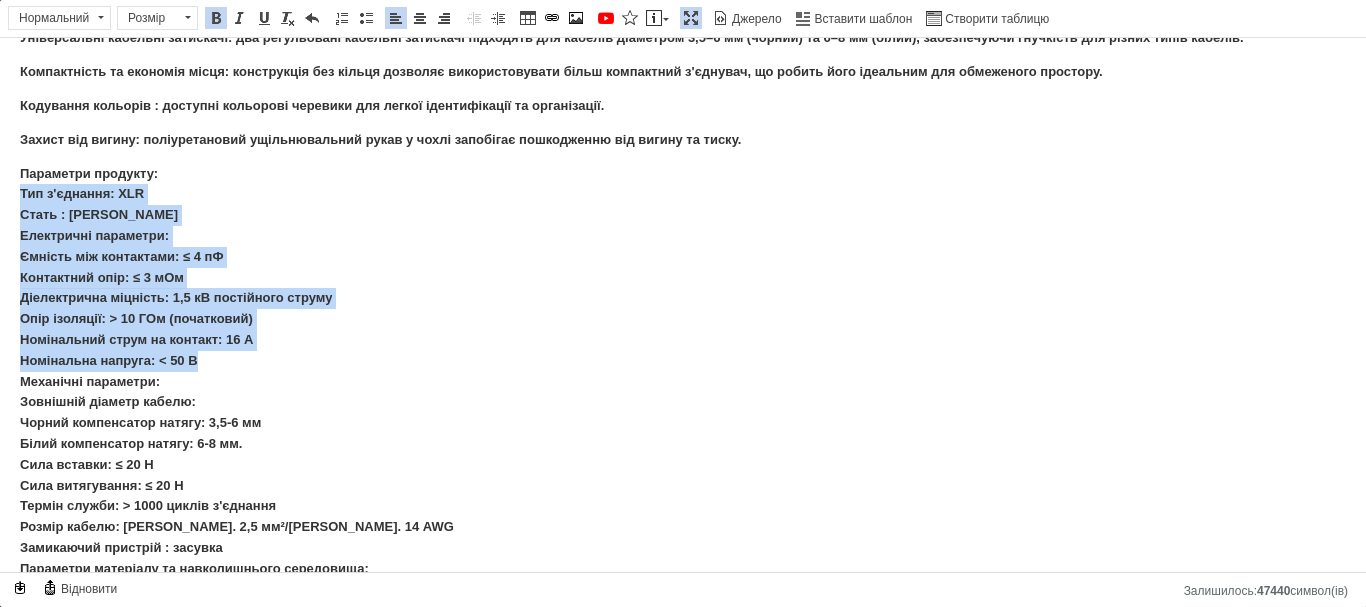 drag, startPoint x: 23, startPoint y: 193, endPoint x: 209, endPoint y: 357, distance: 247.9758 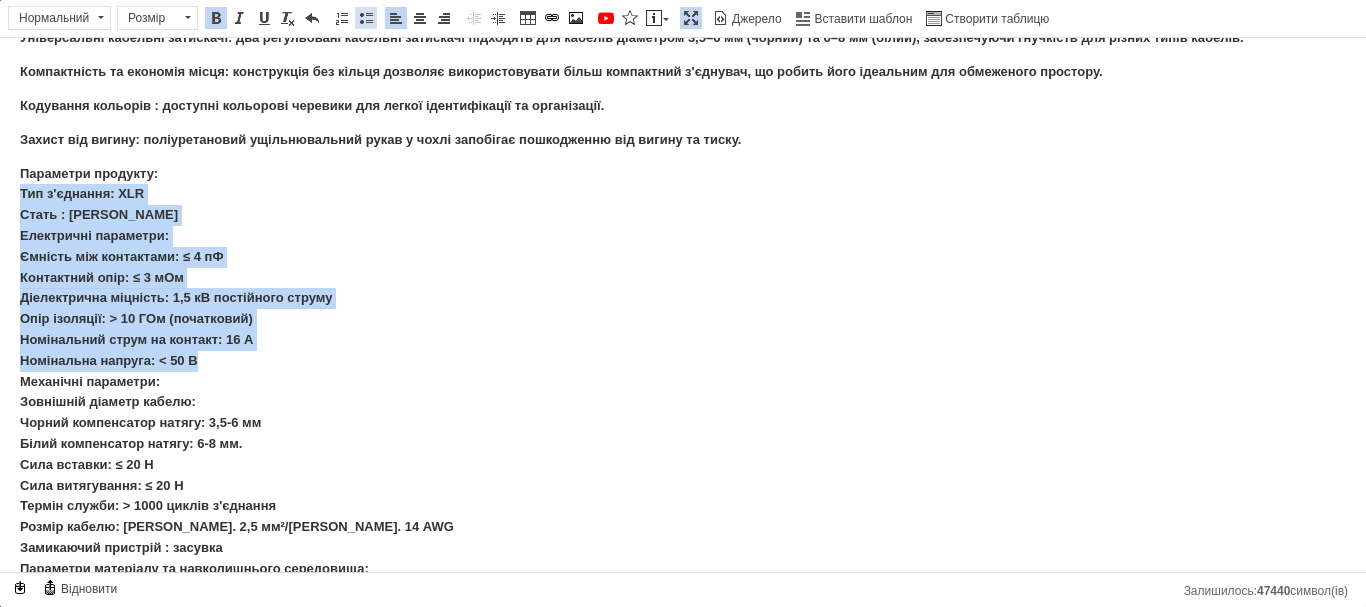 click at bounding box center [366, 18] 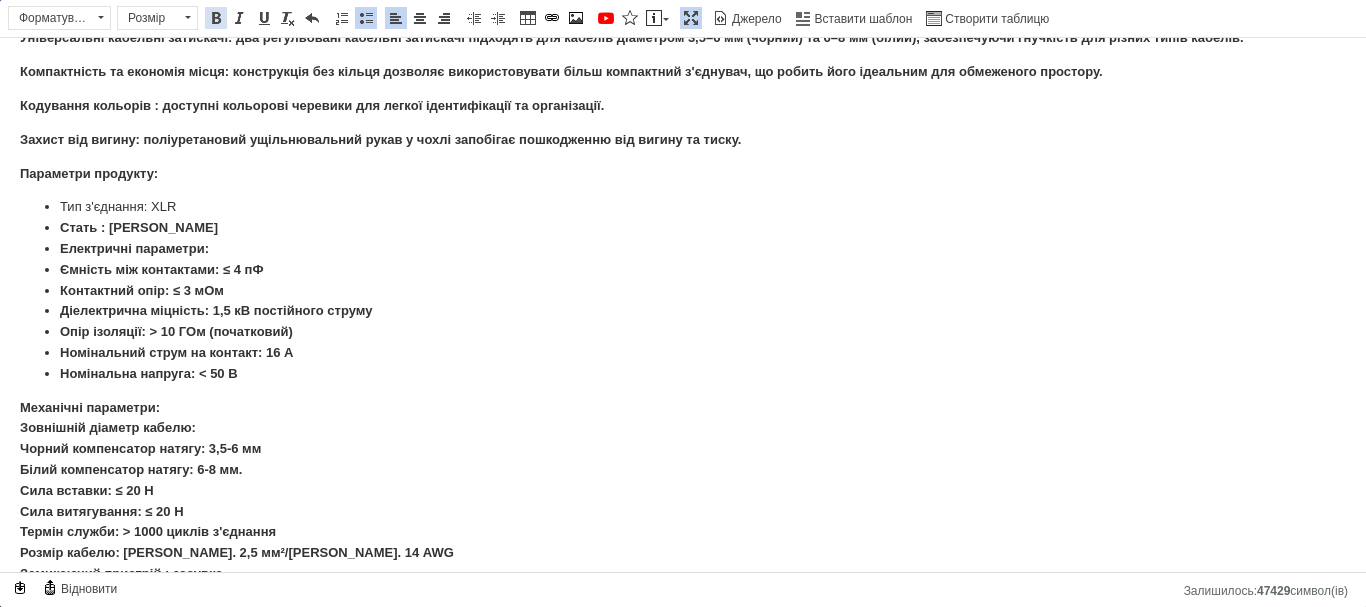 click at bounding box center [216, 18] 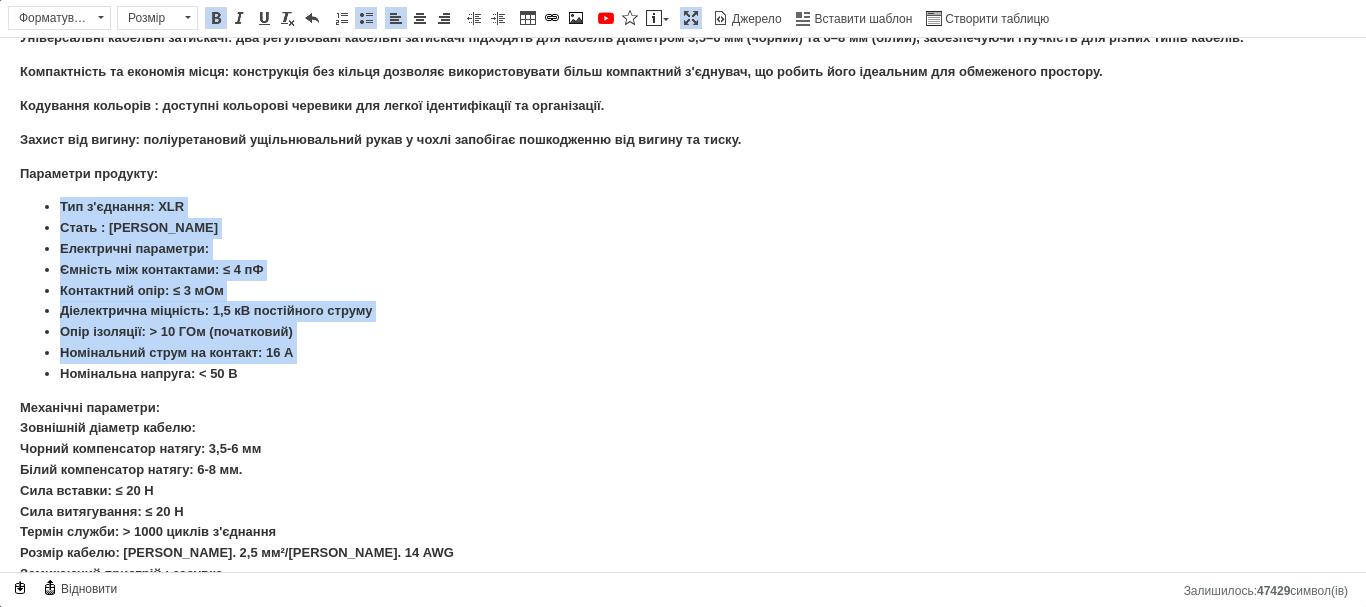click at bounding box center [216, 18] 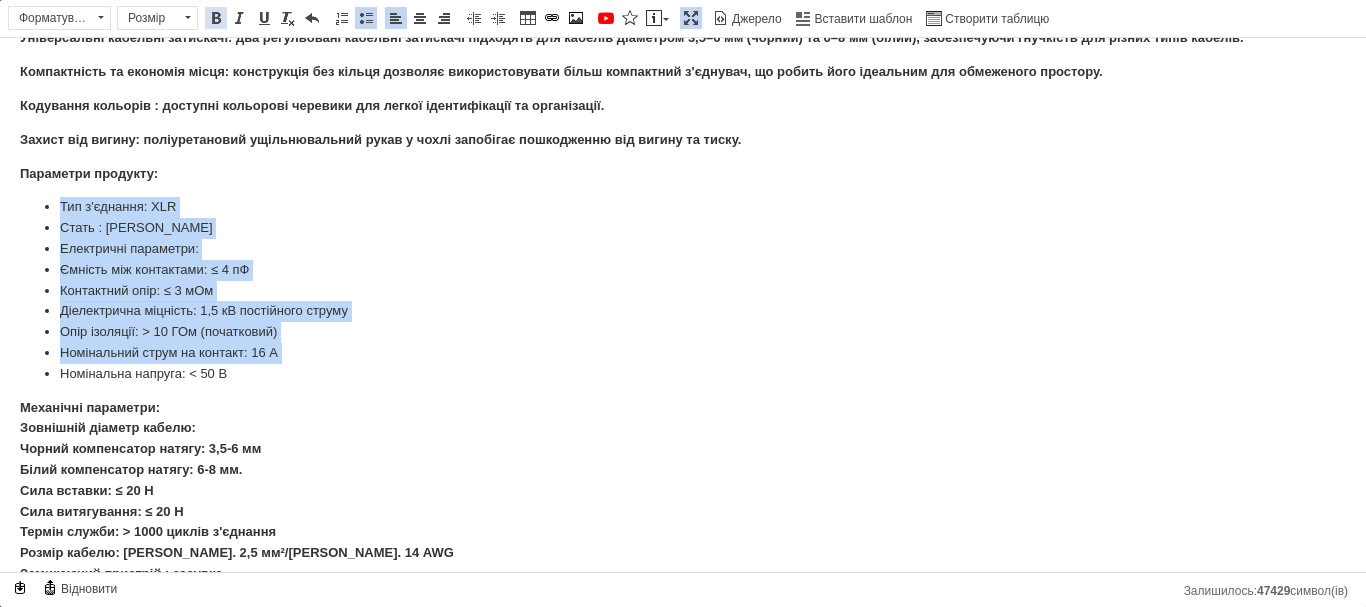 click at bounding box center [216, 18] 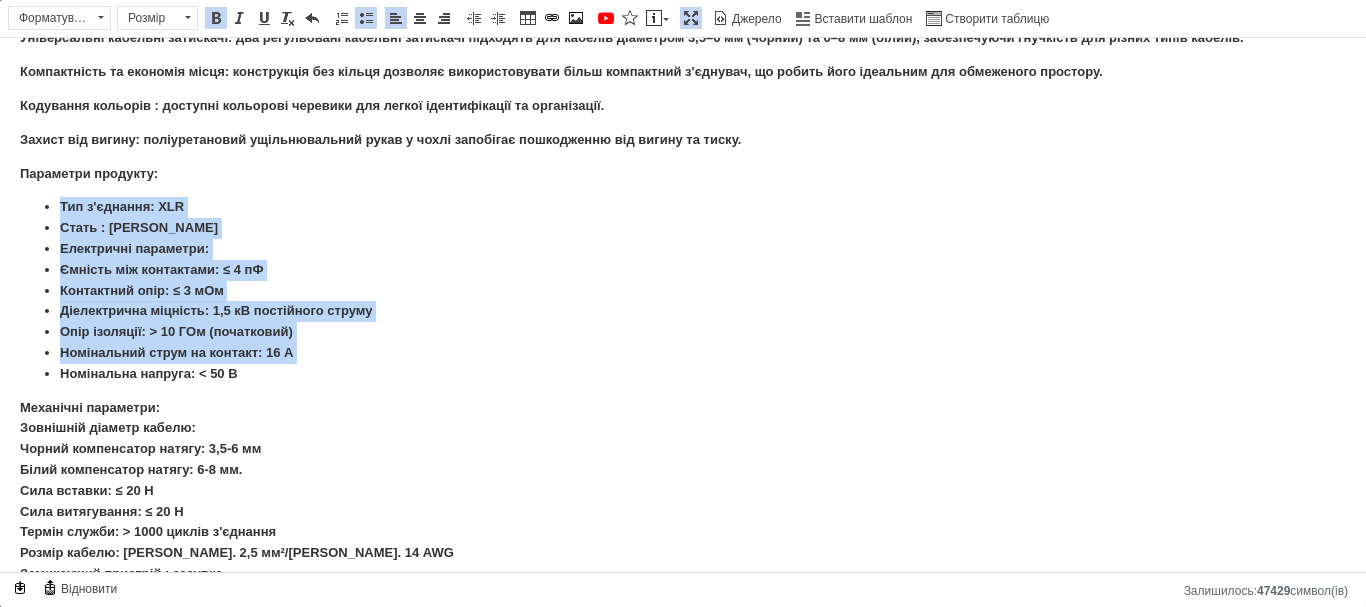 click on "Номінальний струм на контакт: 16 А" at bounding box center (683, 353) 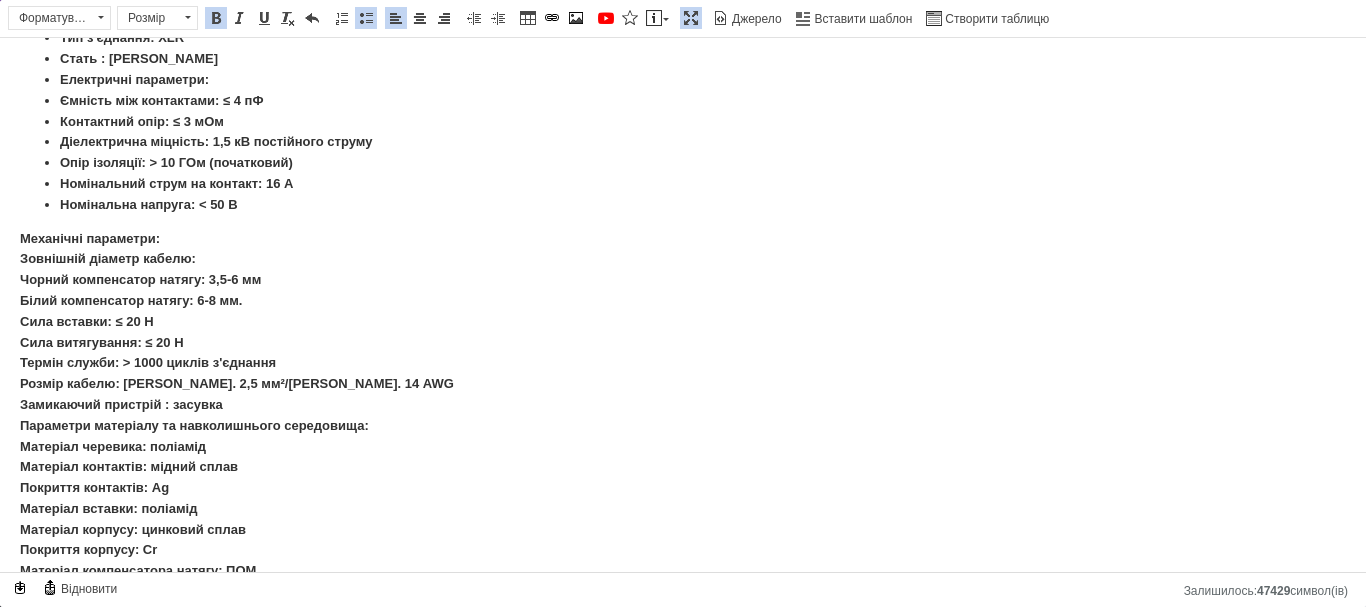 scroll, scrollTop: 600, scrollLeft: 0, axis: vertical 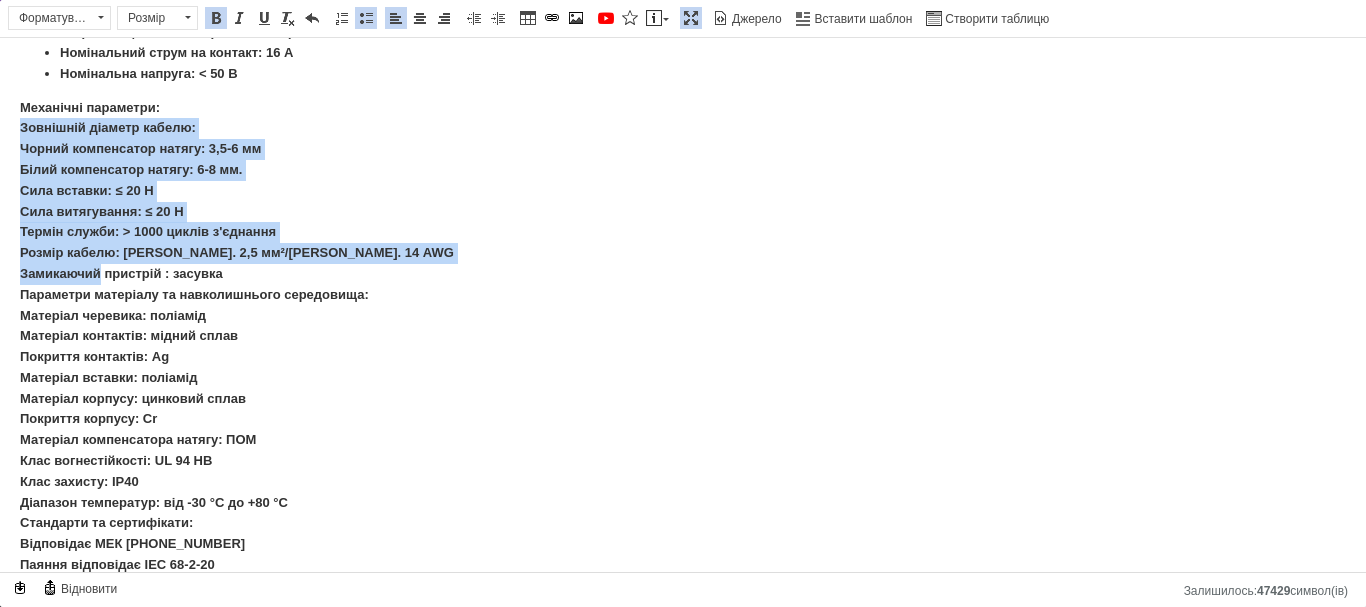 drag, startPoint x: 21, startPoint y: 130, endPoint x: 100, endPoint y: 271, distance: 161.62302 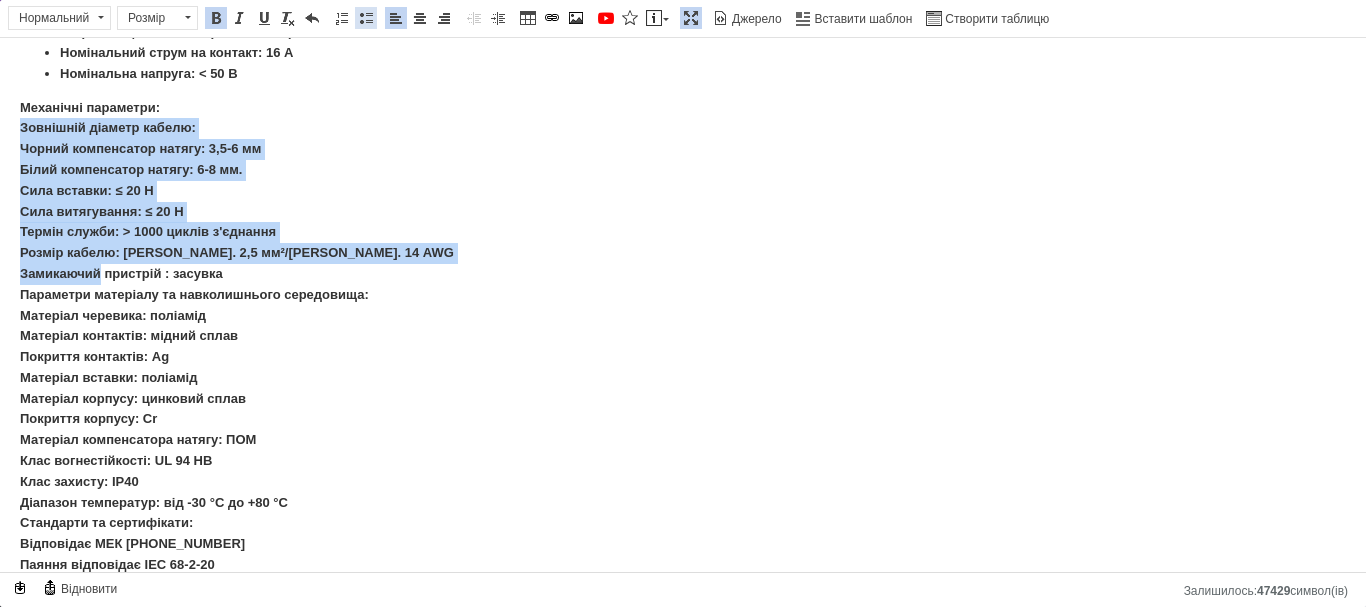 click at bounding box center [366, 18] 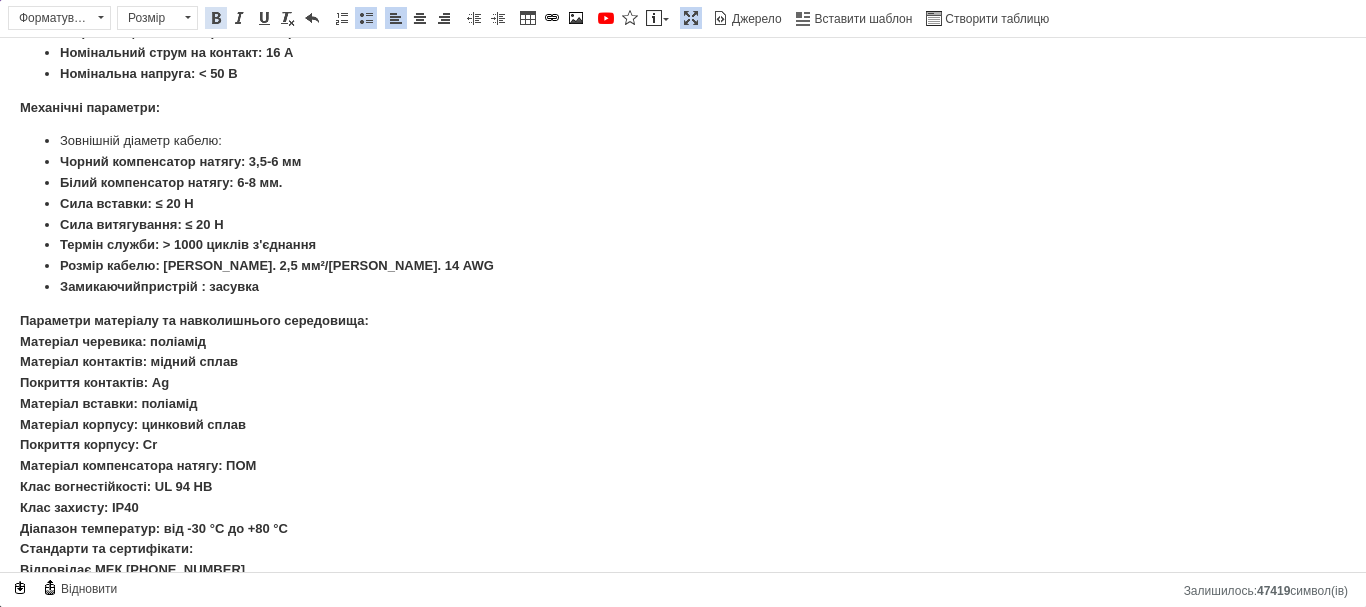 click at bounding box center [216, 18] 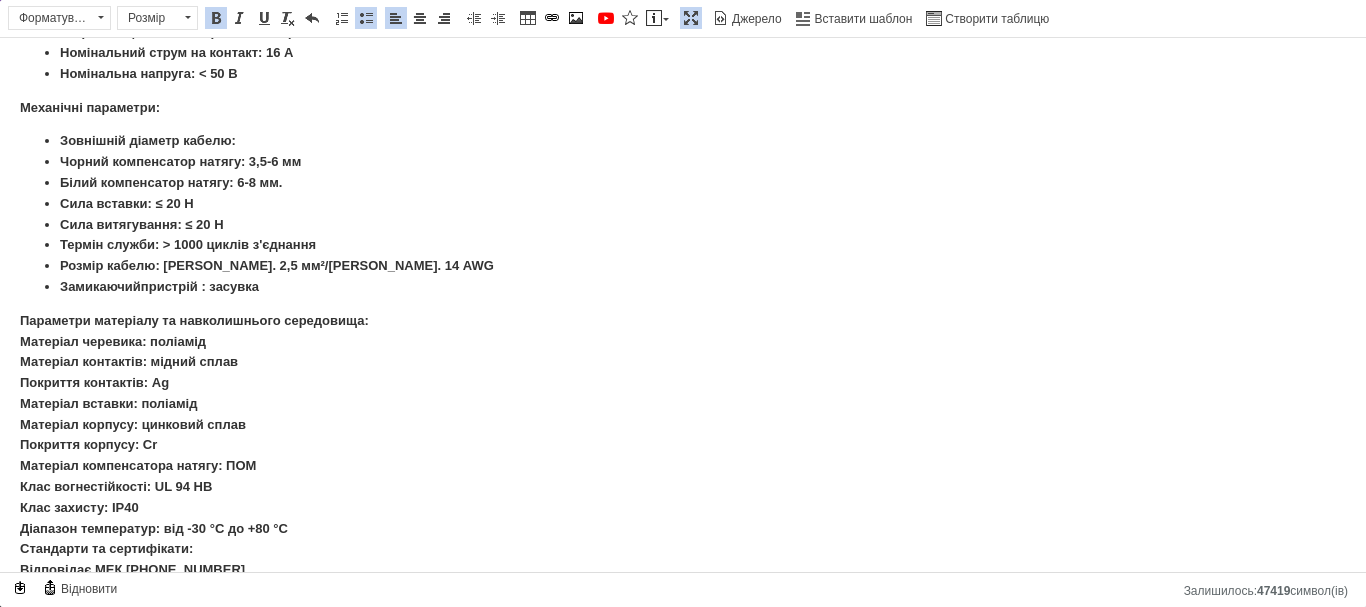 click at bounding box center (216, 18) 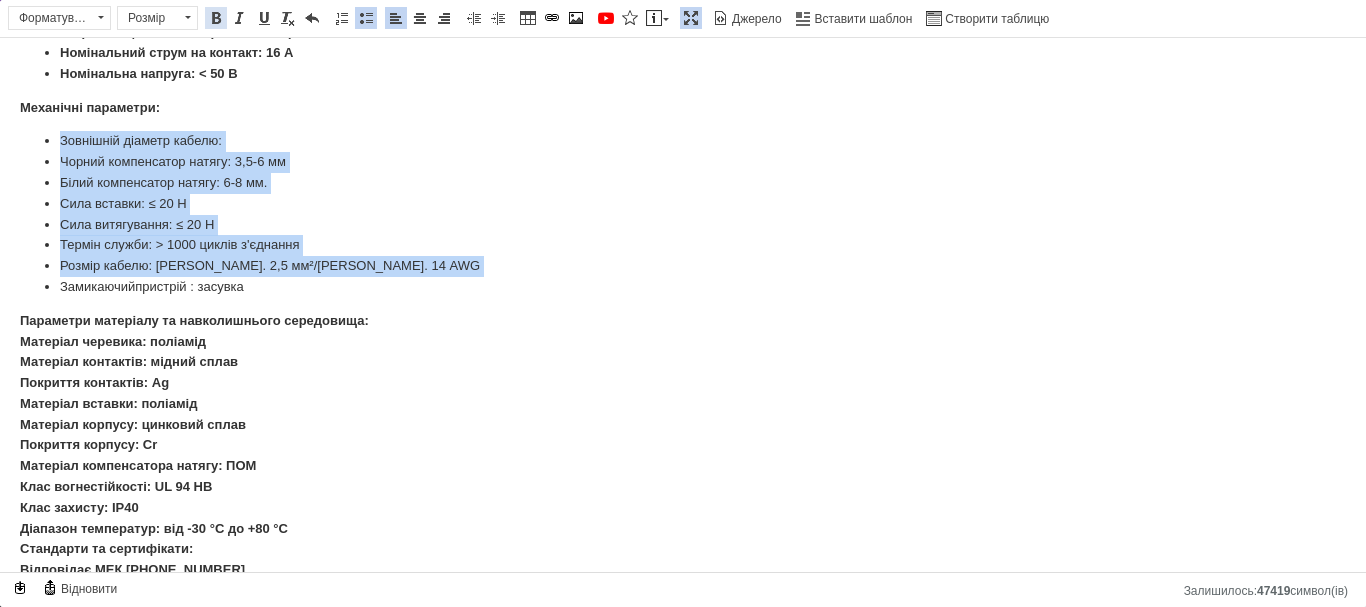 click at bounding box center (216, 18) 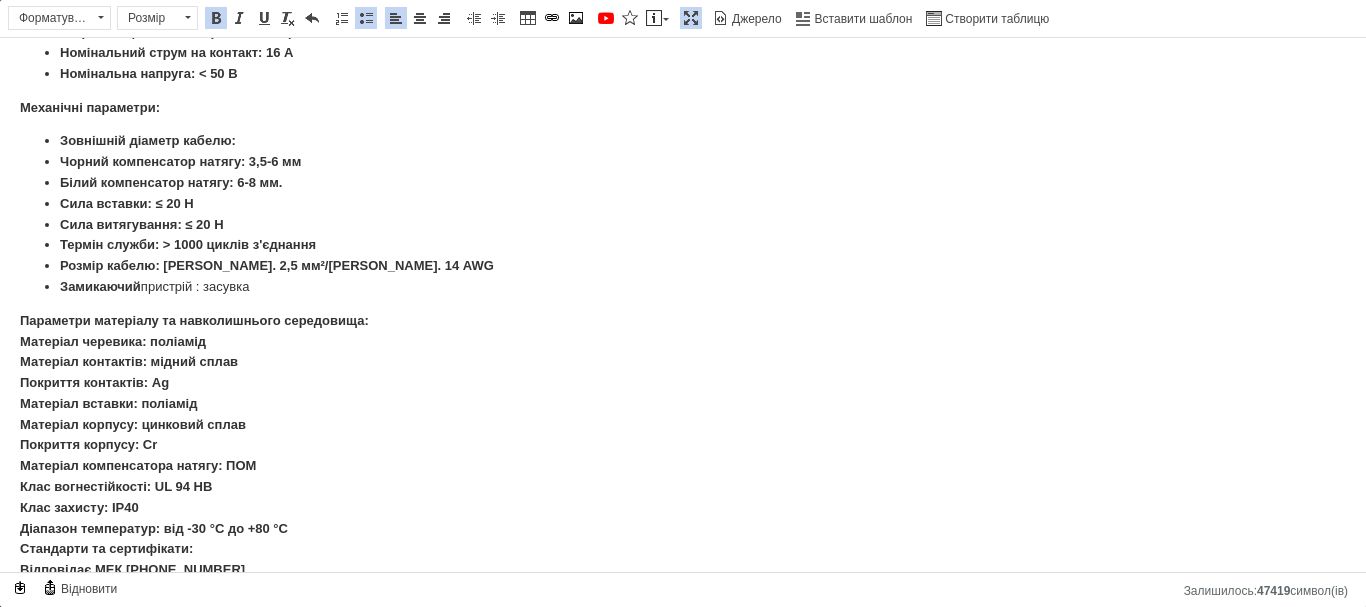 click on "Роз'єм SEETRONIC Seetronic SCSM3  Опис SCMM3 XLR Plug - це професійний 3-жильний штекерний кабельний роз'єм, розроблений для довговічності та оптимальної продуктивності в різних аудіо- та мультимедійних програмах.  Його міцна конструкція та продуманий дизайн роблять його надійним вибором як для звичайних користувачів, так і для професіоналів галузі. Основні характеристики: Високоякісна конструкція: хромований корпус та посріблені контакти забезпечують підвищену провідність та довговічність. Параметри продукту: Тип з'єднання: XLR Стать : Чоловіча Електричні параметри:" at bounding box center [683, 71] 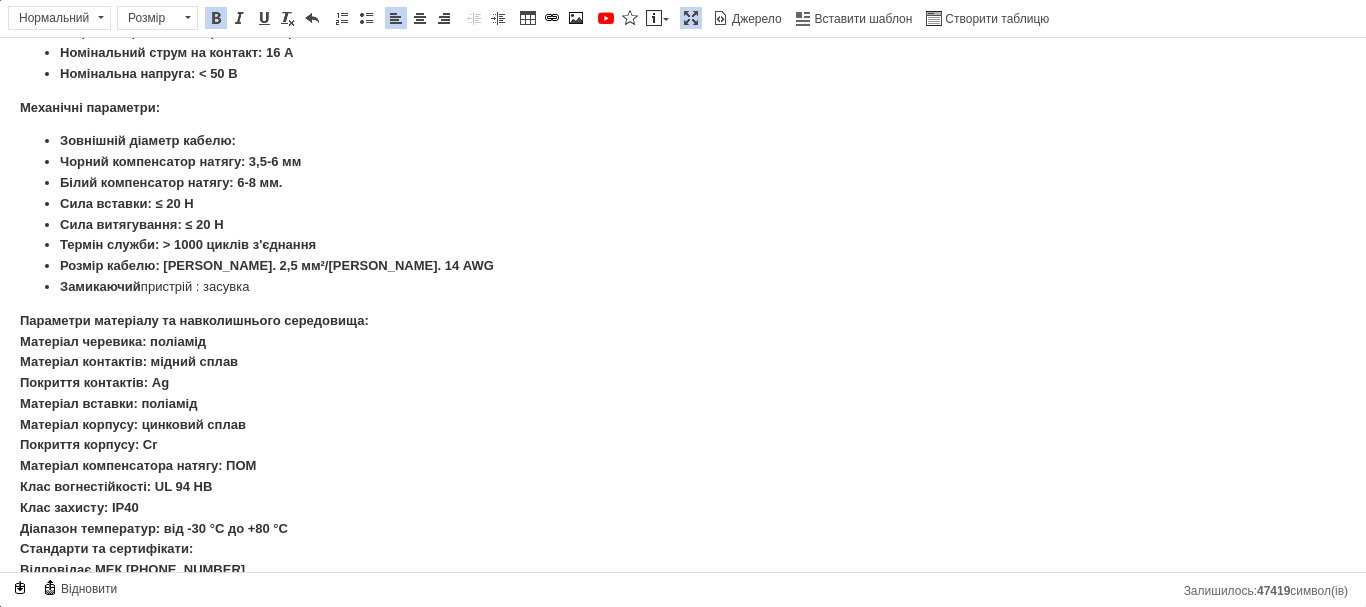 drag, startPoint x: 278, startPoint y: 282, endPoint x: 60, endPoint y: 143, distance: 258.544 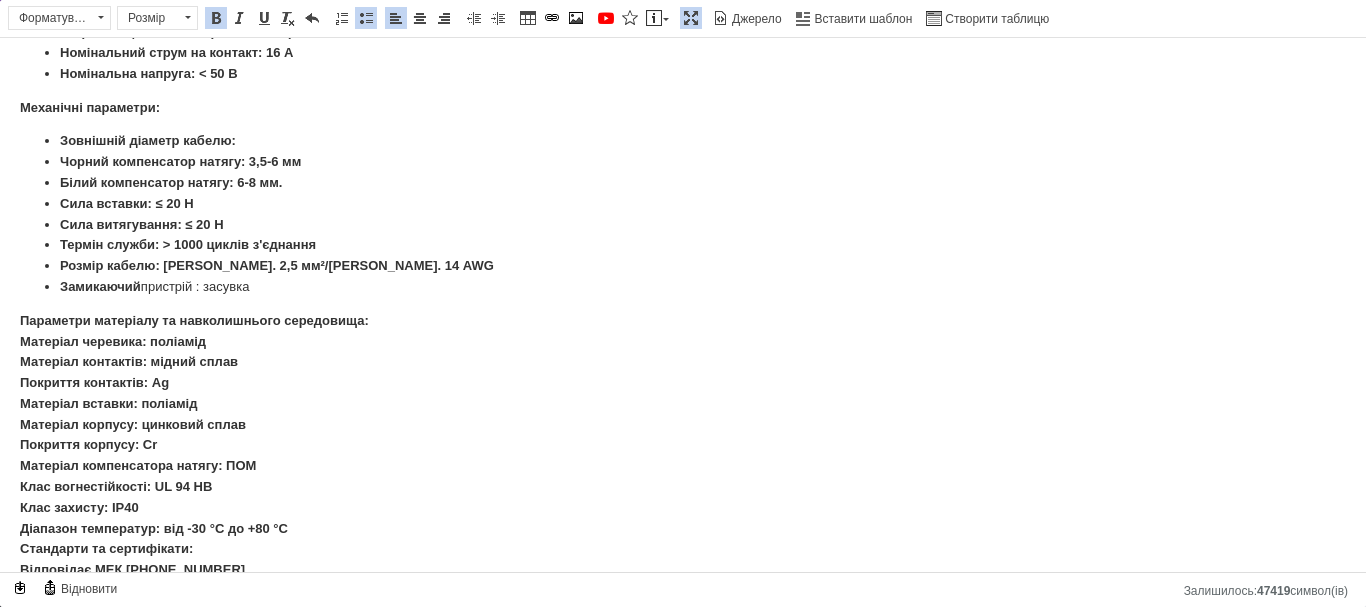click at bounding box center (216, 18) 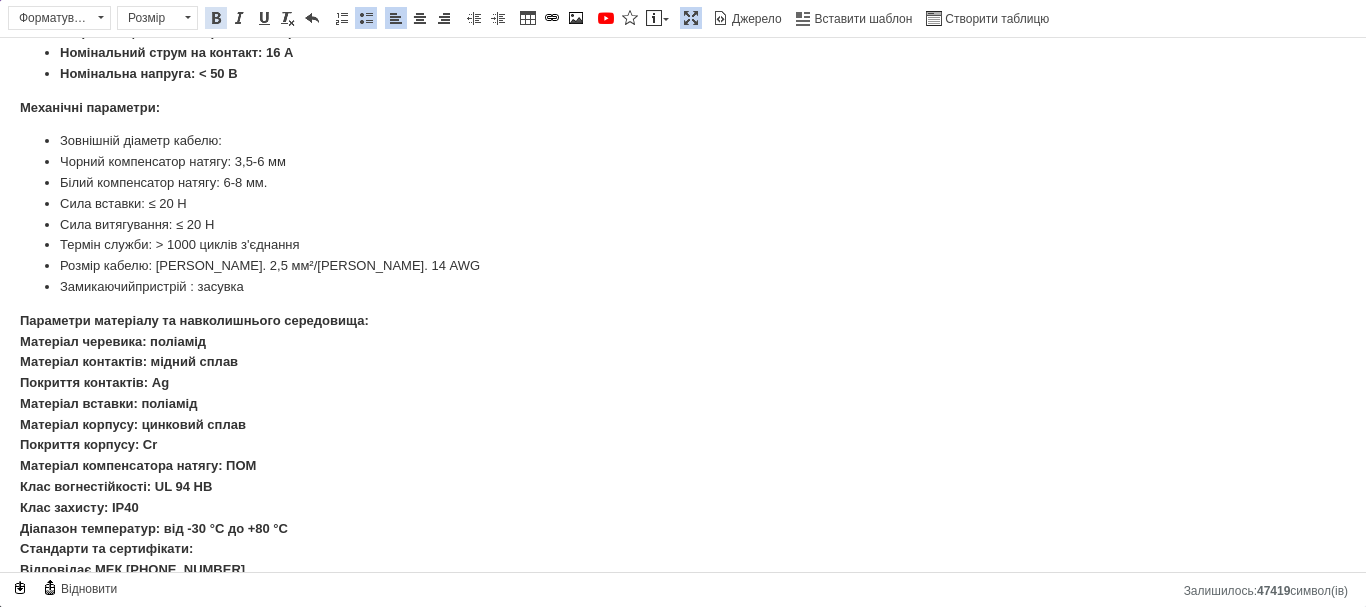 click at bounding box center [216, 18] 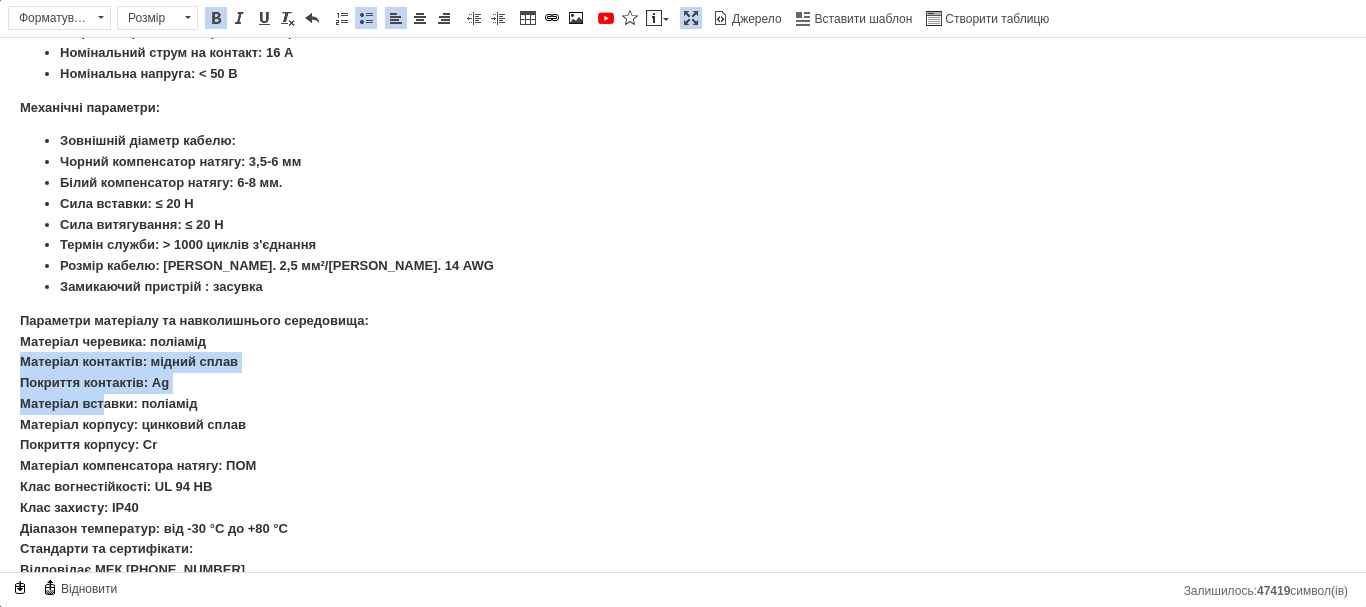 drag, startPoint x: 20, startPoint y: 354, endPoint x: 107, endPoint y: 411, distance: 104.00961 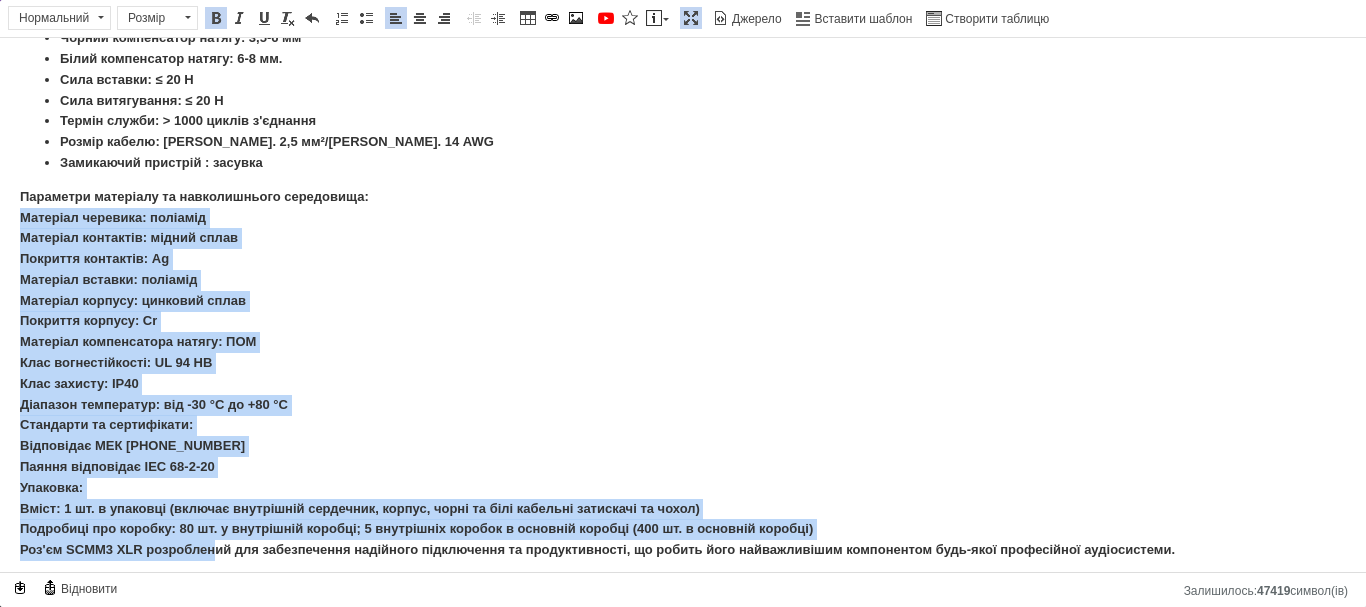 scroll, scrollTop: 733, scrollLeft: 0, axis: vertical 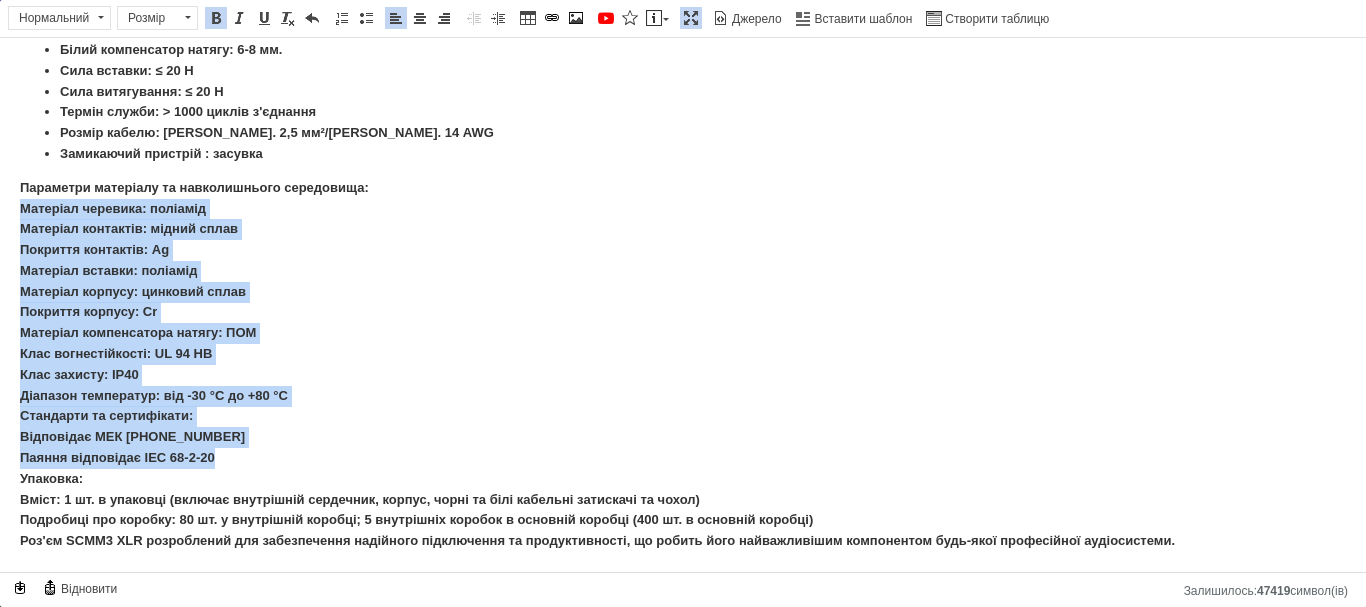 drag, startPoint x: 20, startPoint y: 345, endPoint x: 259, endPoint y: 461, distance: 265.66333 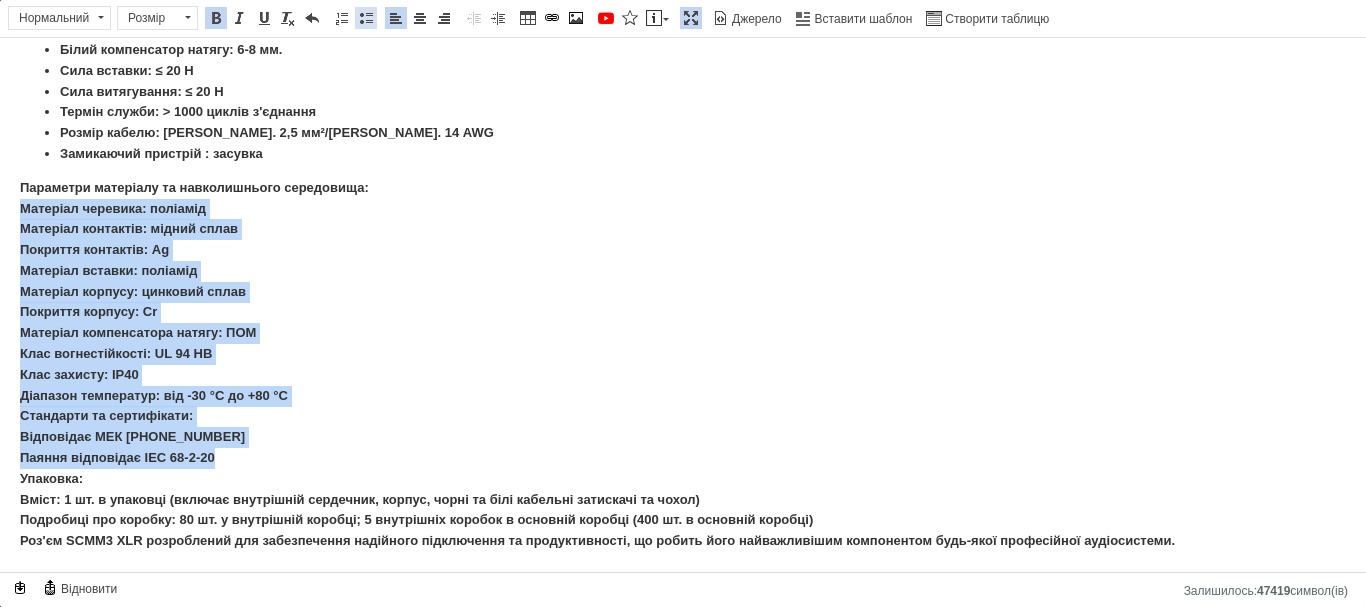 click at bounding box center [366, 18] 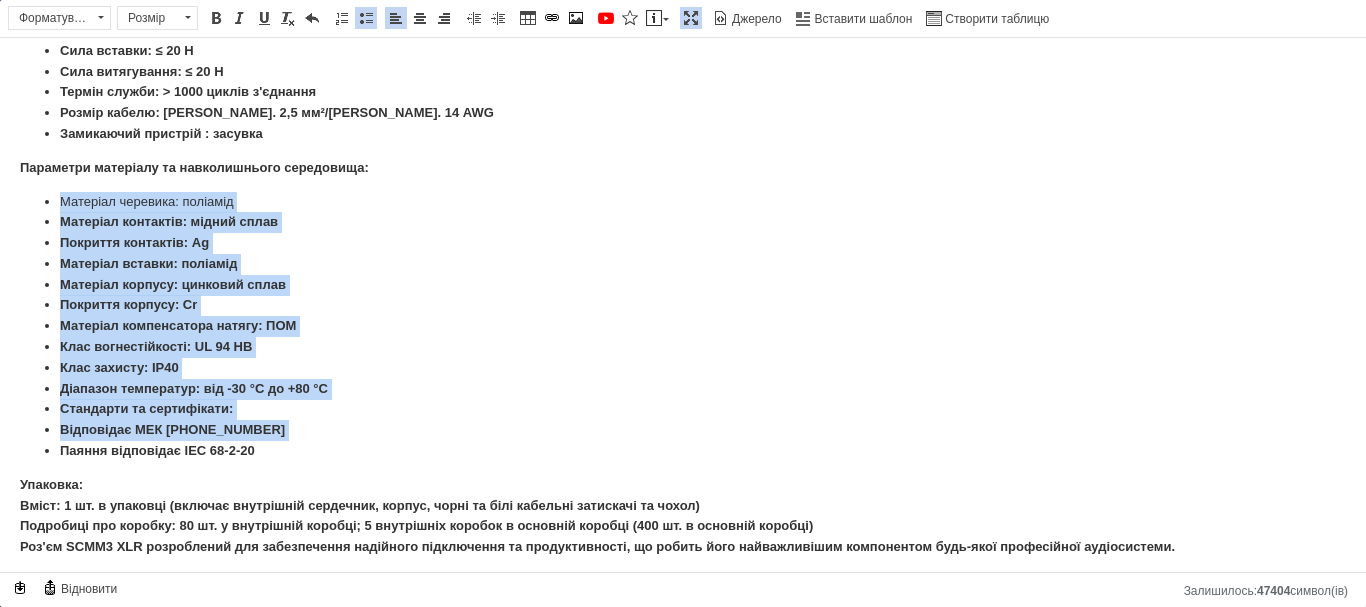 scroll, scrollTop: 759, scrollLeft: 0, axis: vertical 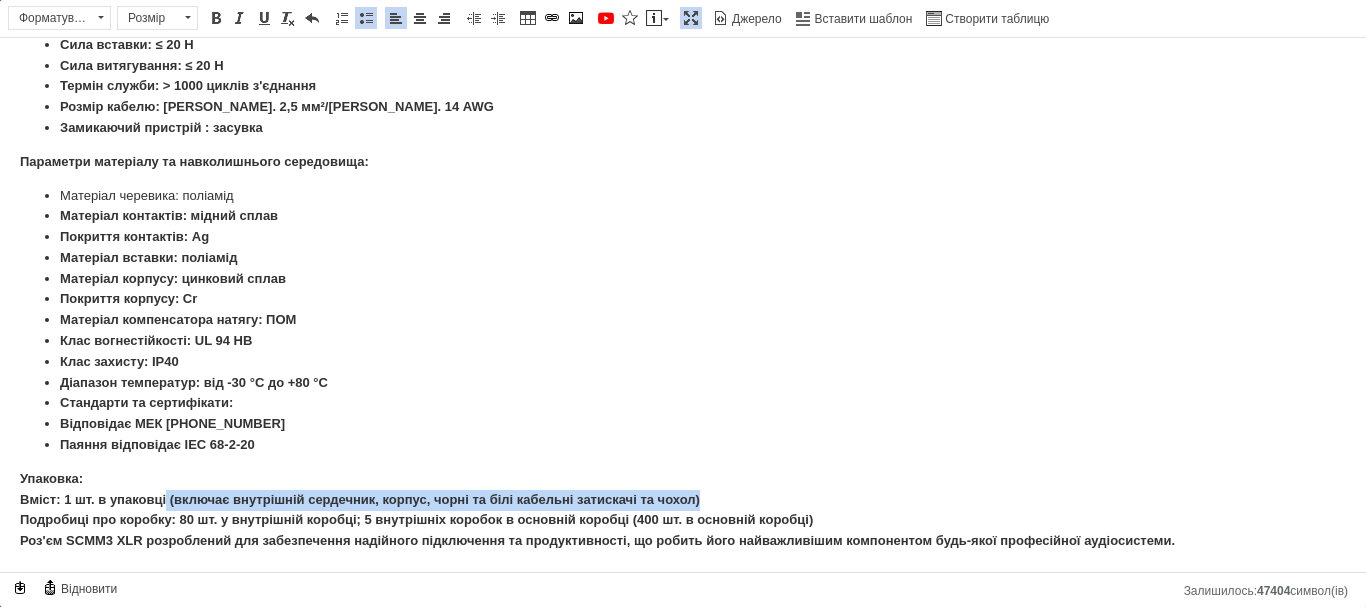 drag, startPoint x: 165, startPoint y: 503, endPoint x: 729, endPoint y: 506, distance: 564.008 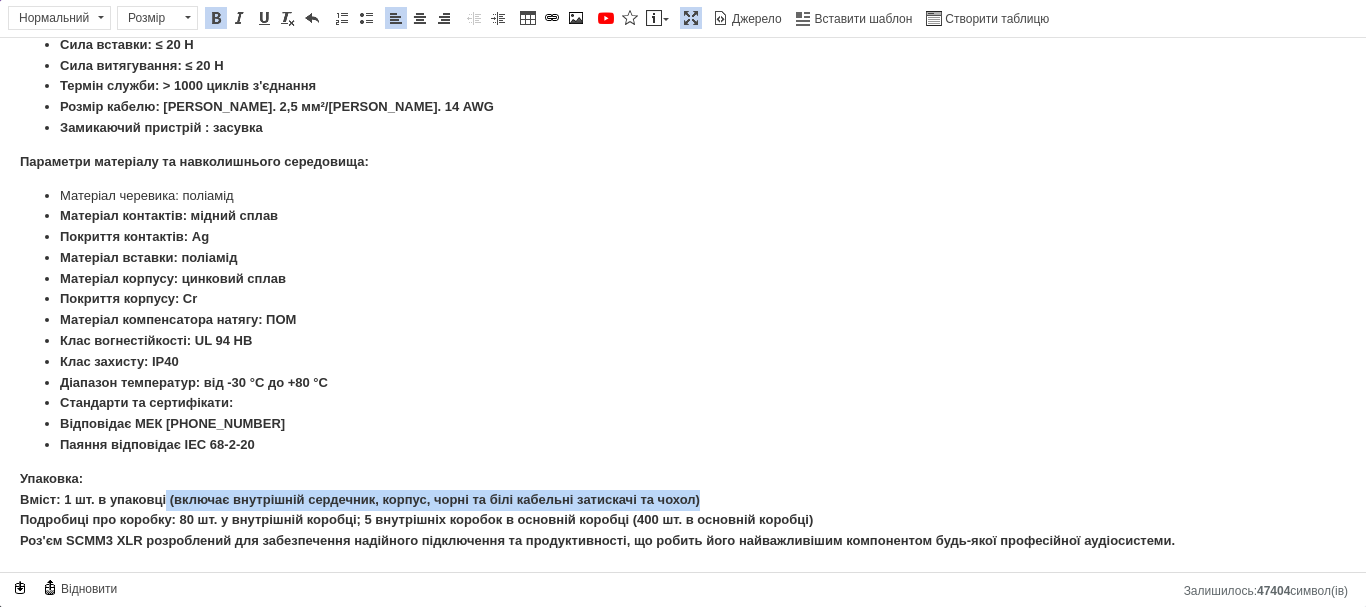 type 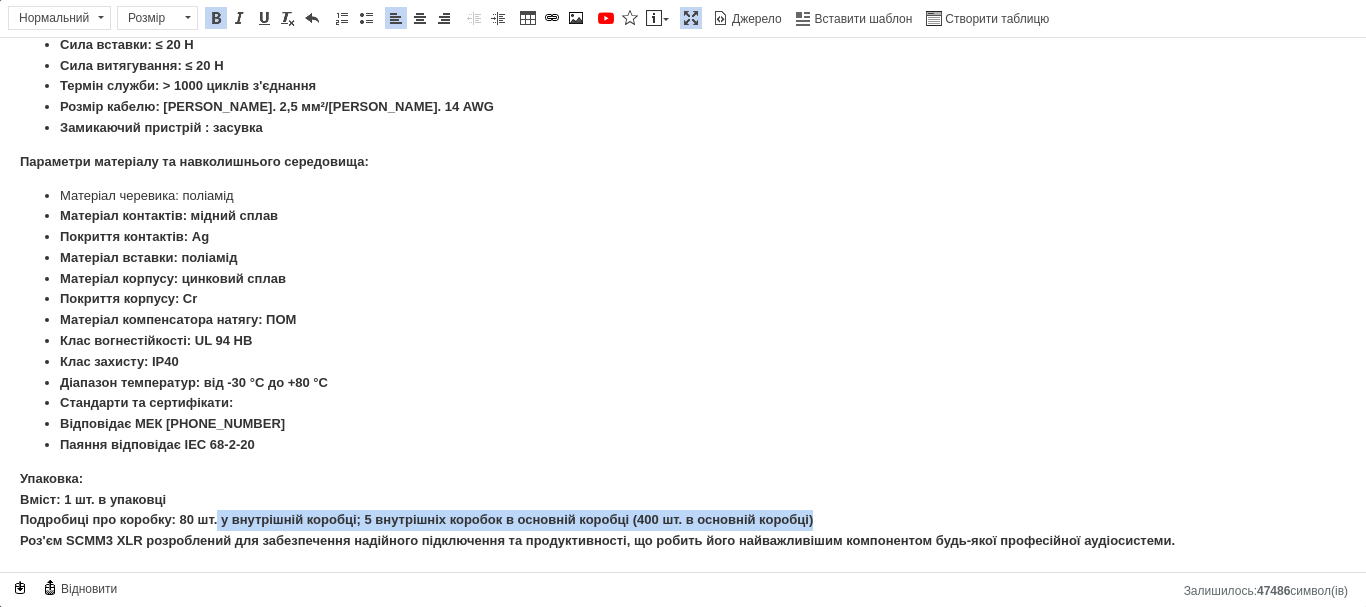drag, startPoint x: 219, startPoint y: 520, endPoint x: 834, endPoint y: 524, distance: 615.013 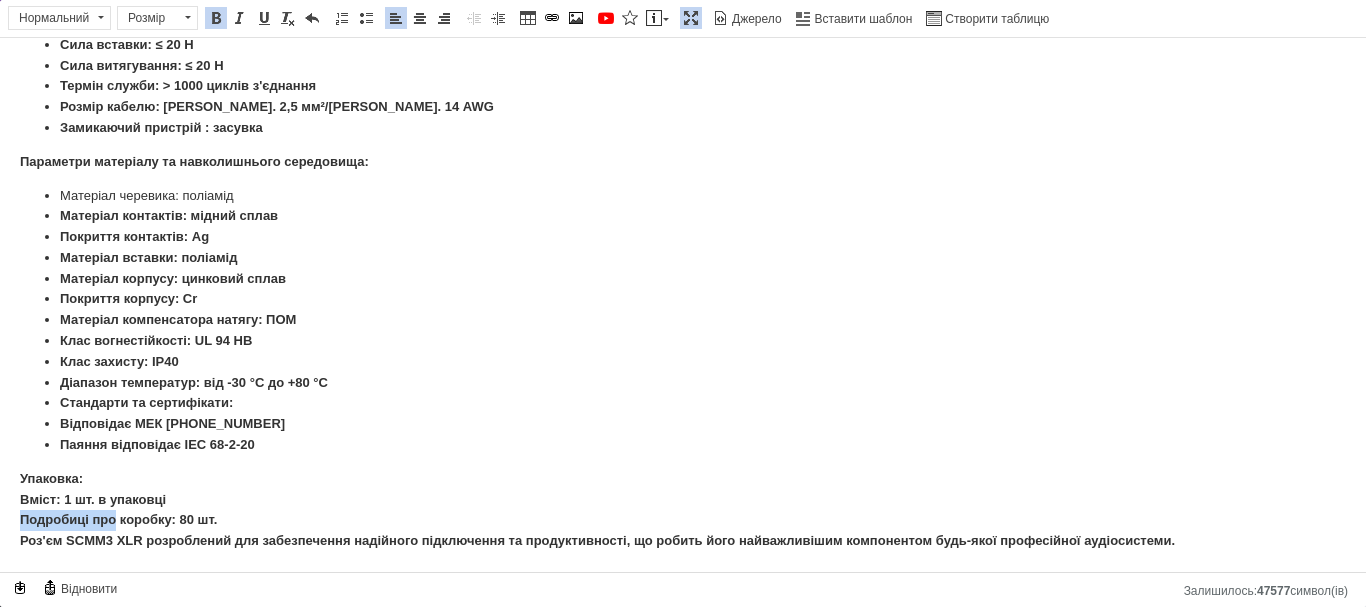 drag, startPoint x: 118, startPoint y: 521, endPoint x: 5, endPoint y: 514, distance: 113.216606 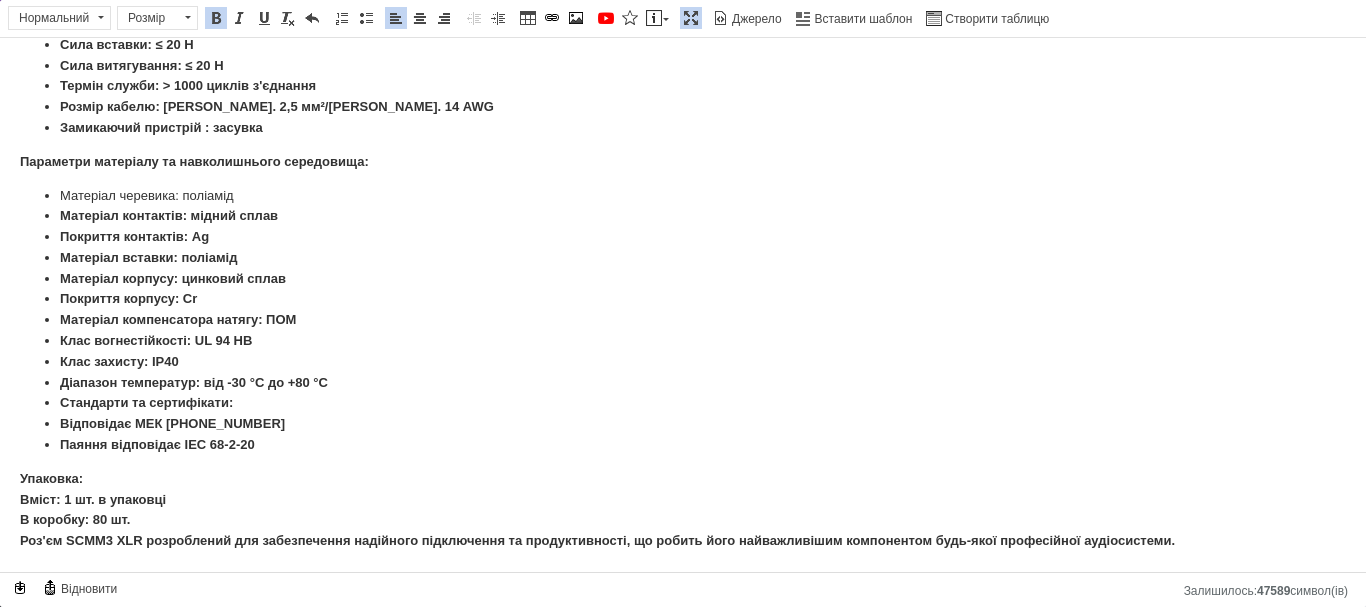 click on "Упаковка: Вміст: 1 шт. в упаковці В коробку: 80 шт. Роз'єм SCMM3 XLR розроблений для забезпечення надійного підключення та продуктивності, що робить його найважливішим компонентом будь-якої професійної аудіосистеми." at bounding box center (597, 509) 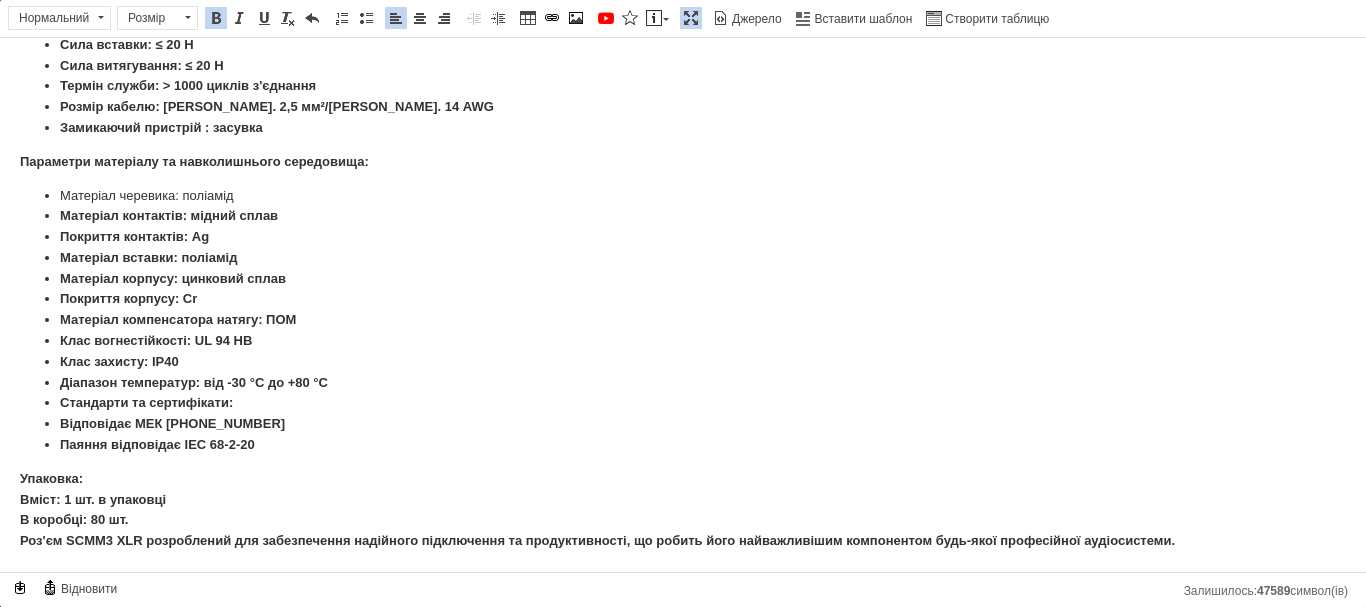 click on "Упаковка: Вміст: 1 шт. в упаковці В коробці: 80 шт. Роз'єм SCMM3 XLR розроблений для забезпечення надійного підключення та продуктивності, що робить його найважливішим компонентом будь-якої професійної аудіосистеми." at bounding box center (683, 510) 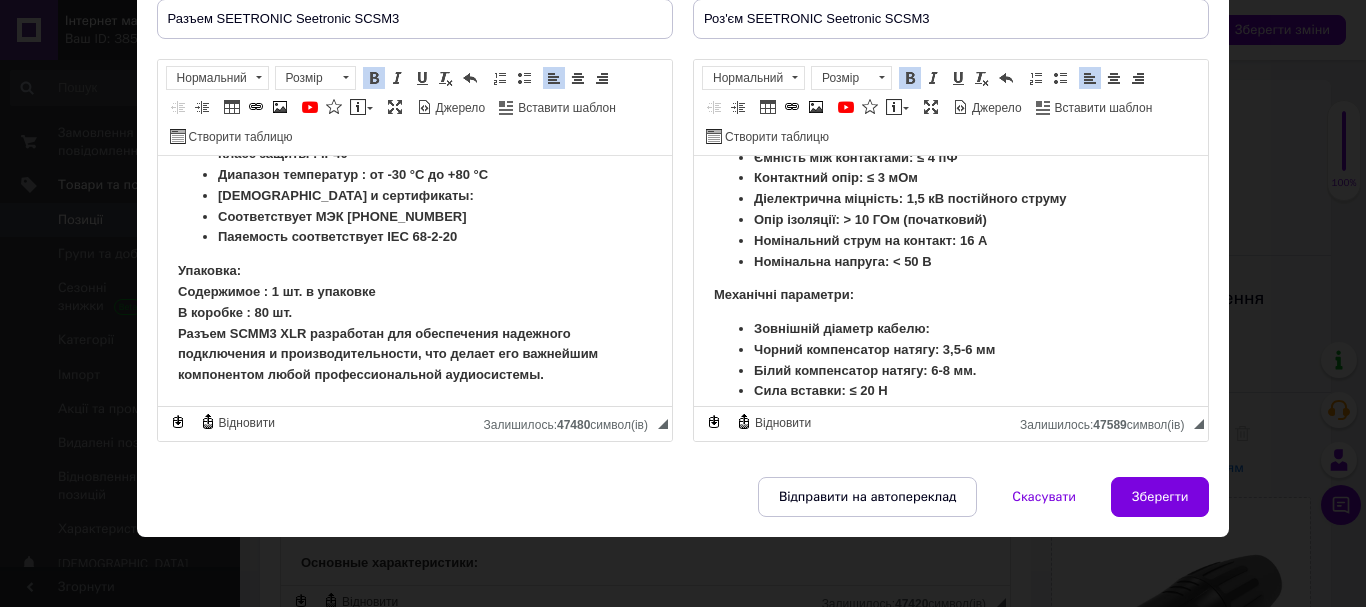 scroll, scrollTop: 100, scrollLeft: 0, axis: vertical 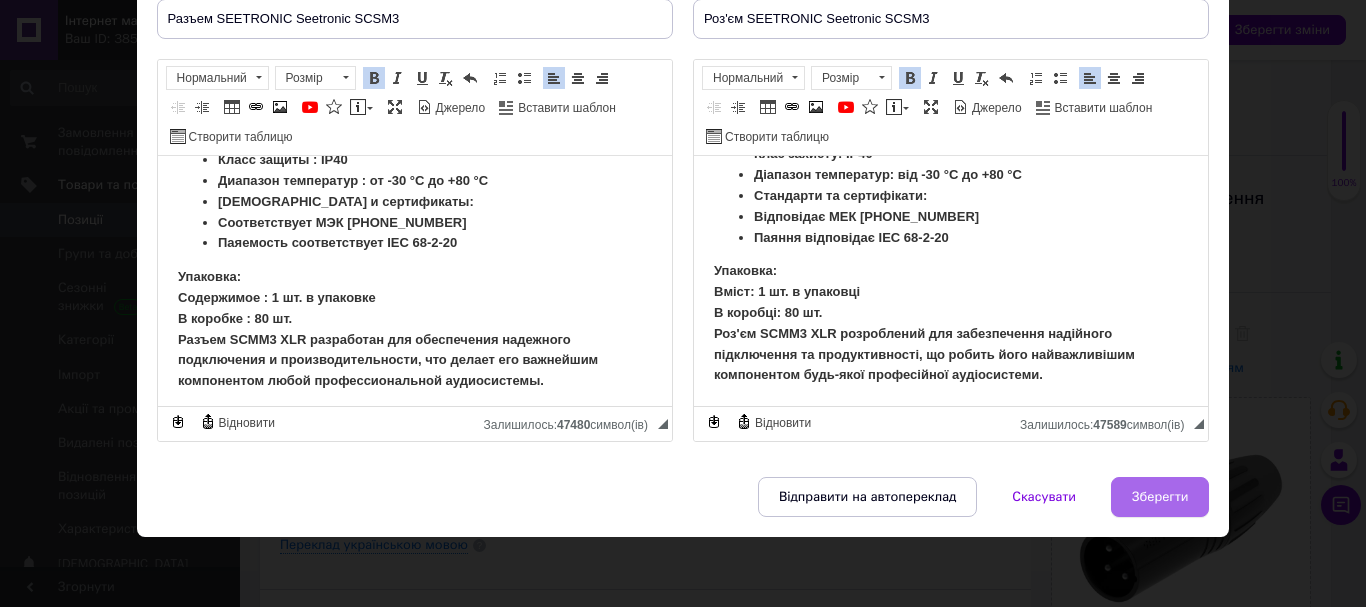 click on "Зберегти" at bounding box center (1160, 497) 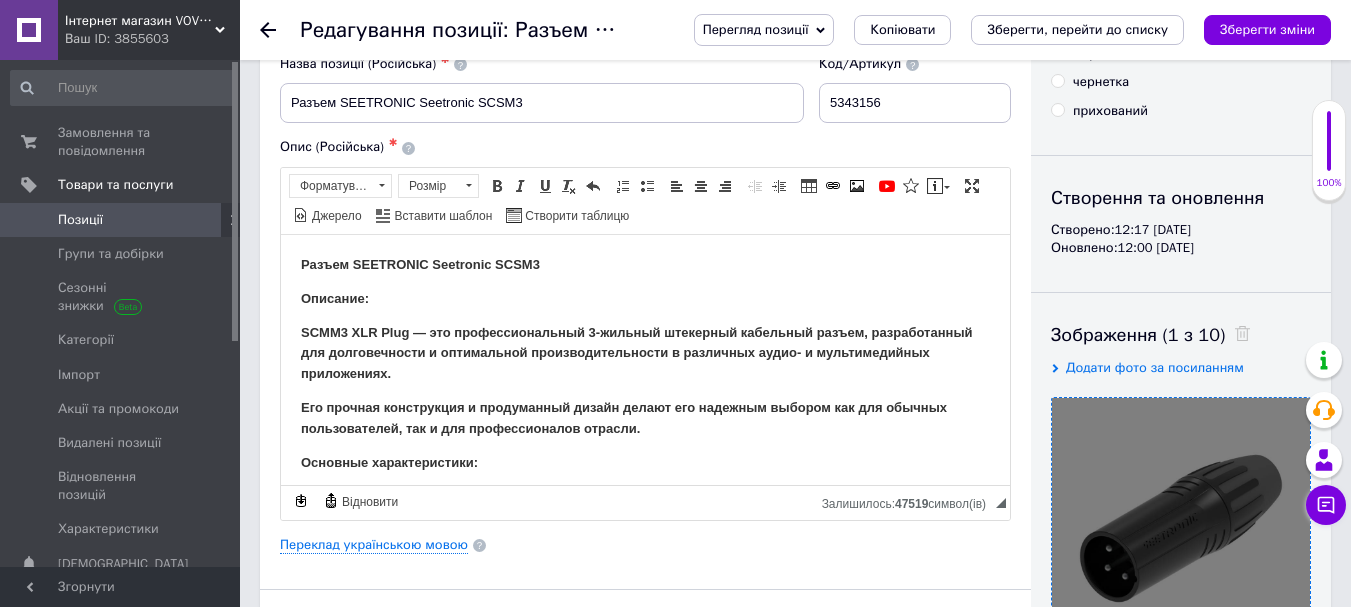 scroll, scrollTop: 300, scrollLeft: 0, axis: vertical 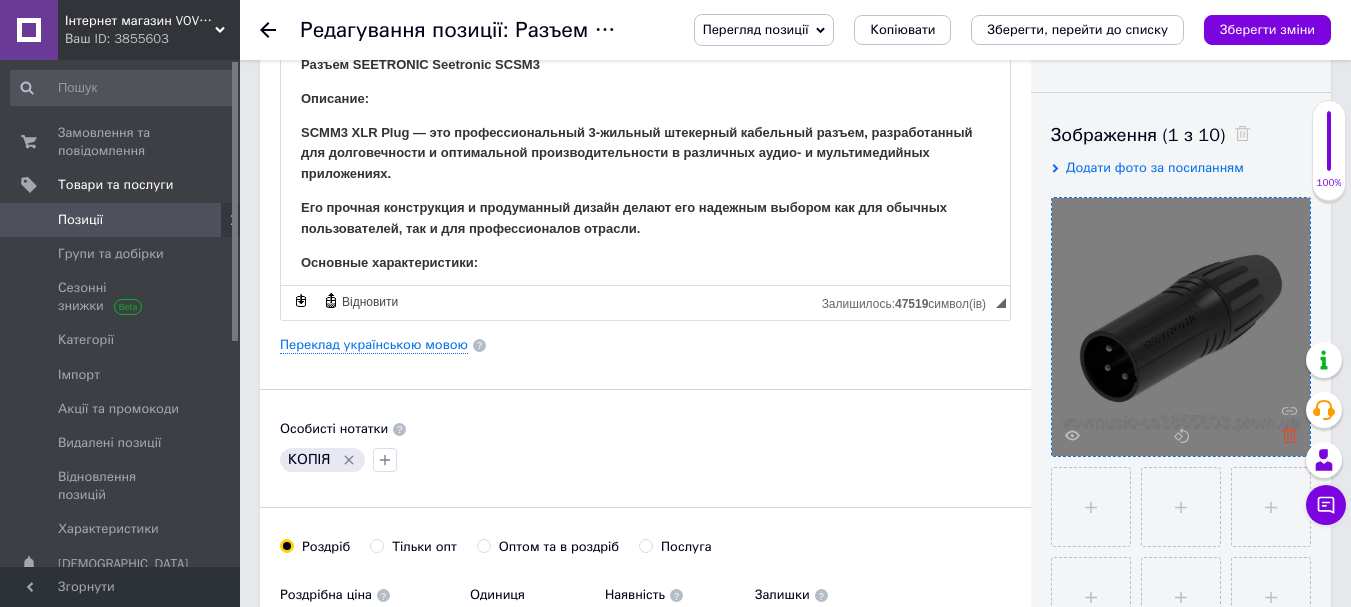 click 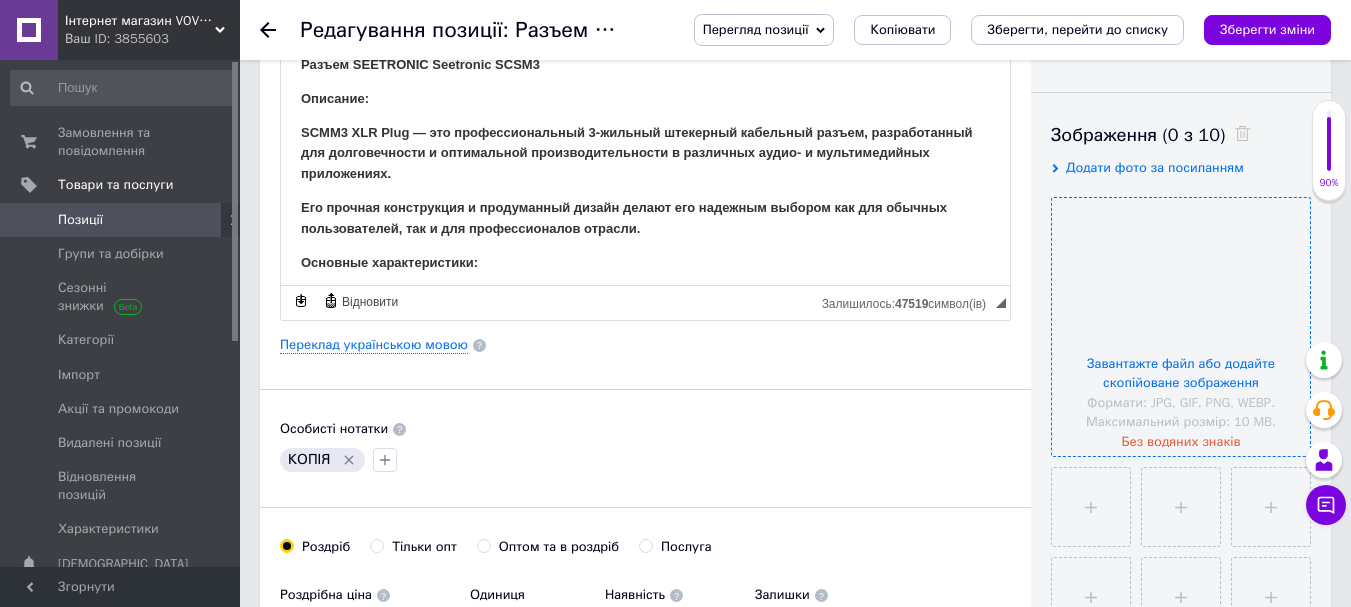 scroll, scrollTop: 200, scrollLeft: 0, axis: vertical 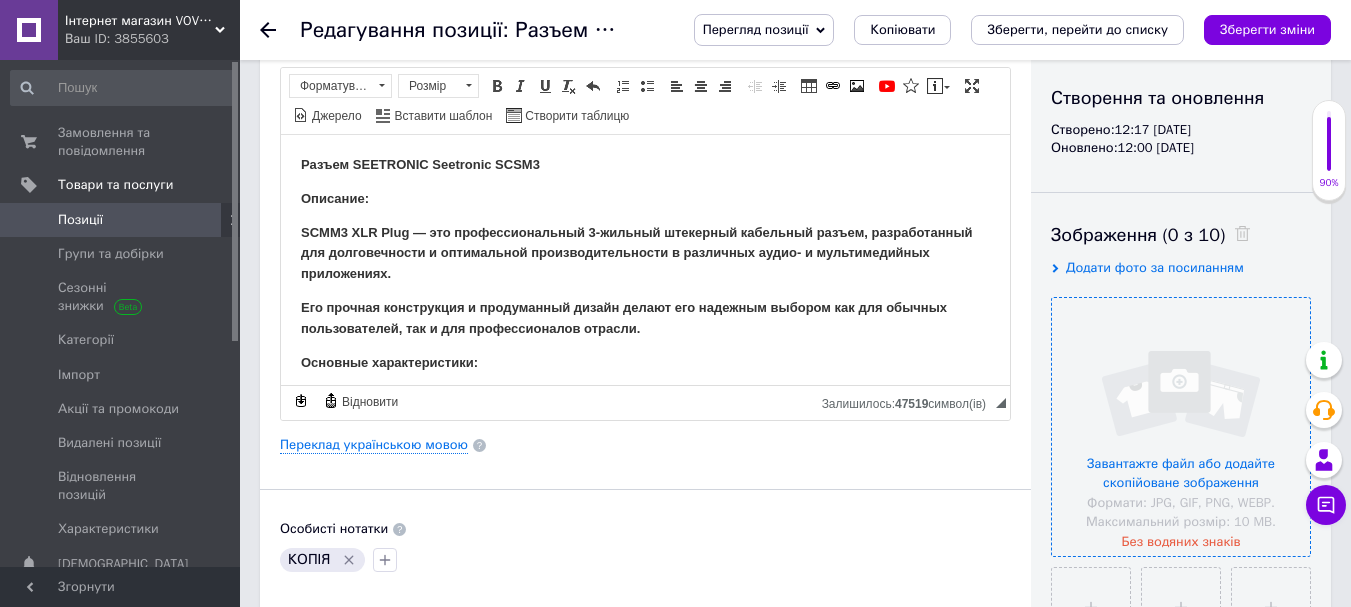 click at bounding box center (1181, 427) 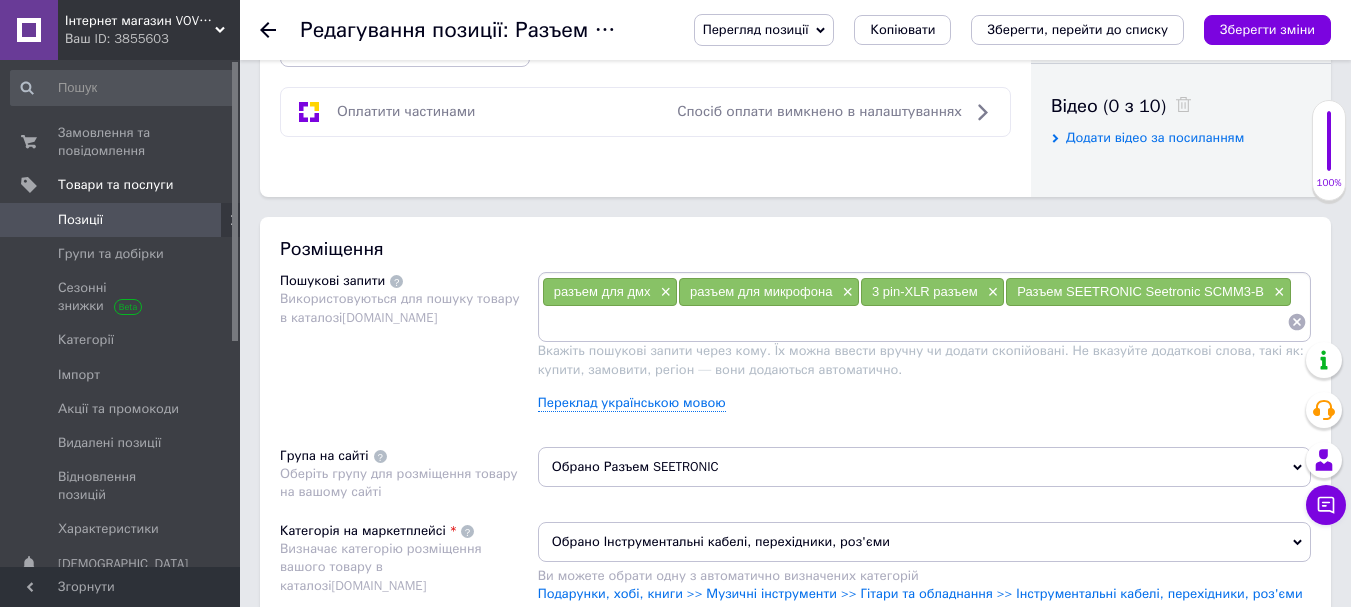 scroll, scrollTop: 1000, scrollLeft: 0, axis: vertical 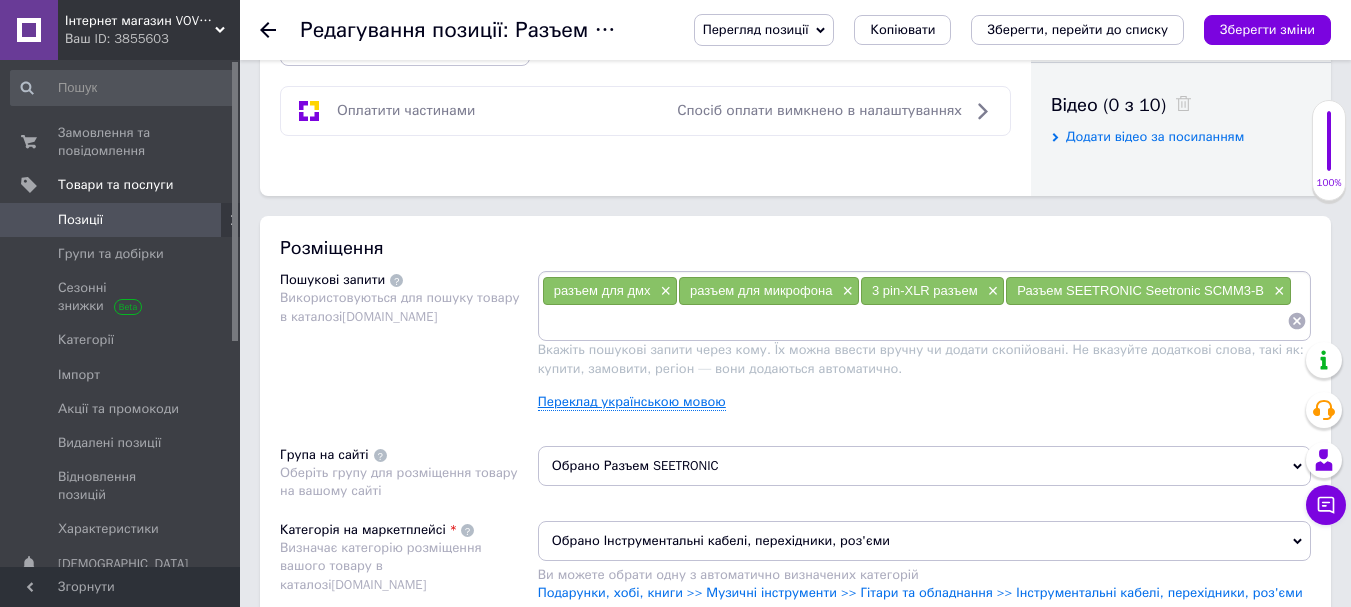 click on "Переклад українською мовою" at bounding box center (632, 402) 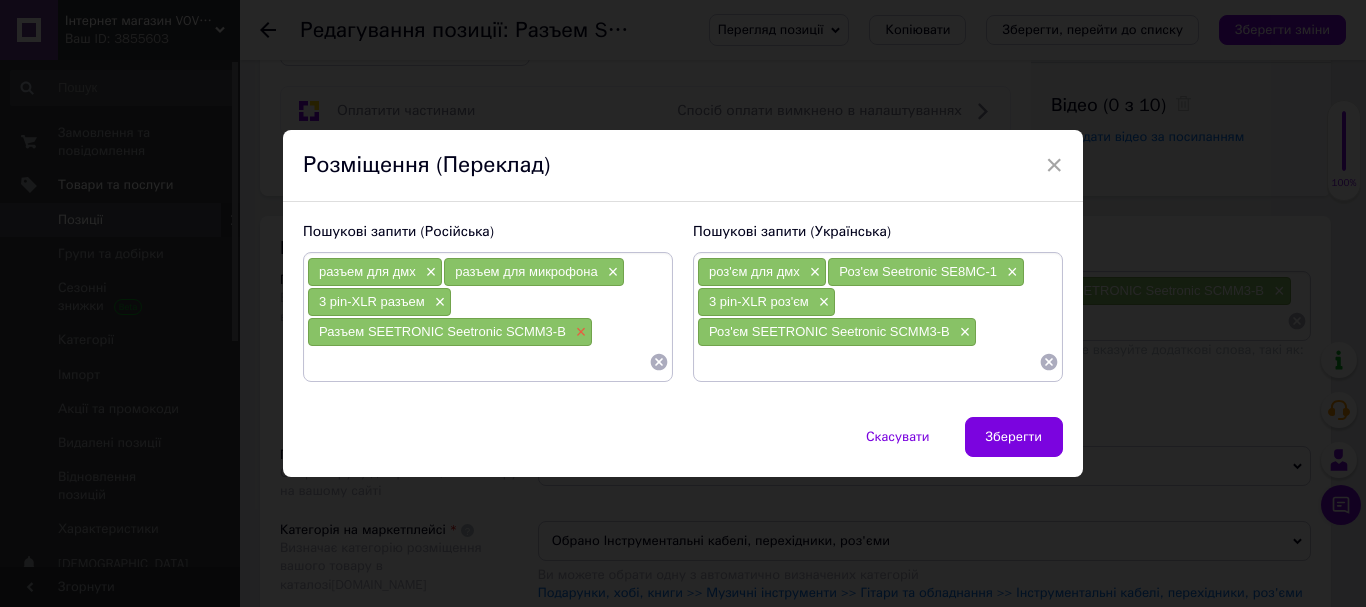 click on "×" at bounding box center [579, 332] 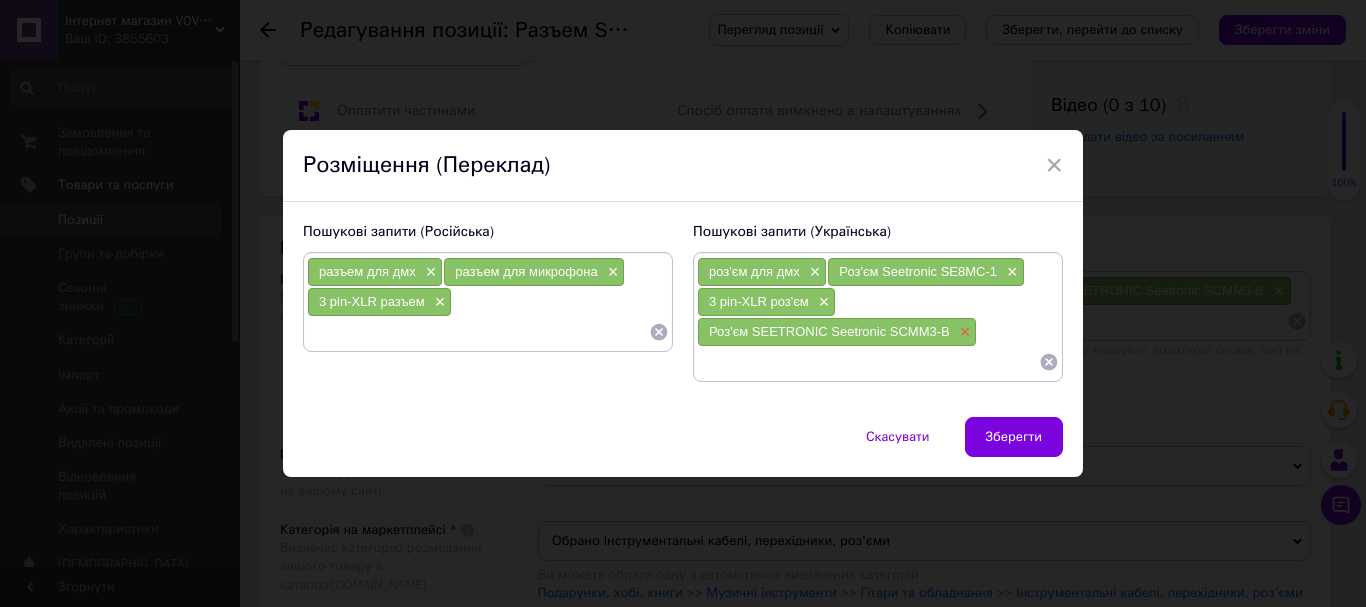 click on "×" at bounding box center (963, 332) 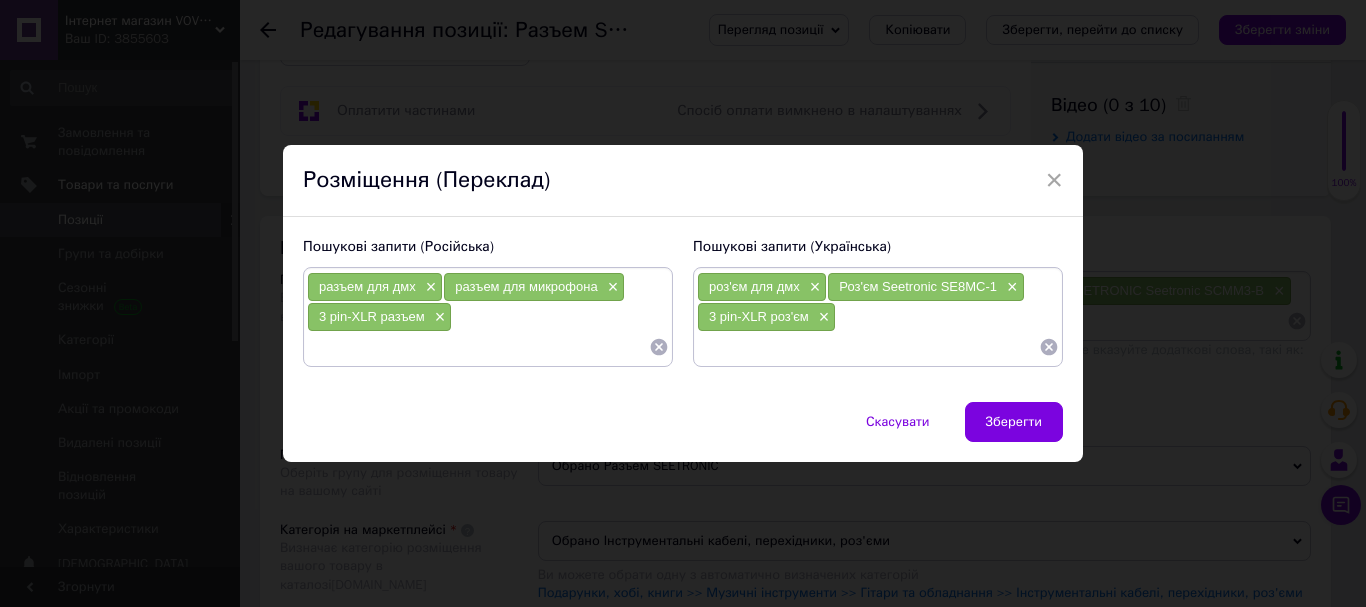 click at bounding box center [478, 347] 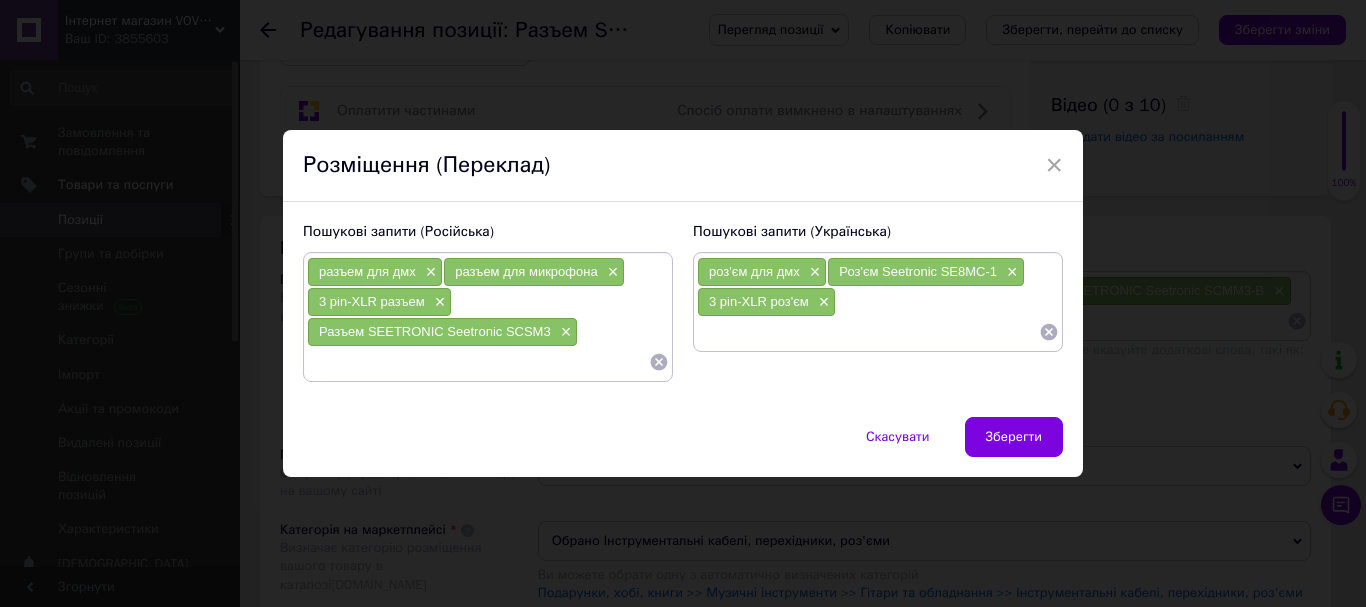 click at bounding box center [868, 332] 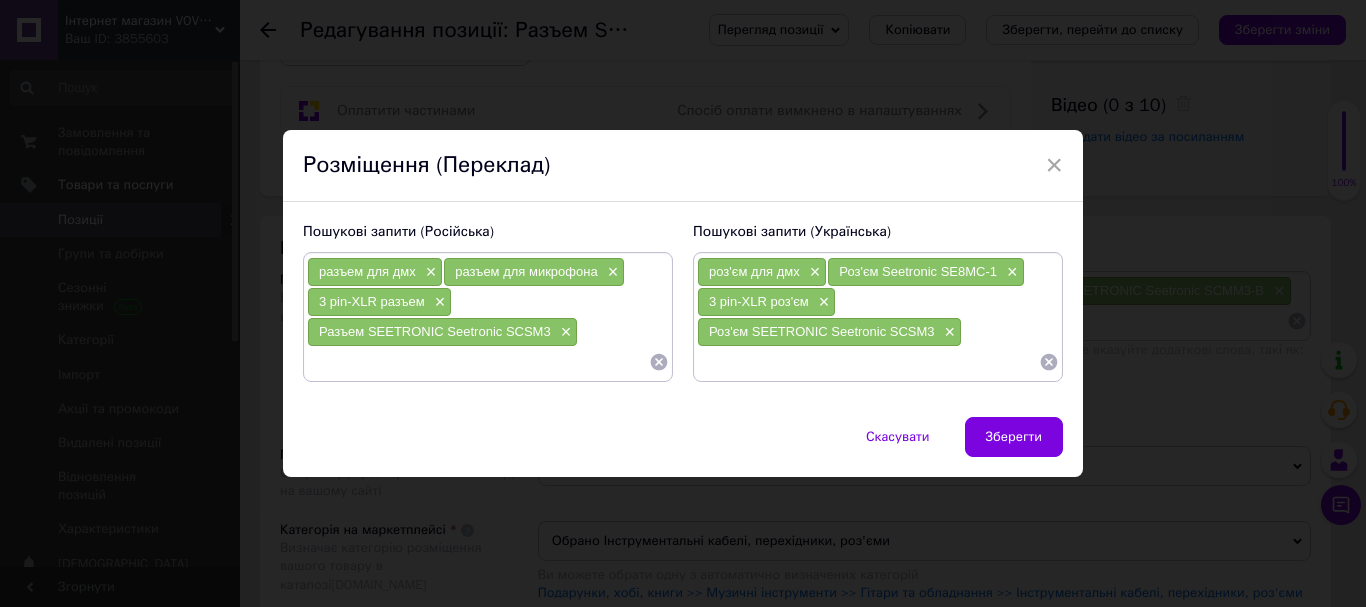 drag, startPoint x: 1012, startPoint y: 274, endPoint x: 979, endPoint y: 273, distance: 33.01515 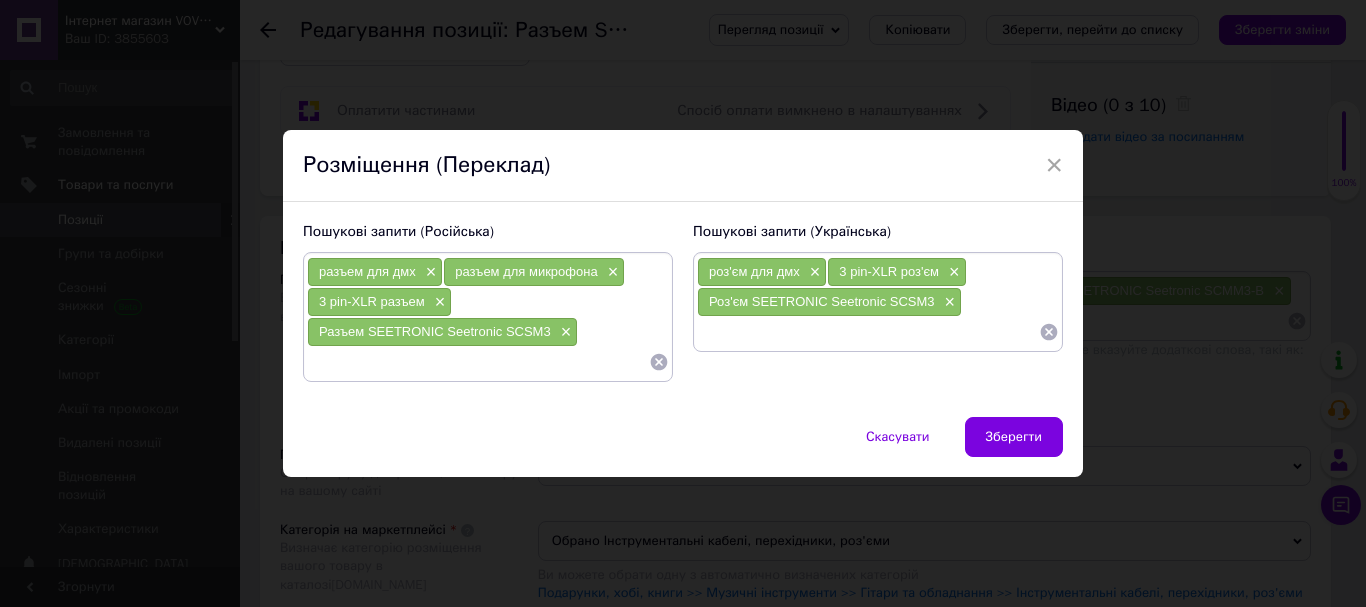 click at bounding box center [868, 332] 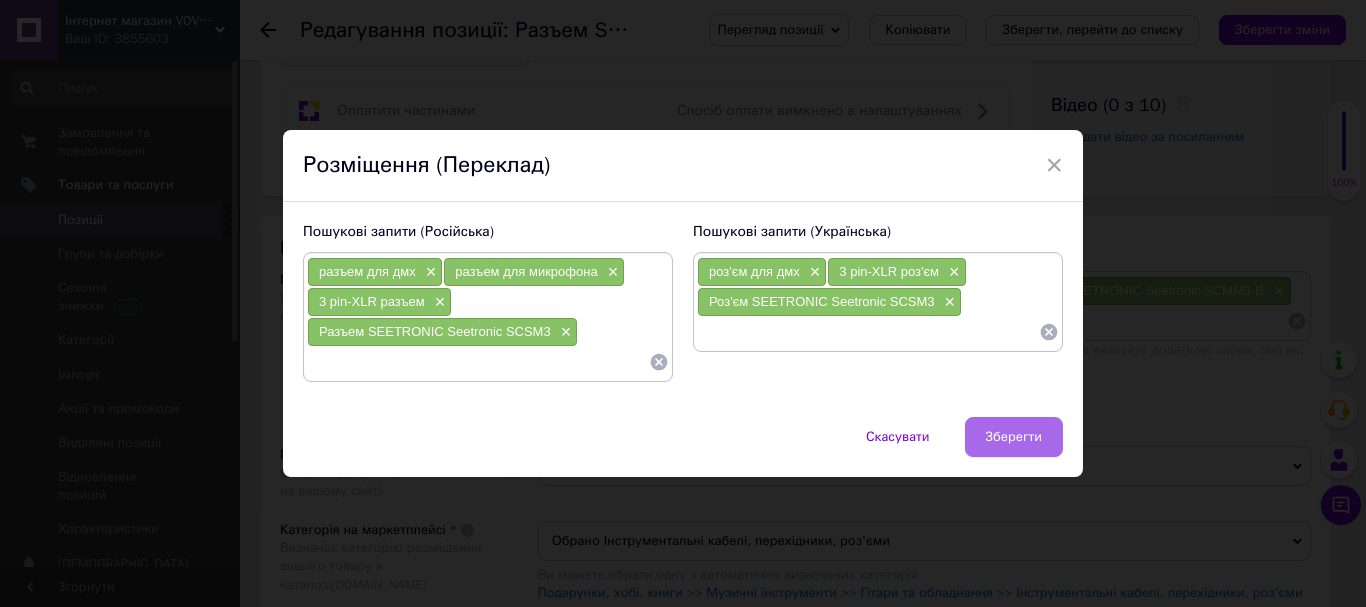 click on "Зберегти" at bounding box center (1014, 437) 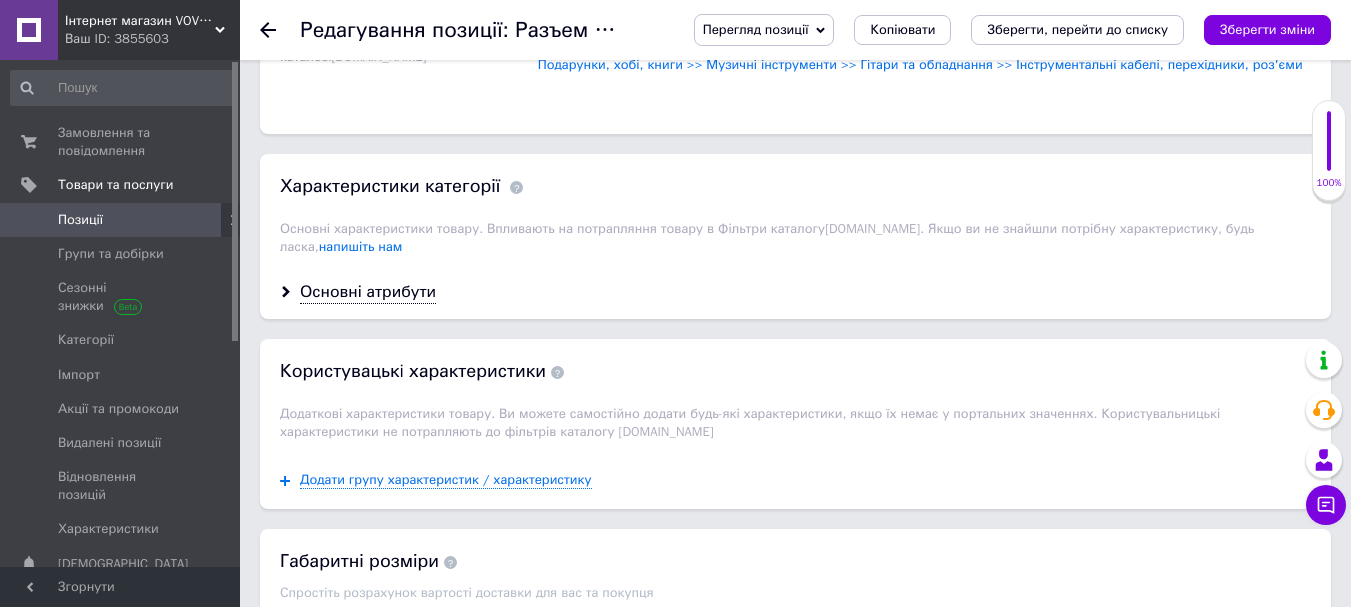 scroll, scrollTop: 1600, scrollLeft: 0, axis: vertical 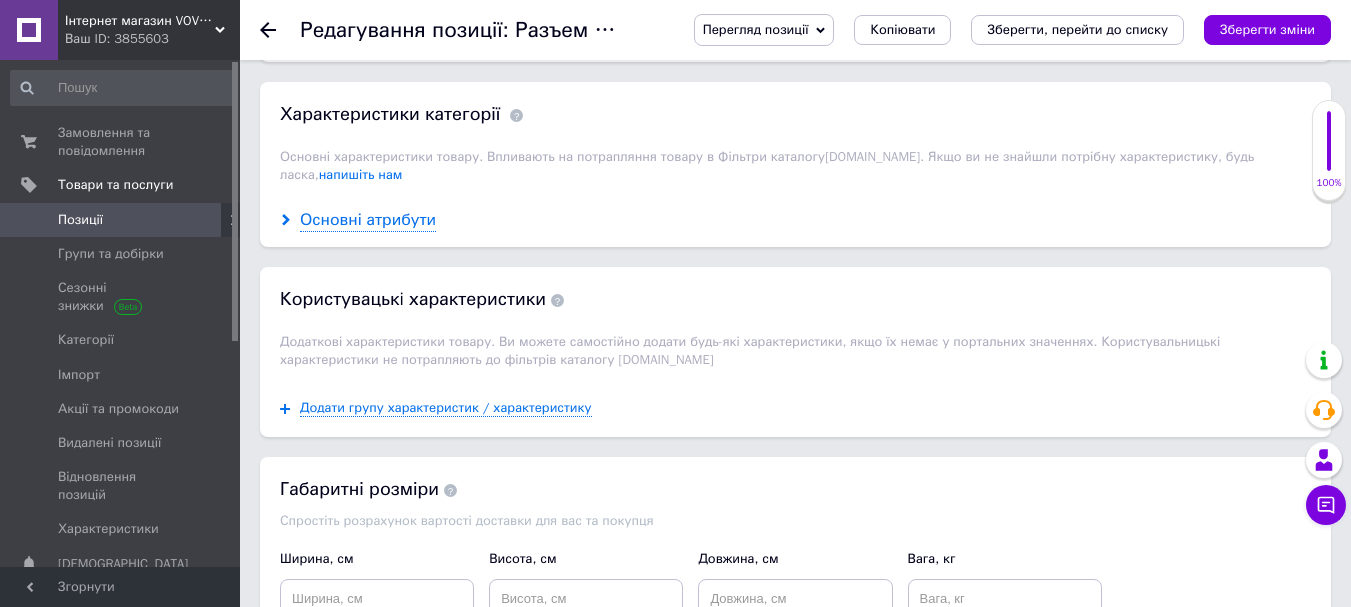 click on "Основні атрибути" at bounding box center (368, 220) 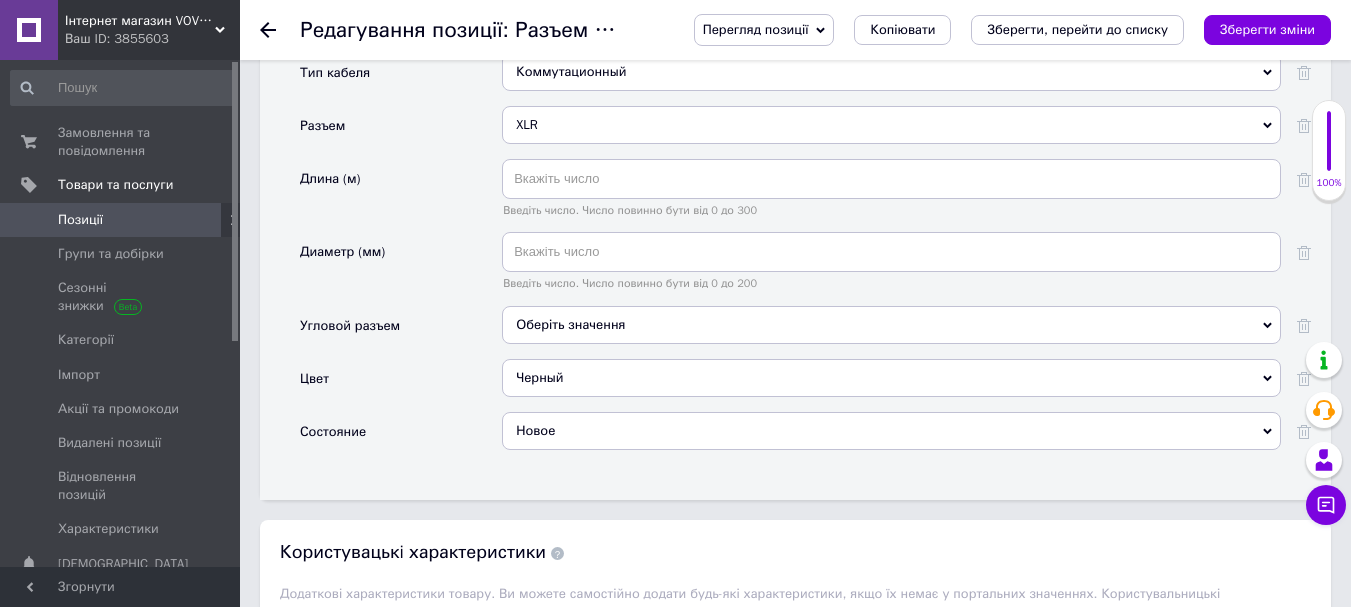 scroll, scrollTop: 2000, scrollLeft: 0, axis: vertical 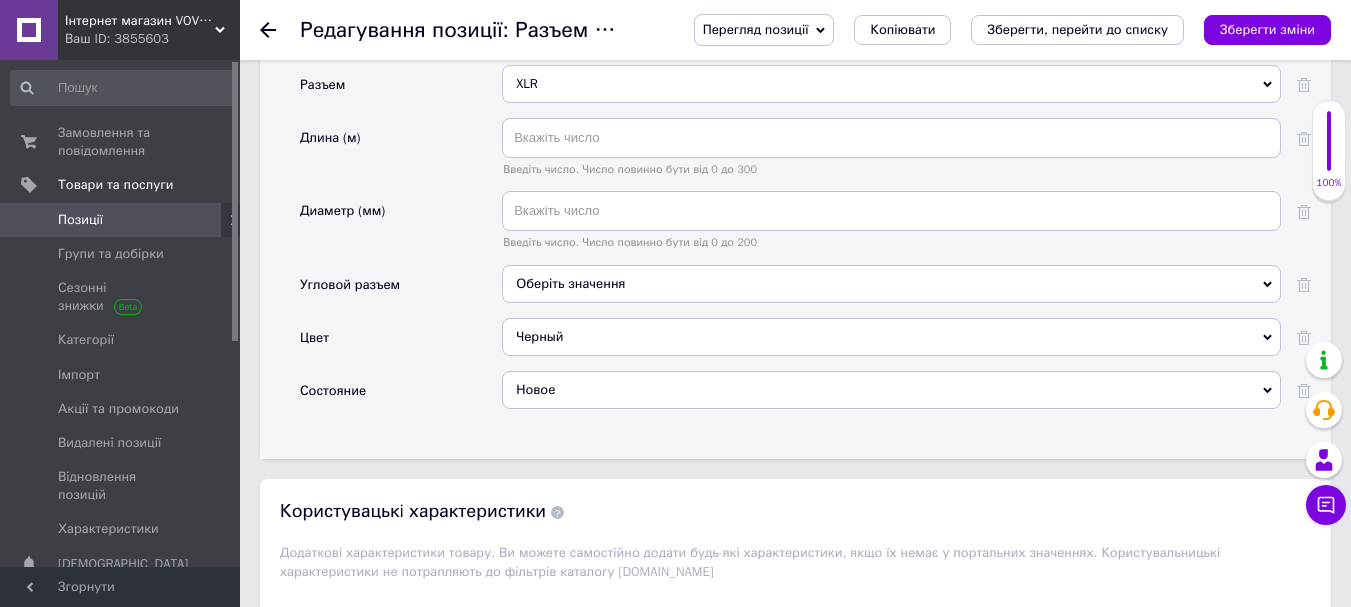 click on "Черный" at bounding box center (891, 337) 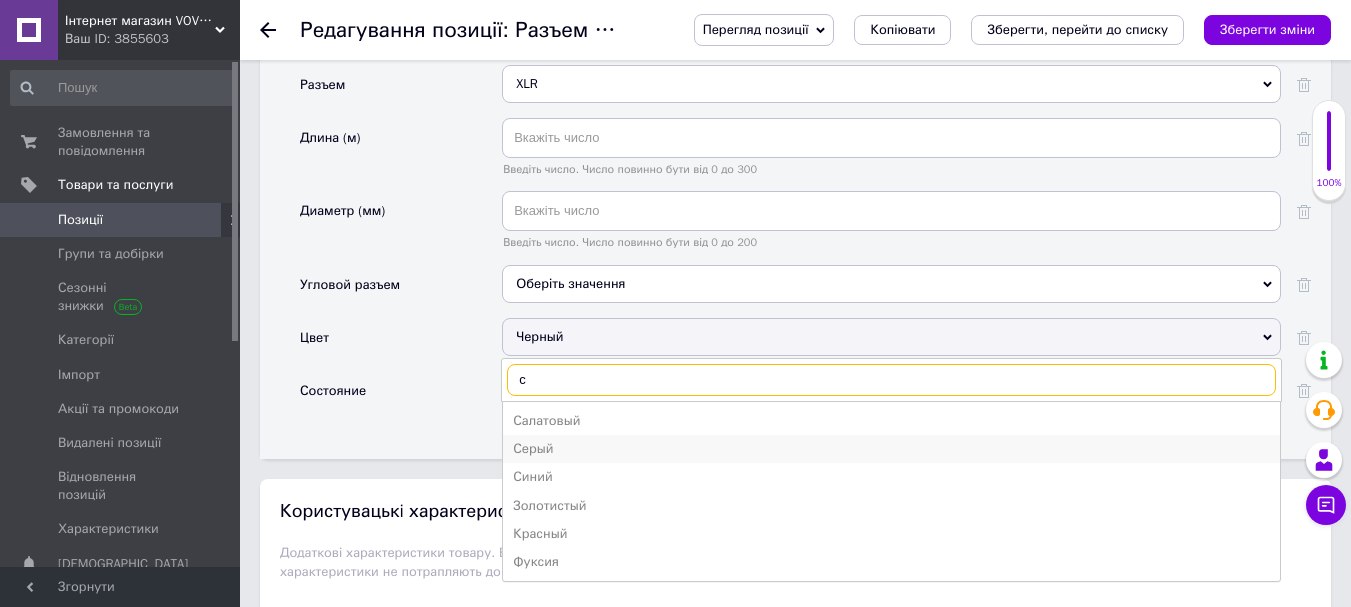 type on "с" 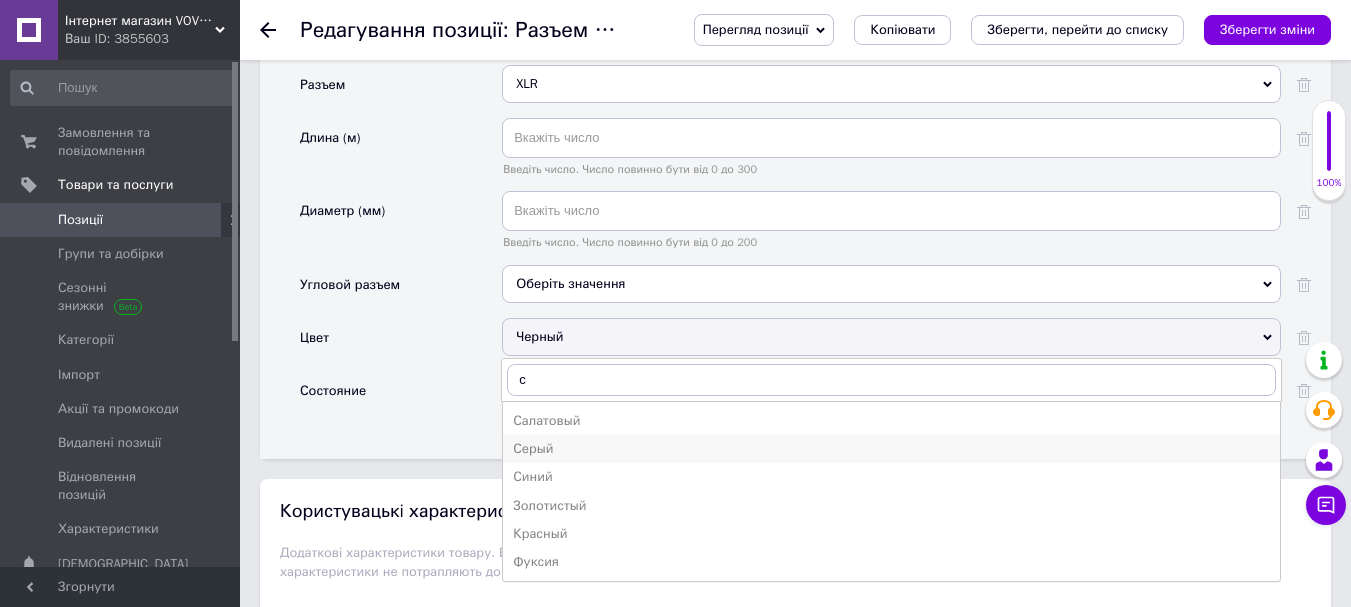 click on "Серый" at bounding box center (891, 449) 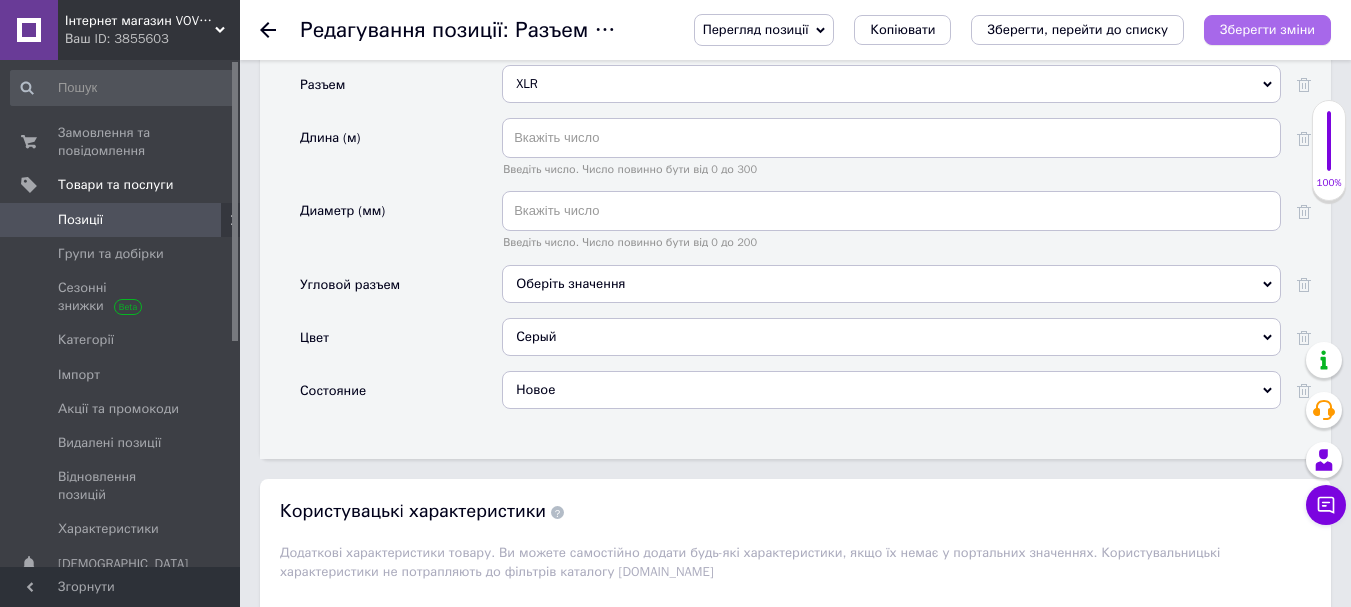 click on "Зберегти зміни" at bounding box center [1267, 29] 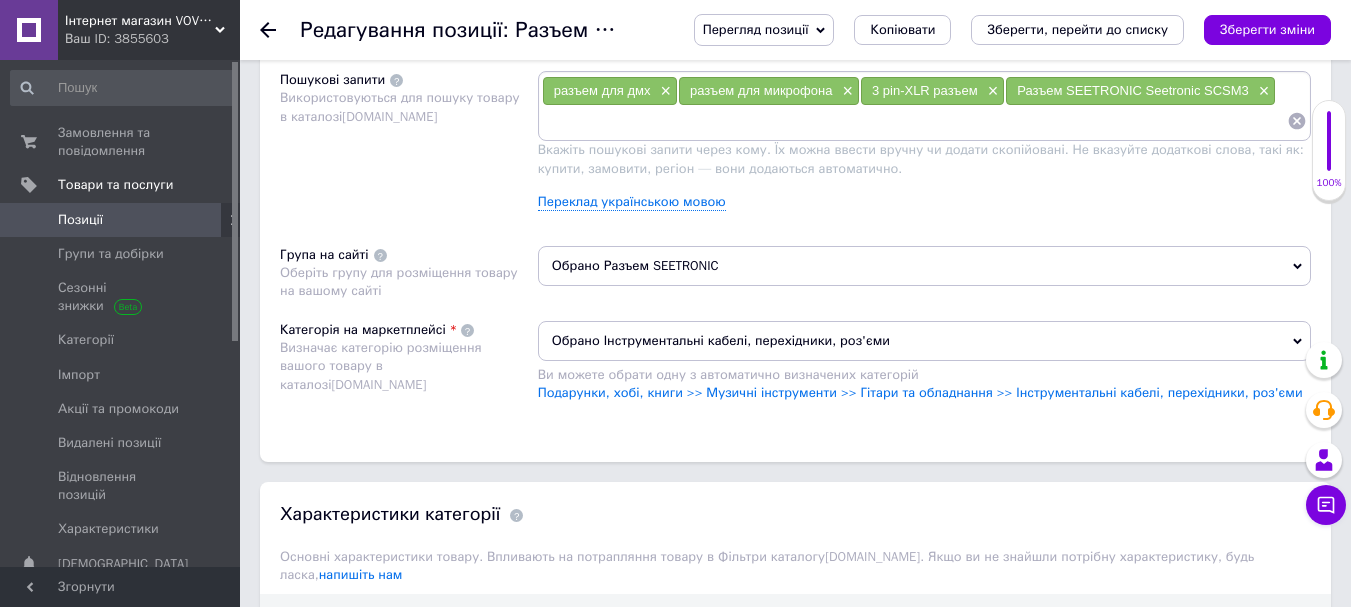 scroll, scrollTop: 700, scrollLeft: 0, axis: vertical 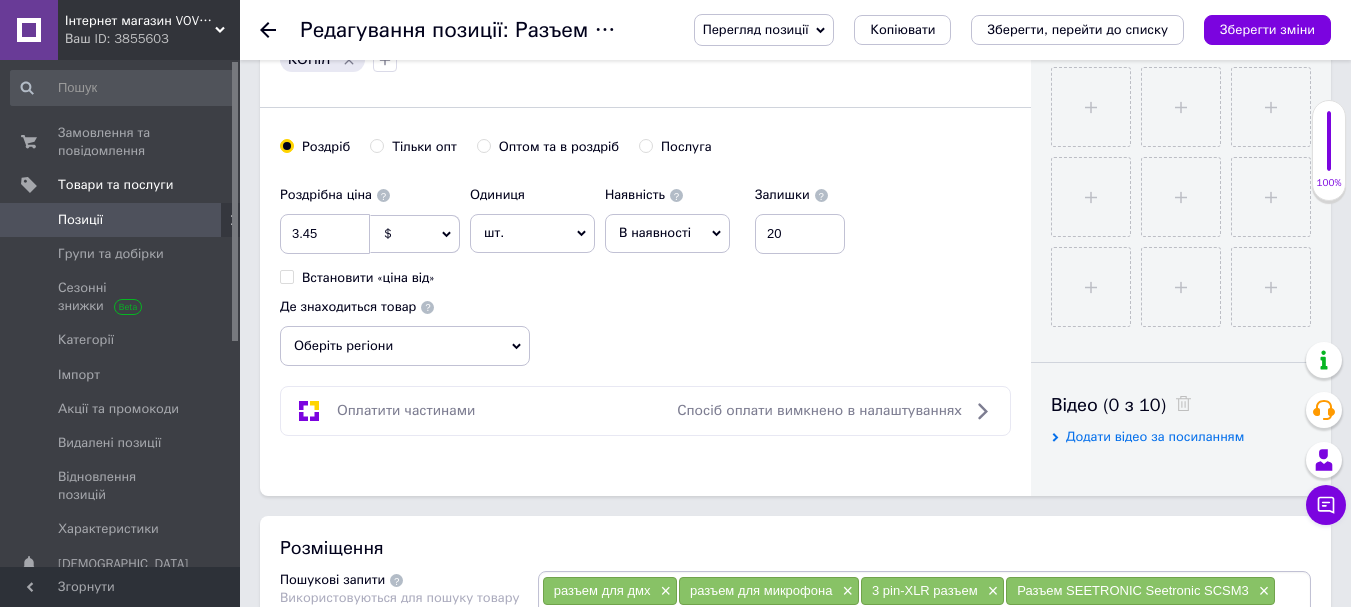click 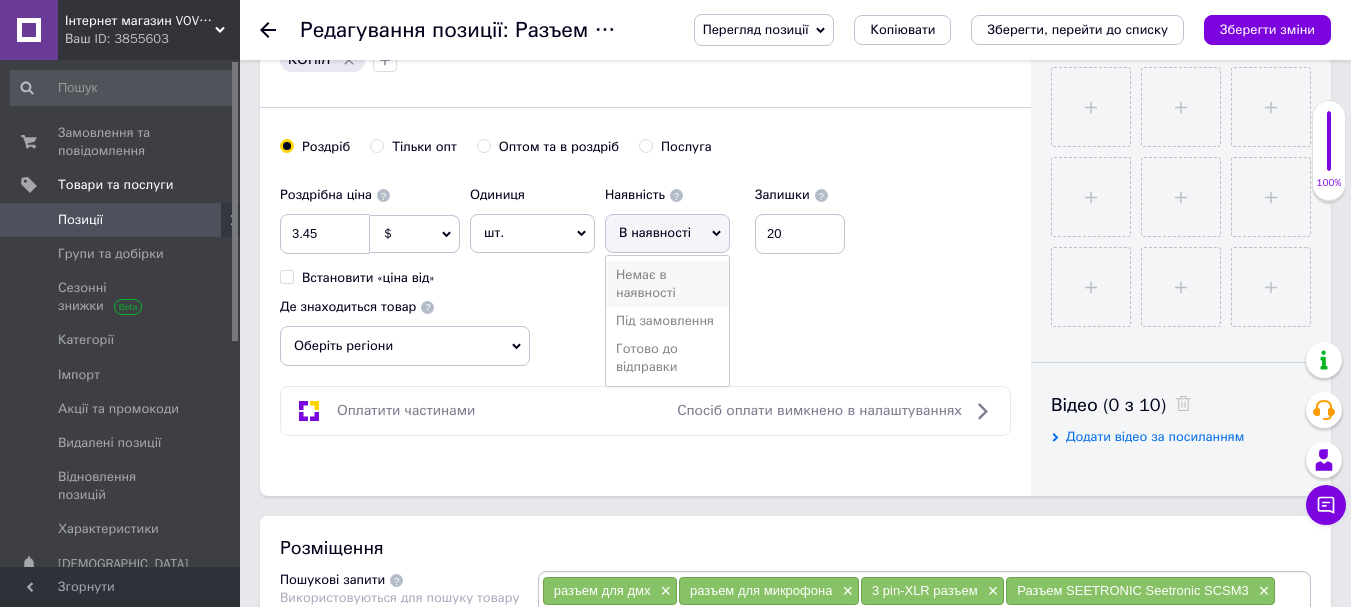 click on "Немає в наявності" at bounding box center [667, 284] 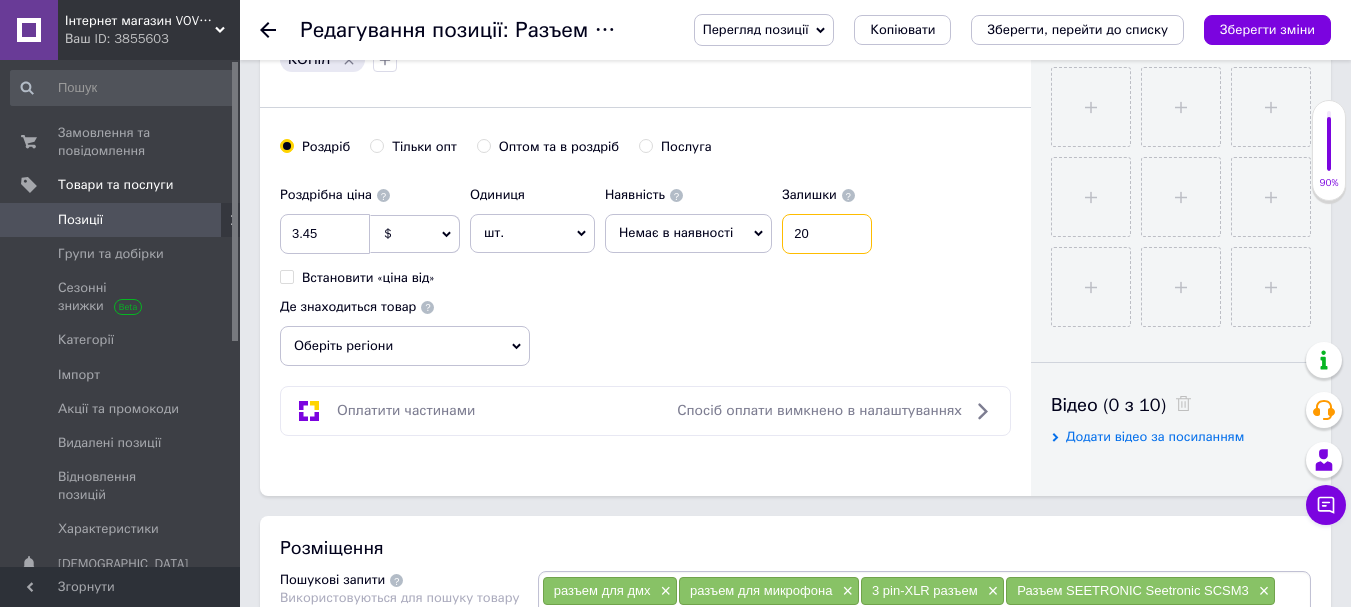 drag, startPoint x: 818, startPoint y: 236, endPoint x: 779, endPoint y: 239, distance: 39.115215 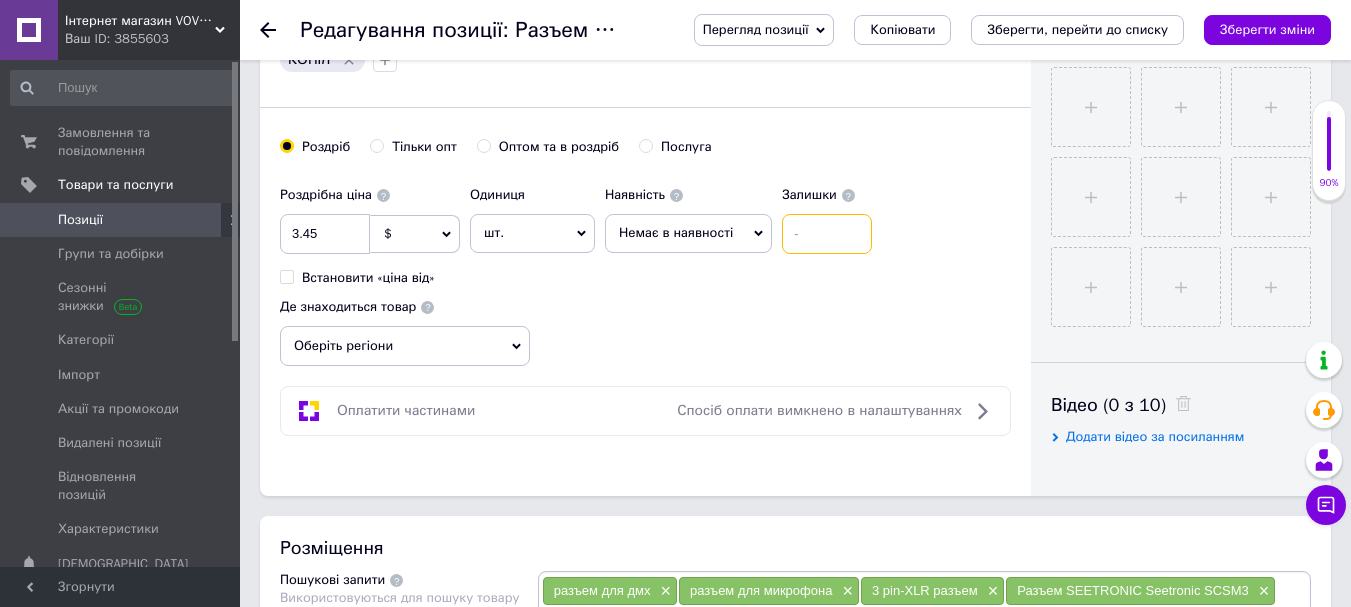 type 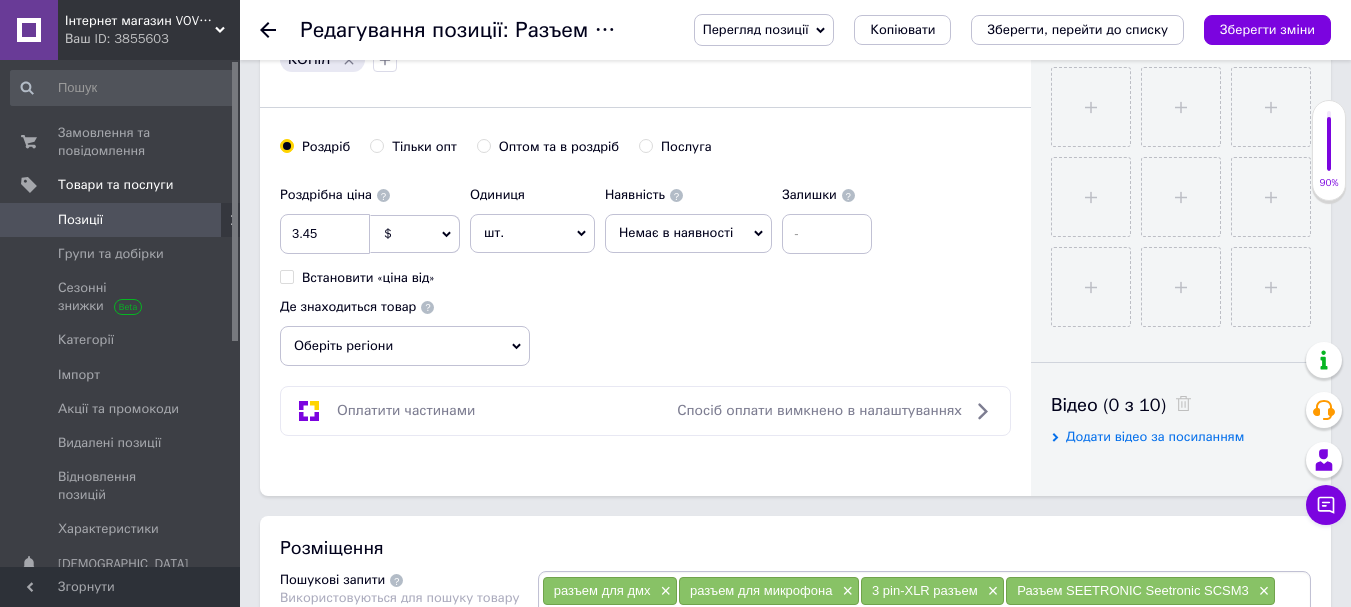 click on "Роздрібна ціна 3.45 $ EUR CHF ₴ GBP ¥ PLN ₸ MDL HUF KGS CNY TRY KRW lei Встановити «ціна від» Одиниця шт. Популярне комплект упаковка кв.м пара м кг пог.м послуга т а автоцистерна ампула б балон банка блістер бобіна бочка [PERSON_NAME] бухта в ват виїзд відро г г га година гр/кв.м гігакалорія д дав два місяці день доба доза є єврокуб з зміна к кВт каністра карат кв.дм кв.м кв.см кв.фут квартал кг кг/кв.м км колесо комплект коробка куб.дм куб.м л л лист м м мВт мл мм моток місяць мішок н набір номер о об'єкт од. п палетомісце пара партія пач пог.м послуга посівна одиниця птахомісце півроку пігулка" at bounding box center [645, 271] 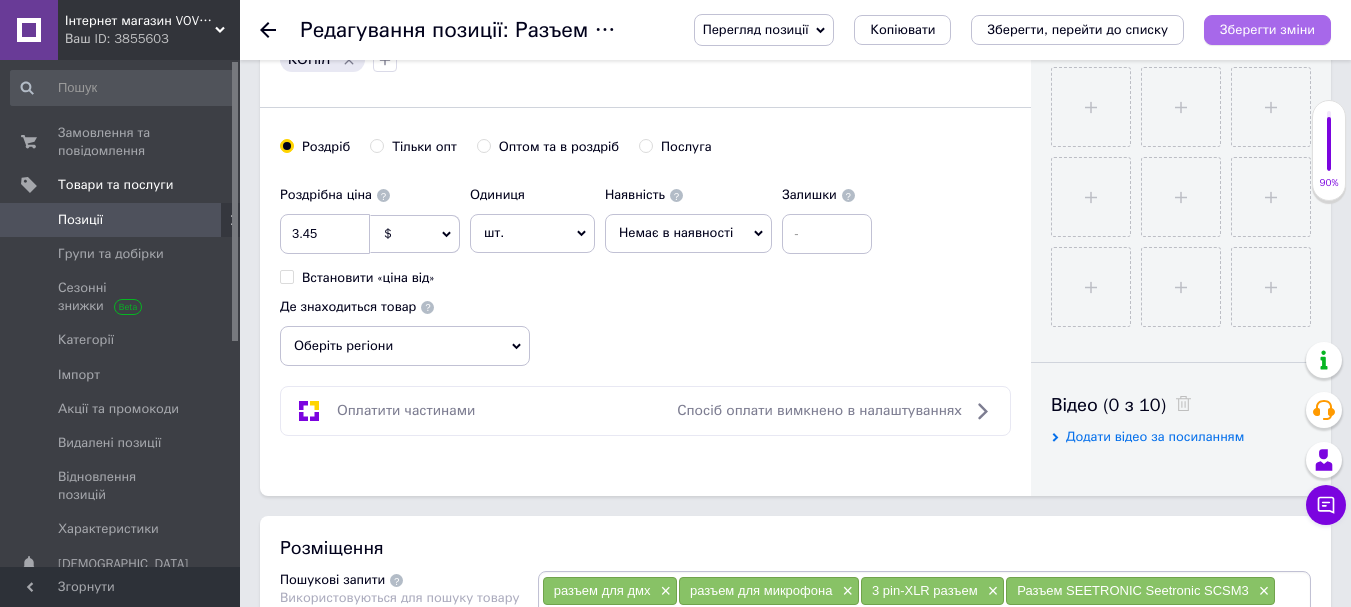 click on "Зберегти зміни" at bounding box center (1267, 29) 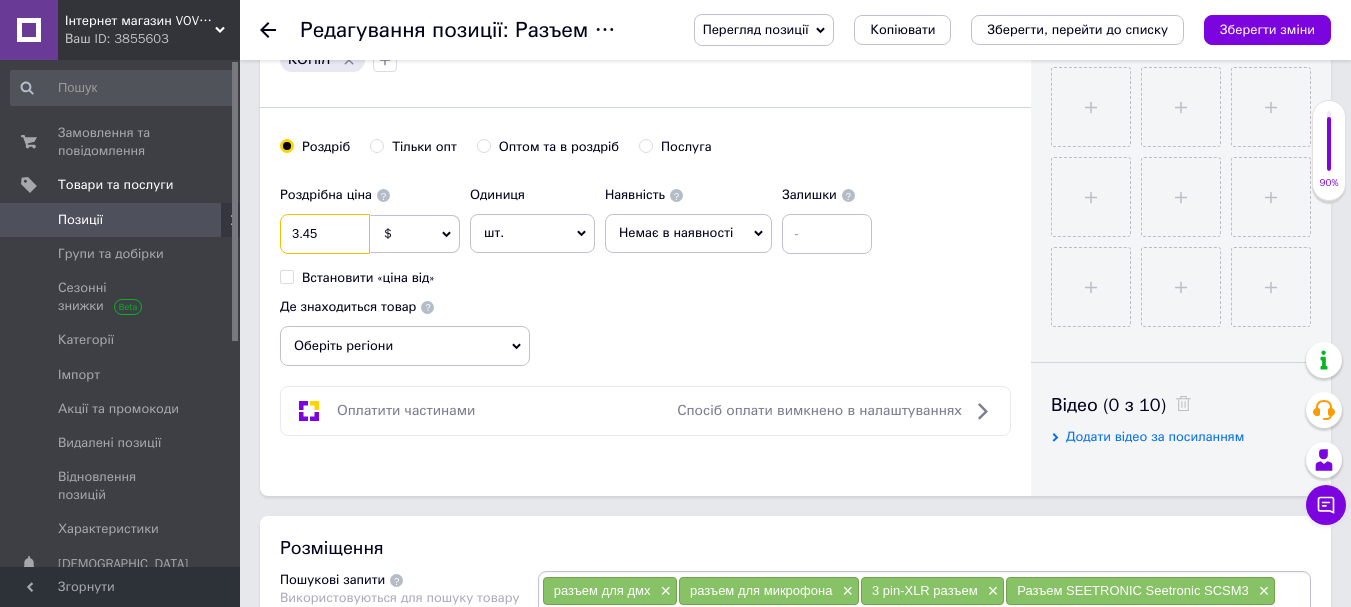 click on "3.45" at bounding box center [325, 234] 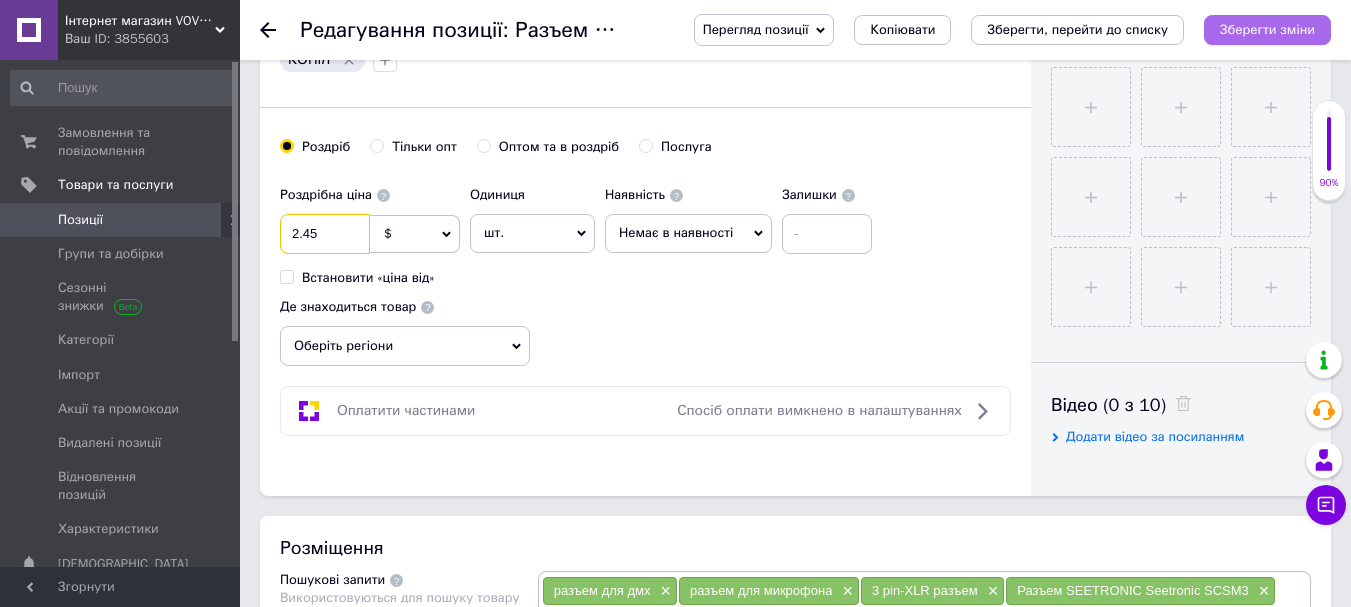 type on "2.45" 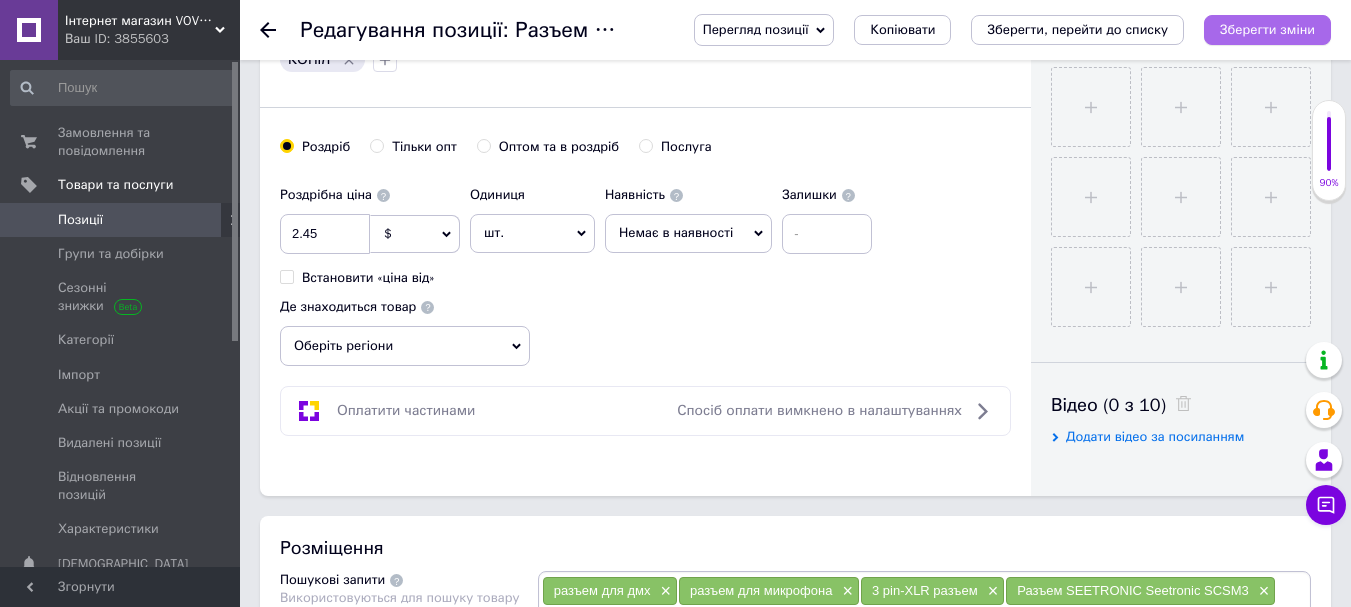 click on "Зберегти зміни" at bounding box center (1267, 29) 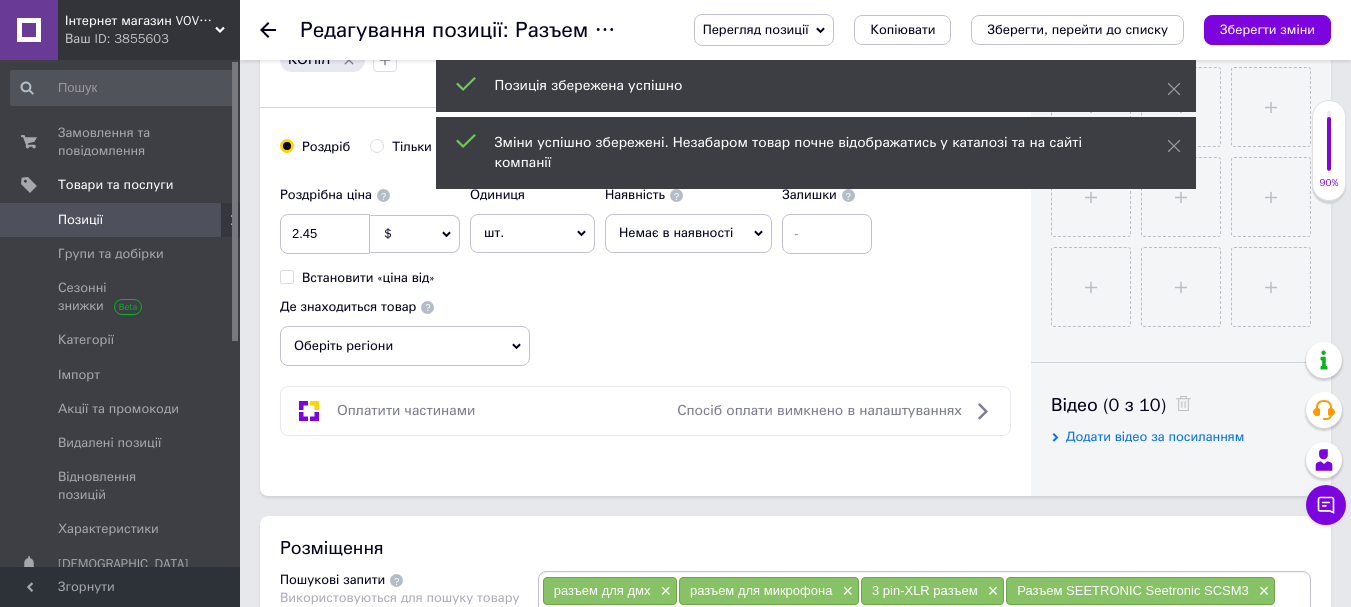 click on "Позиції" at bounding box center [80, 220] 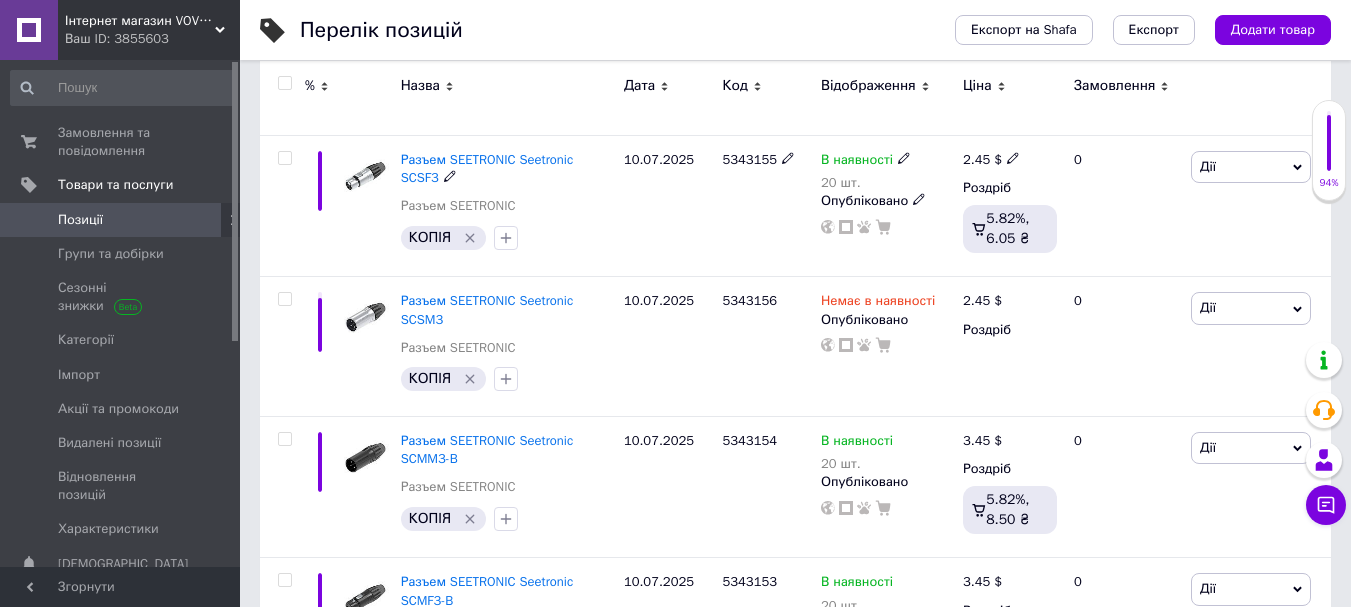 scroll, scrollTop: 300, scrollLeft: 0, axis: vertical 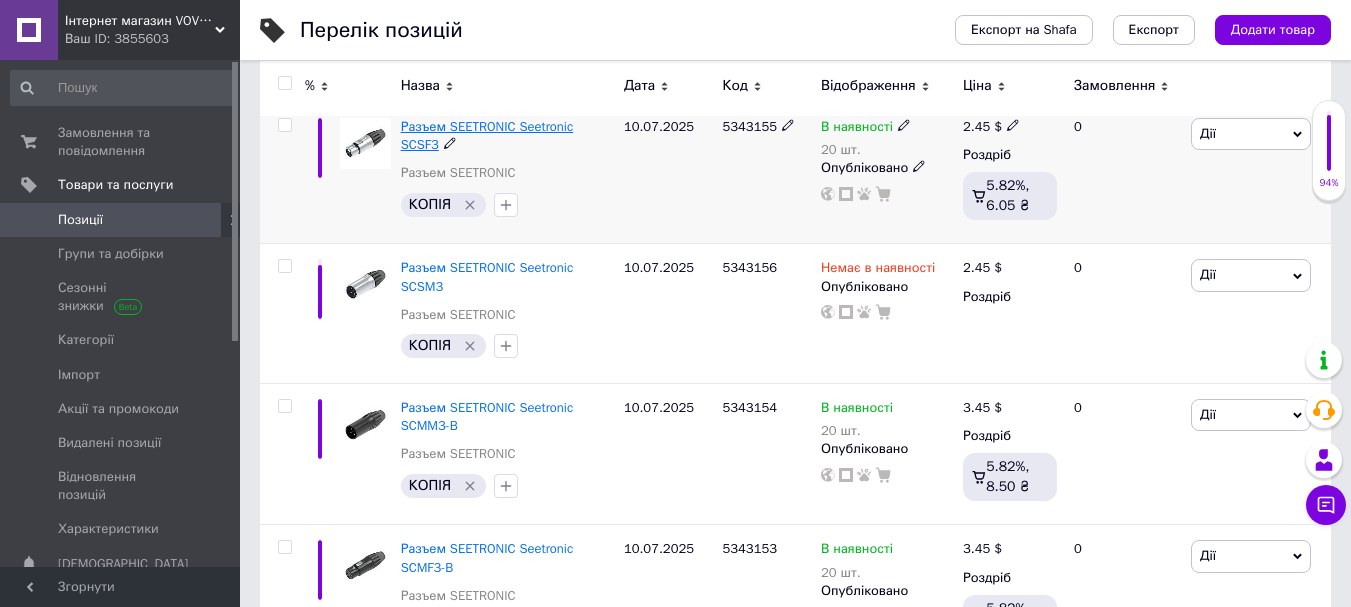 click on "Разъем SEETRONIC Seetronic SCSF3" at bounding box center (487, 135) 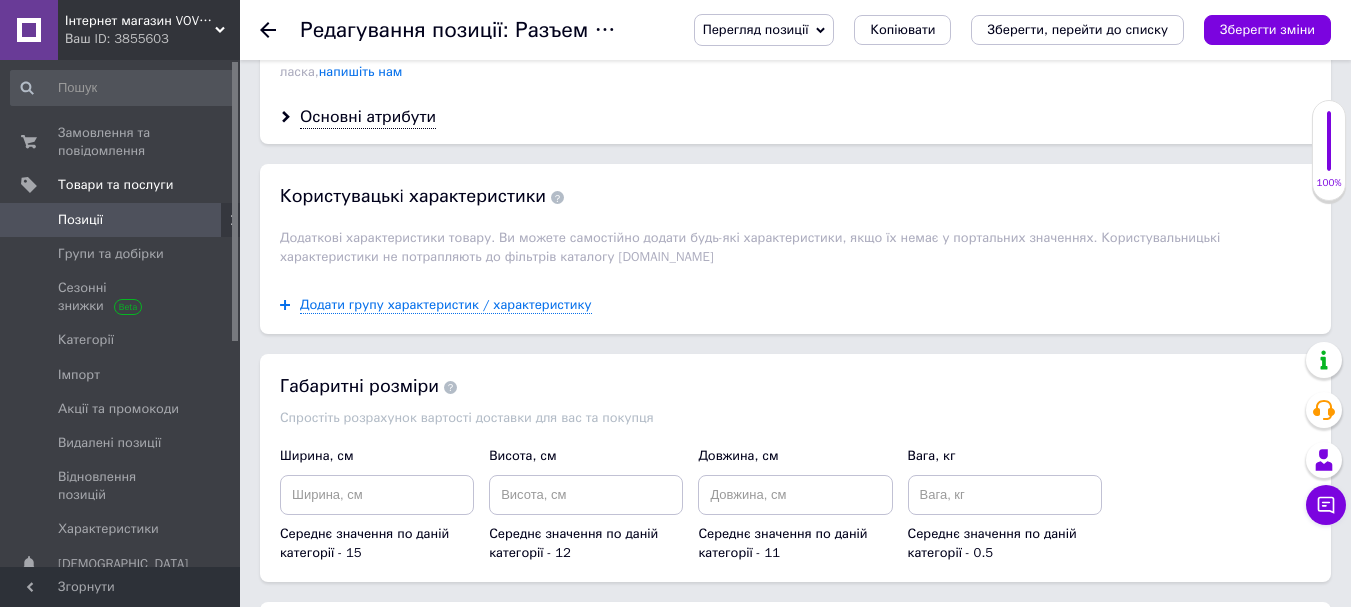 scroll, scrollTop: 1590, scrollLeft: 0, axis: vertical 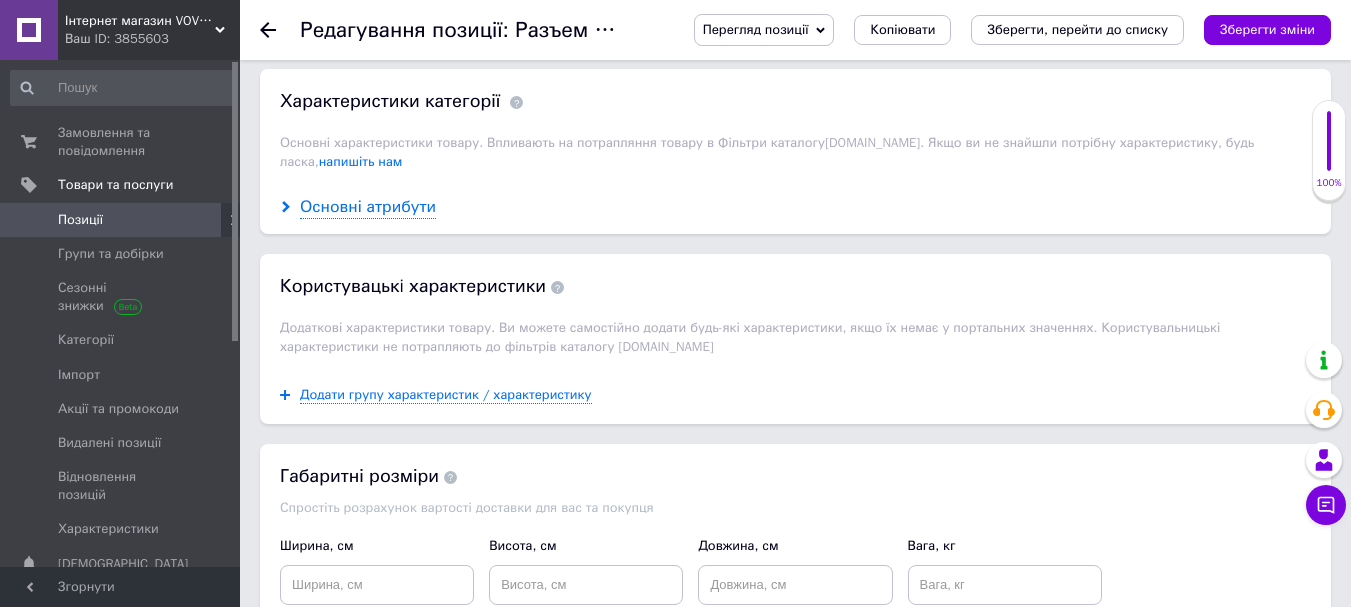 click on "Основні атрибути" at bounding box center (368, 207) 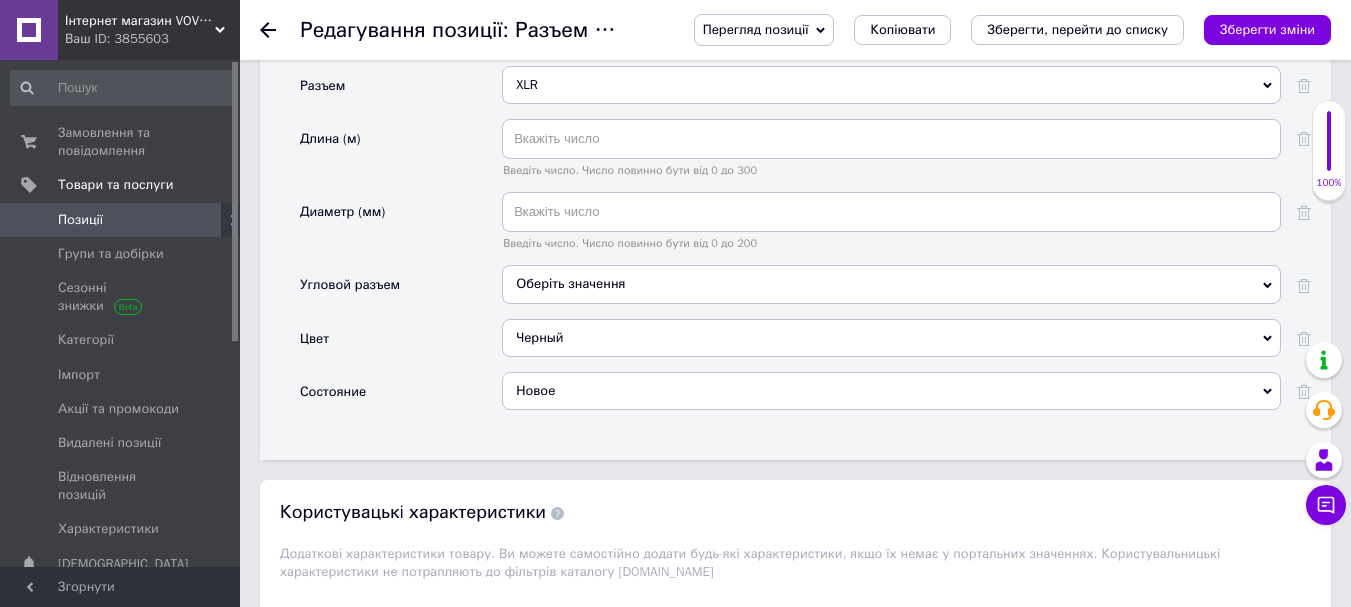 scroll, scrollTop: 1990, scrollLeft: 0, axis: vertical 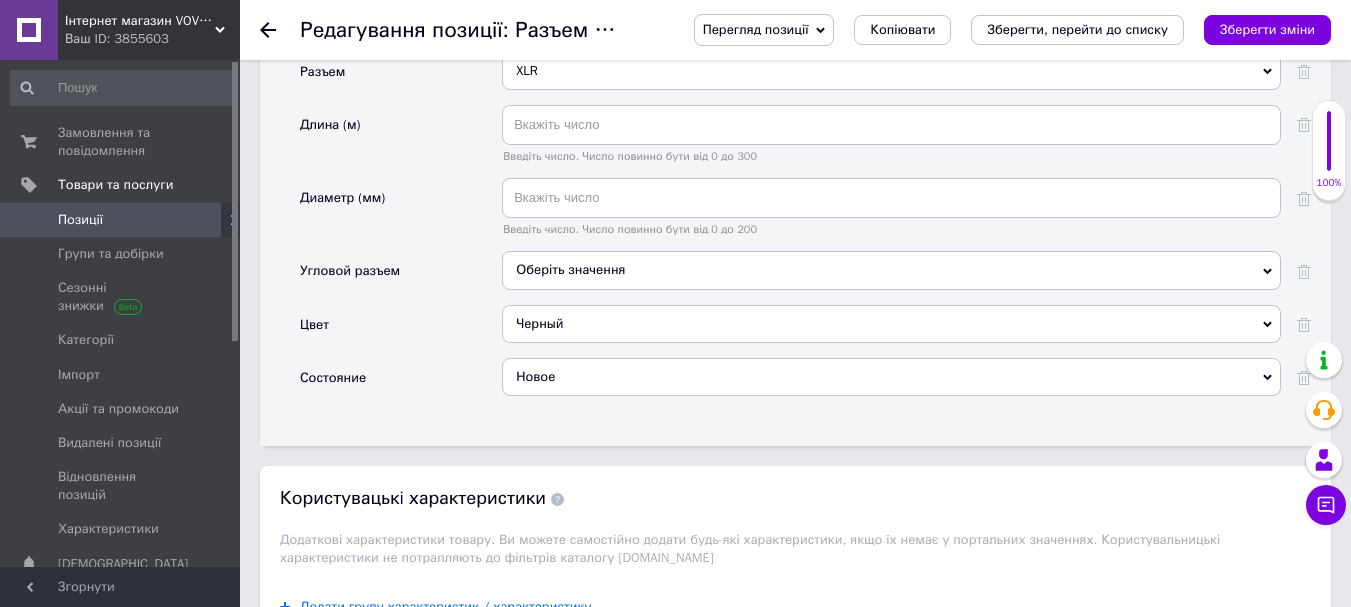 click on "Черный" at bounding box center [891, 324] 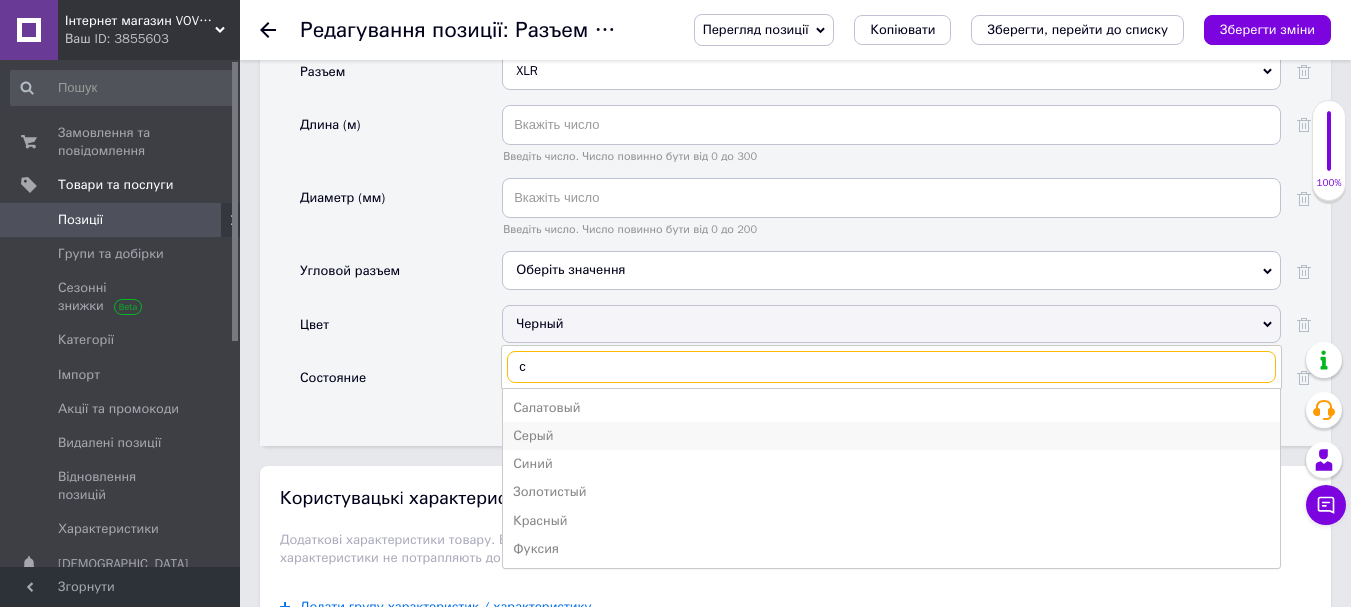 type on "с" 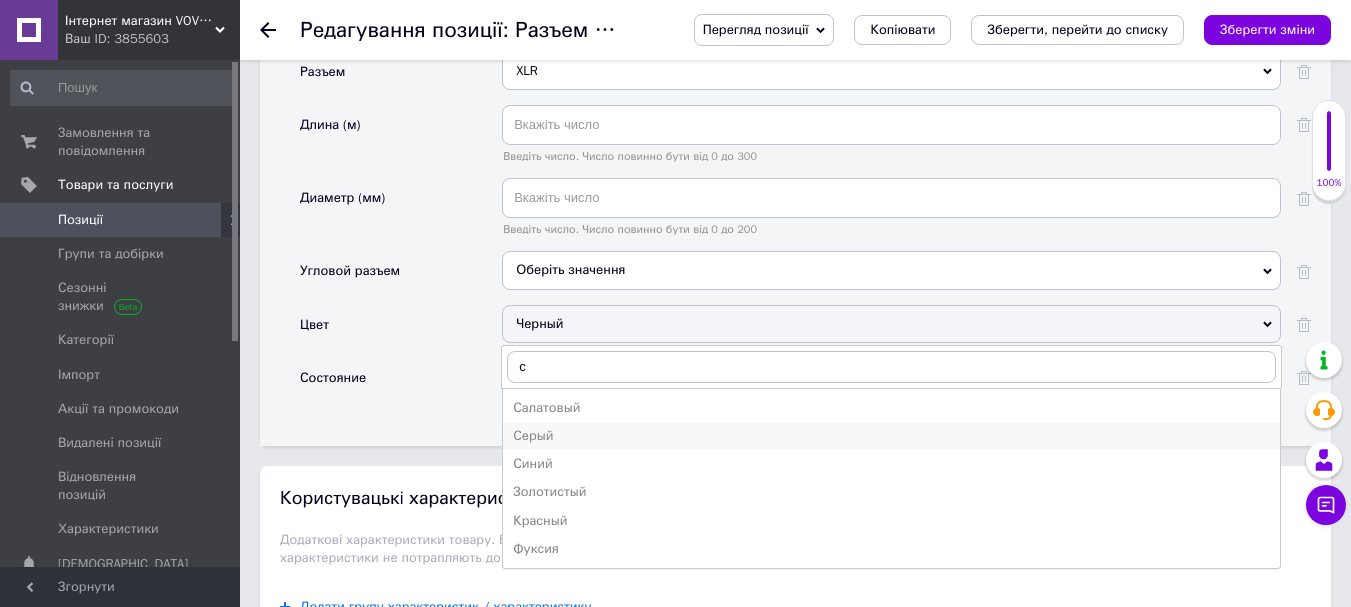 click on "Серый" at bounding box center (891, 436) 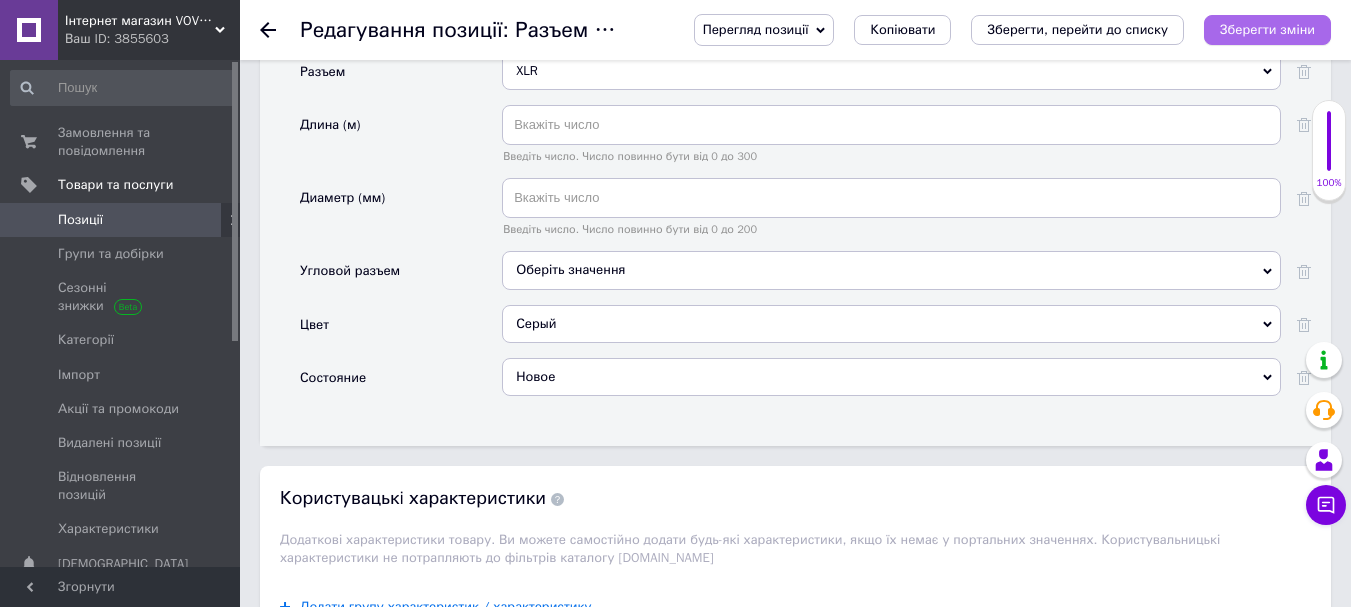 click on "Зберегти зміни" at bounding box center [1267, 29] 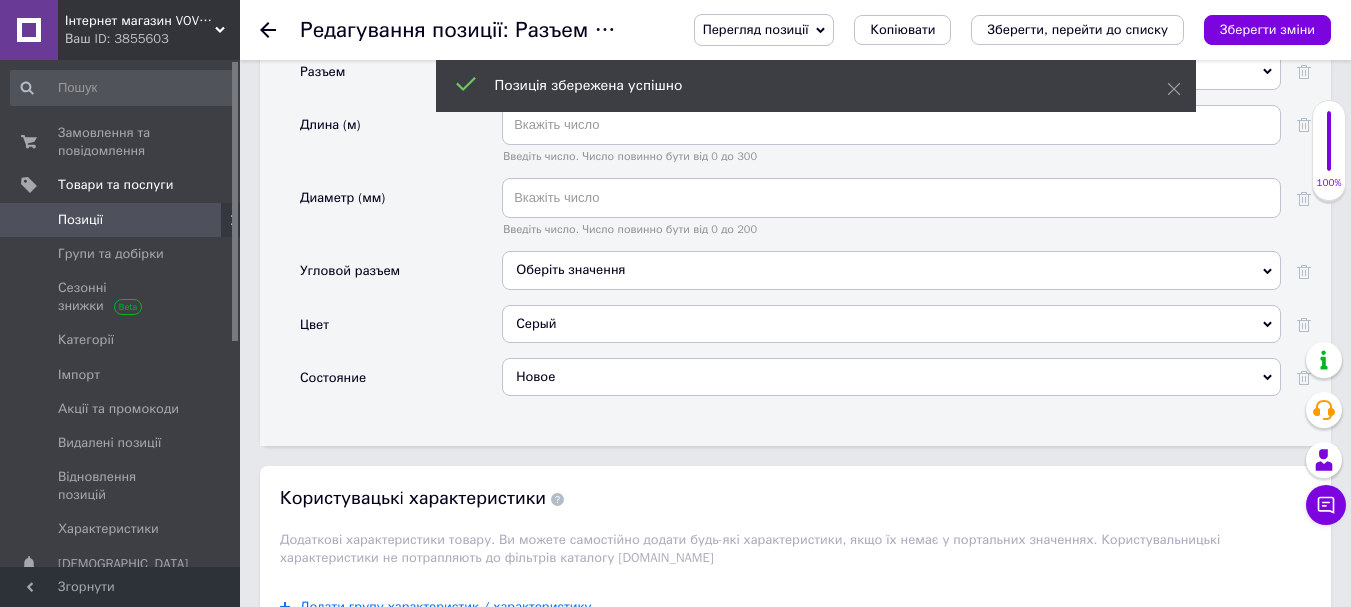 click on "Позиції" at bounding box center [121, 220] 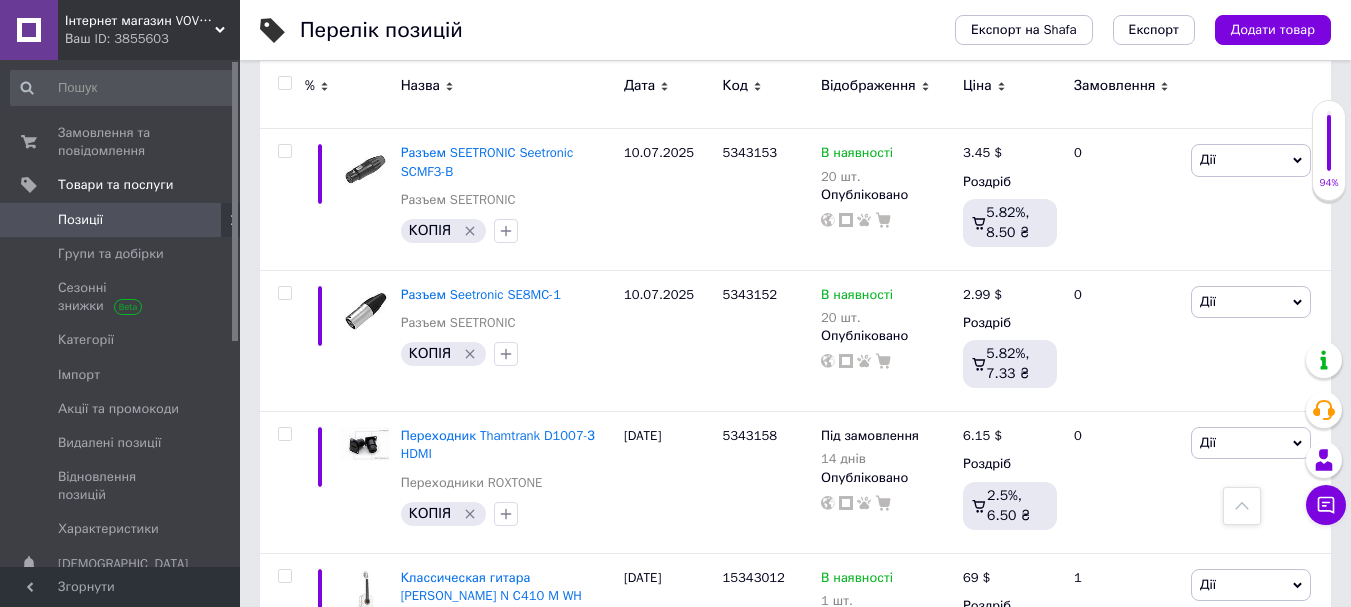 scroll, scrollTop: 700, scrollLeft: 0, axis: vertical 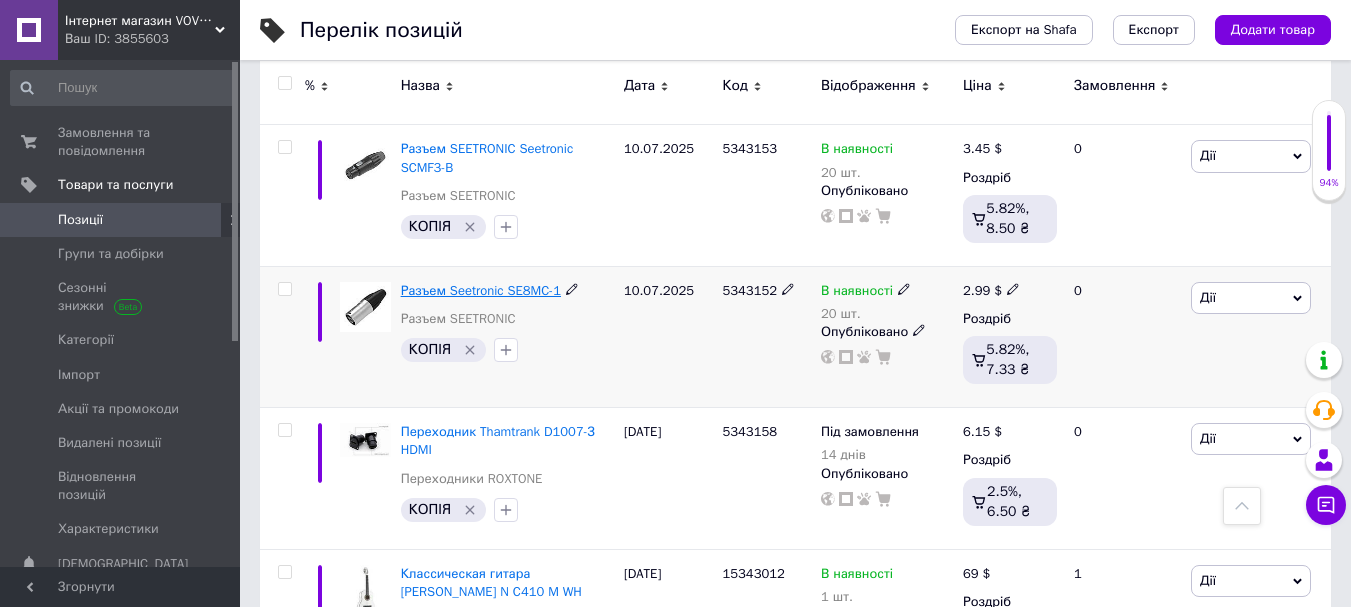 click on "Разъем Seetronic SE8MC-1" at bounding box center (481, 290) 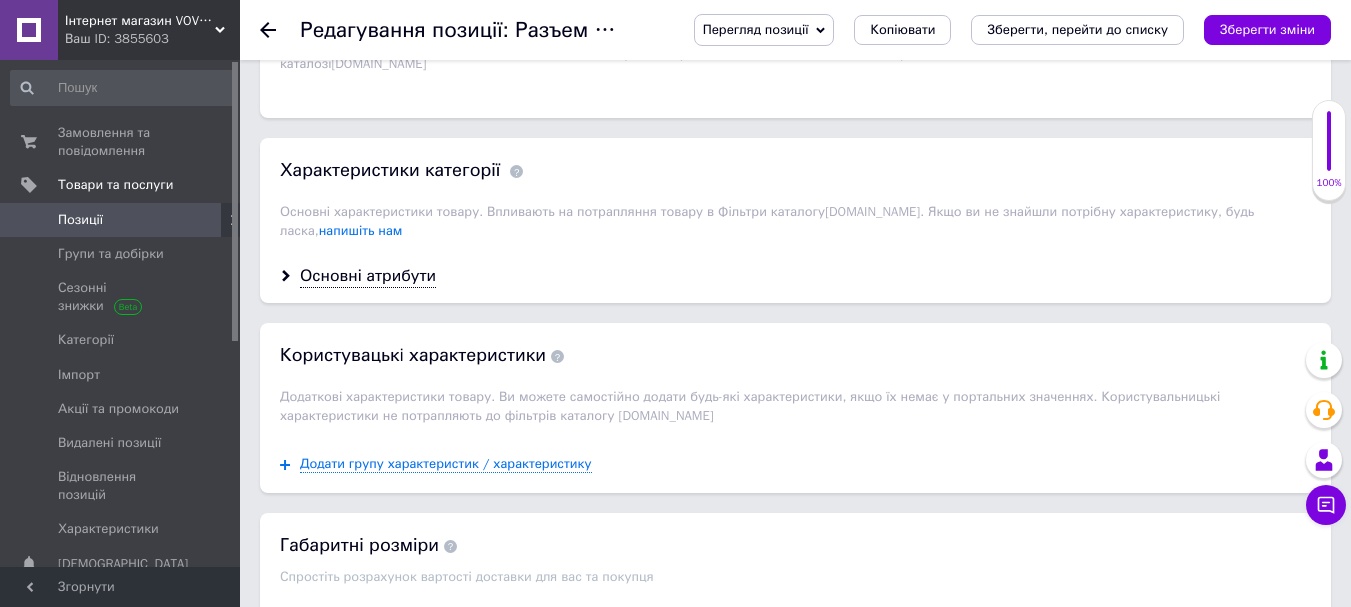scroll, scrollTop: 1600, scrollLeft: 0, axis: vertical 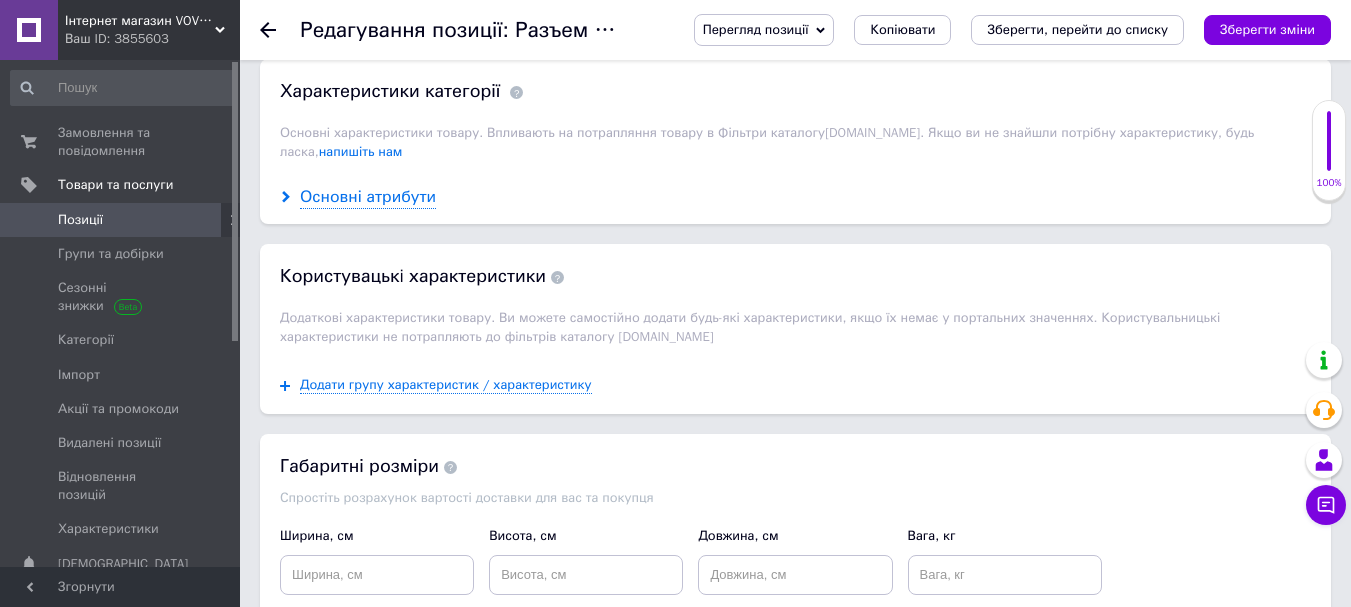 click on "Основні атрибути" at bounding box center [368, 197] 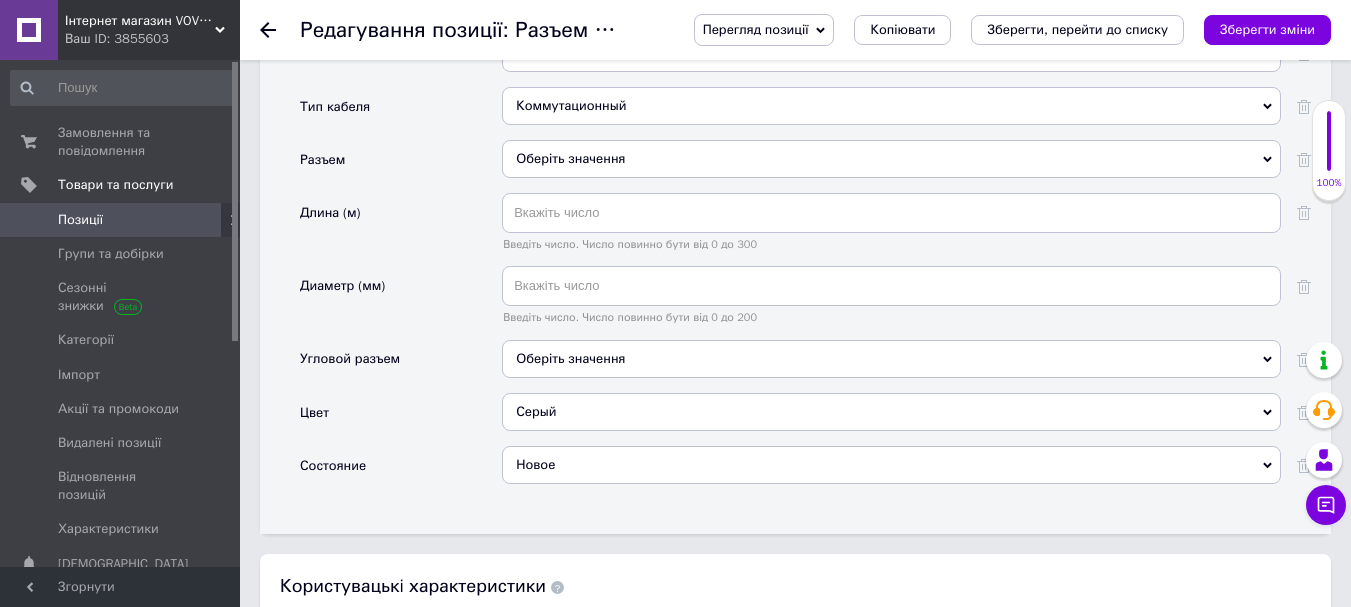 scroll, scrollTop: 1600, scrollLeft: 0, axis: vertical 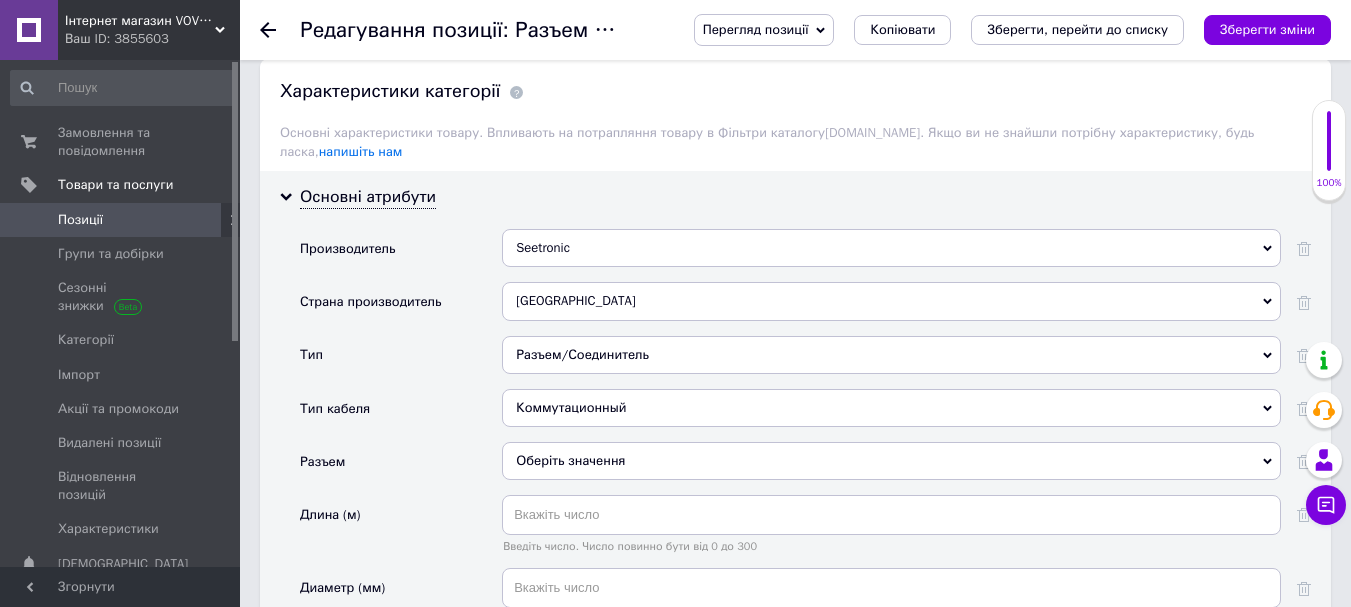 click on "Позиції" at bounding box center [80, 220] 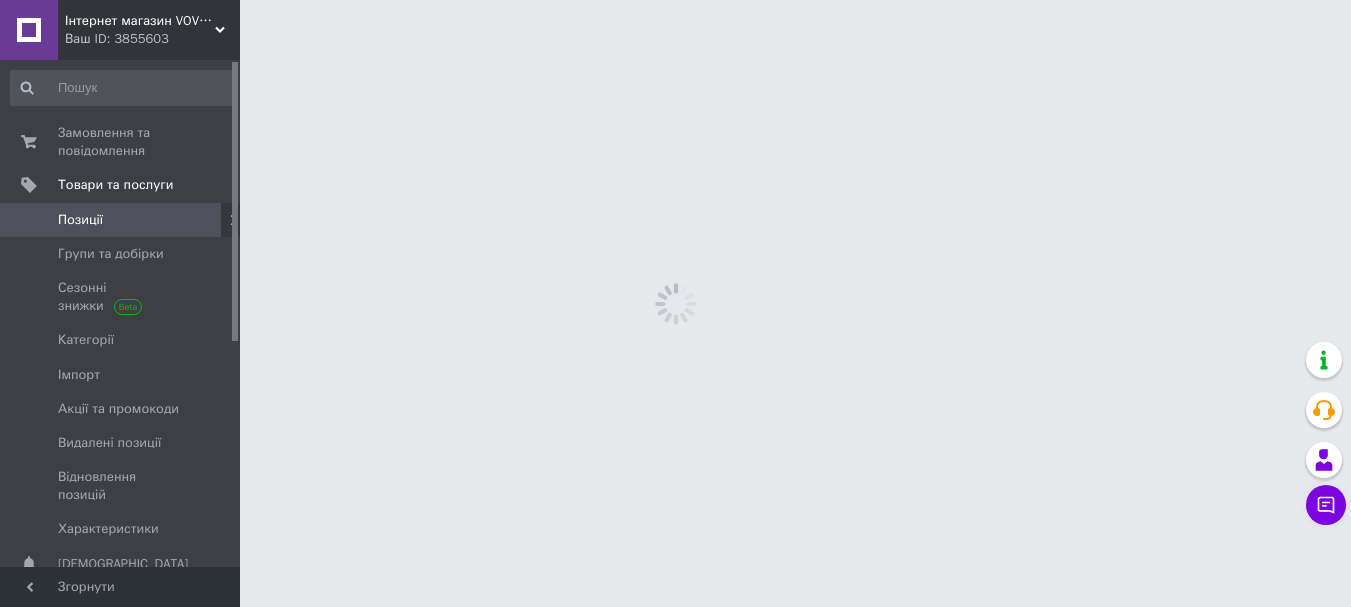 scroll, scrollTop: 0, scrollLeft: 0, axis: both 